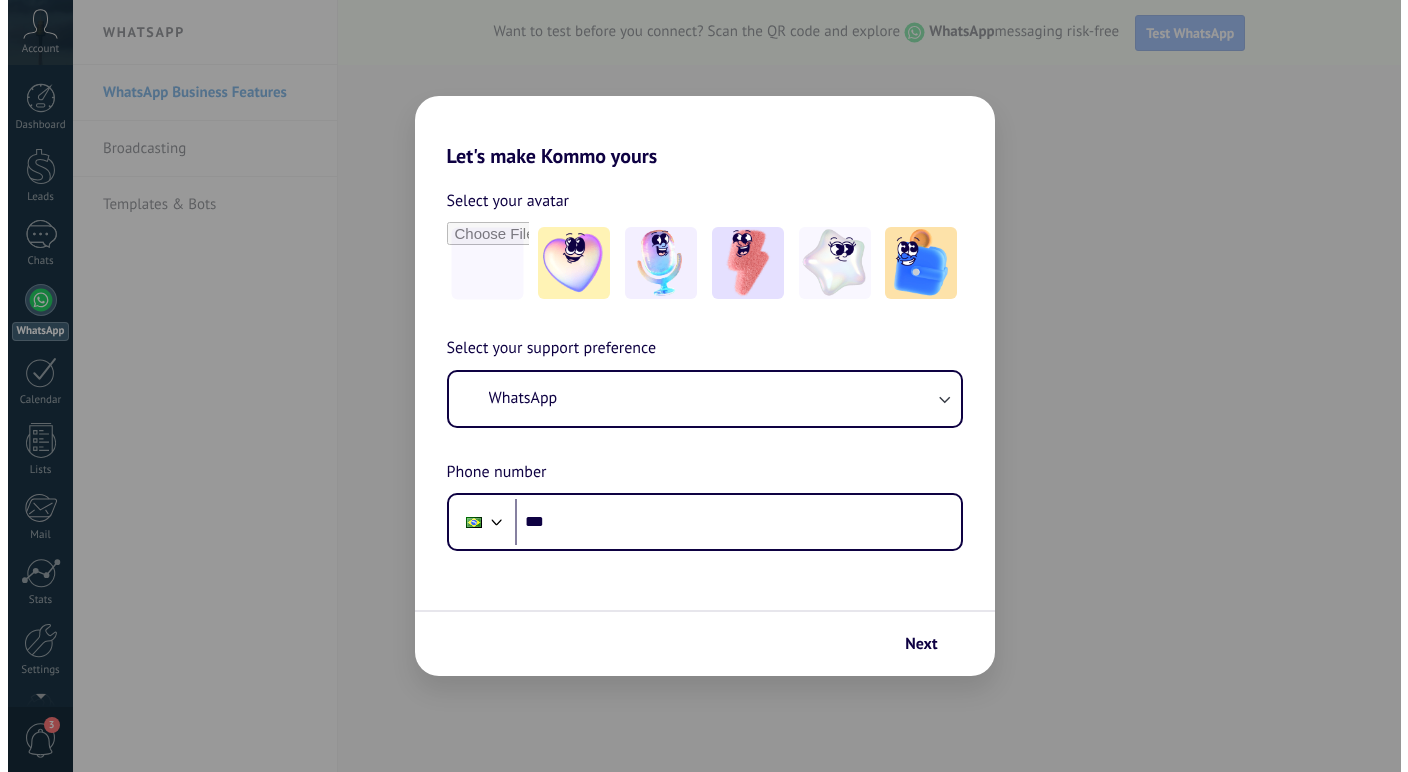 scroll, scrollTop: 0, scrollLeft: 0, axis: both 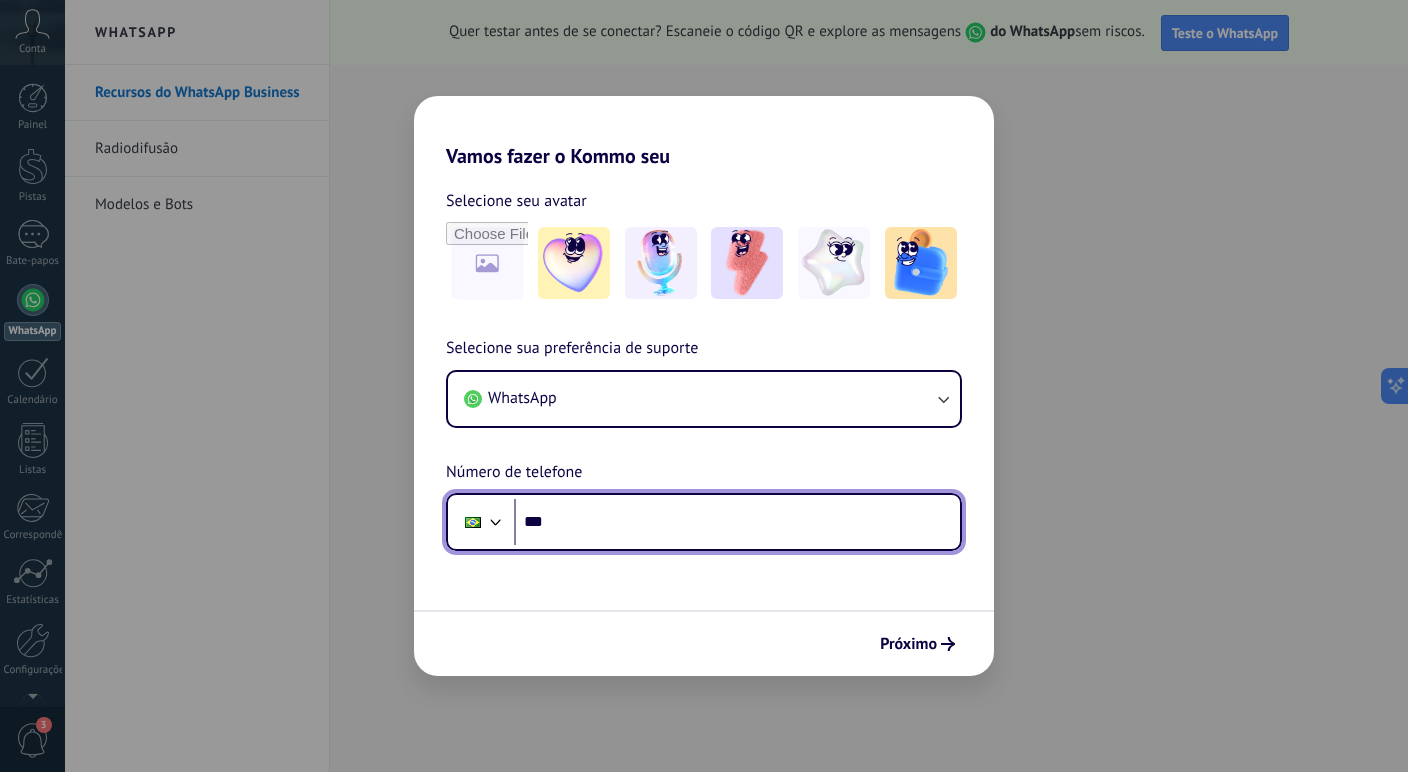 click on "***" at bounding box center [737, 522] 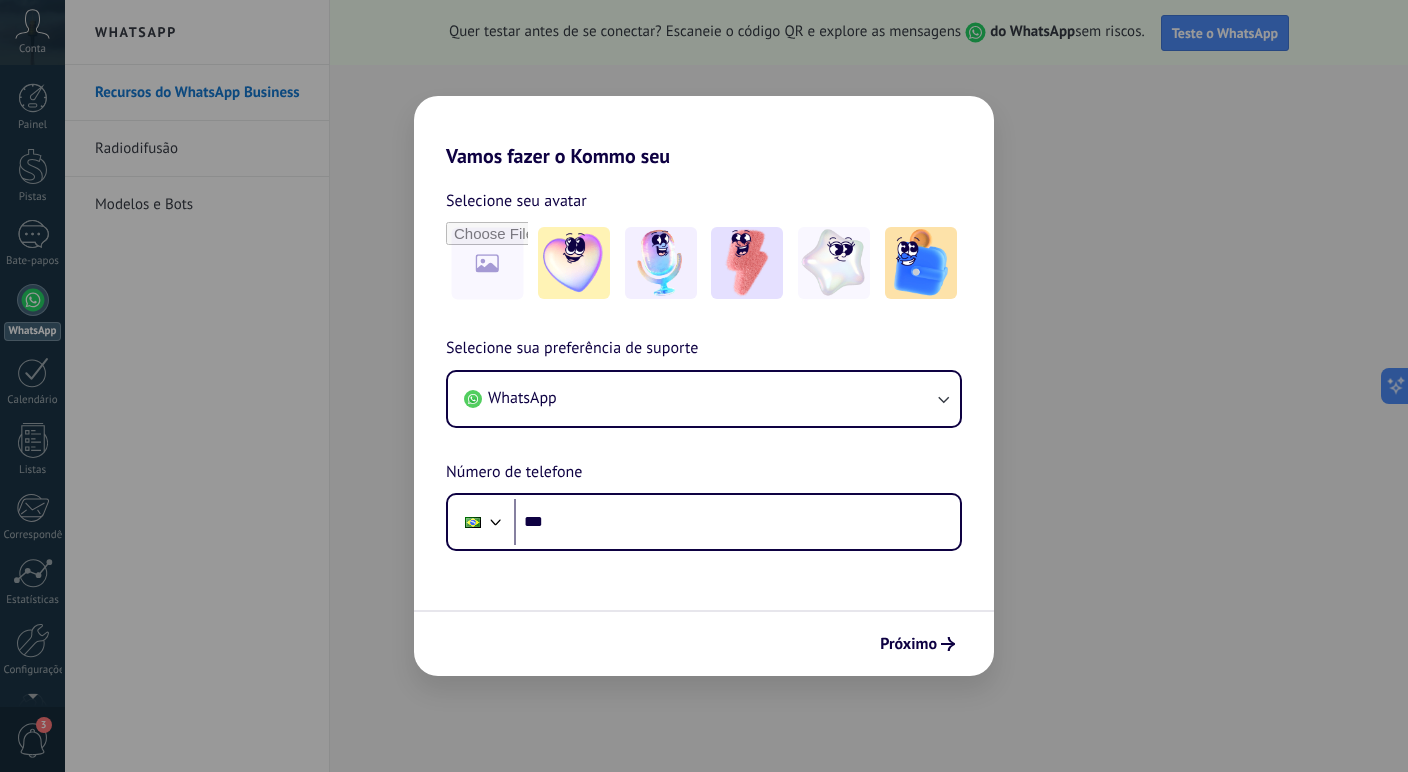 click on "Vamos fazer o Kommo seu Selecione seu avatar Selecione sua preferência de suporte WhatsApp Número de telefone Telefone *** Próximo" at bounding box center [704, 386] 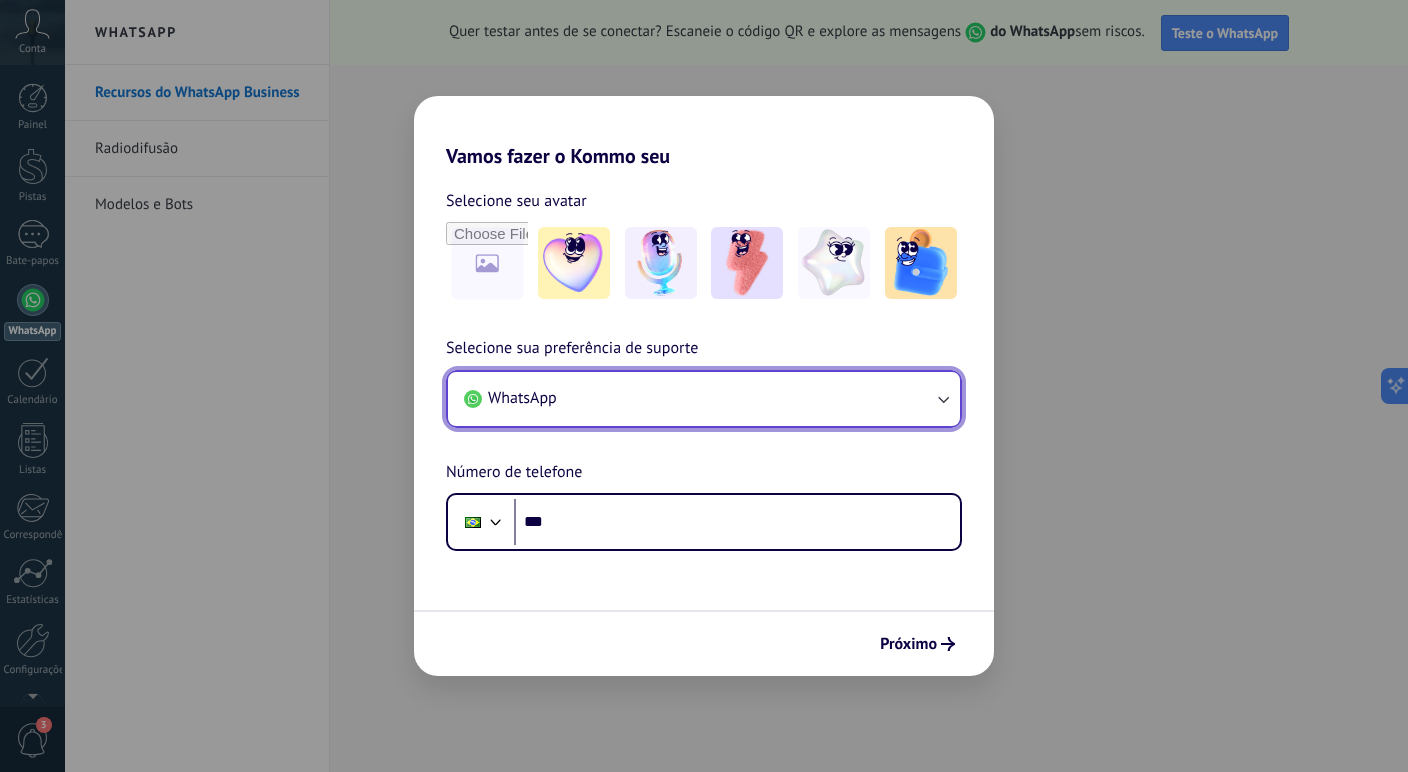 click on "WhatsApp" at bounding box center (704, 399) 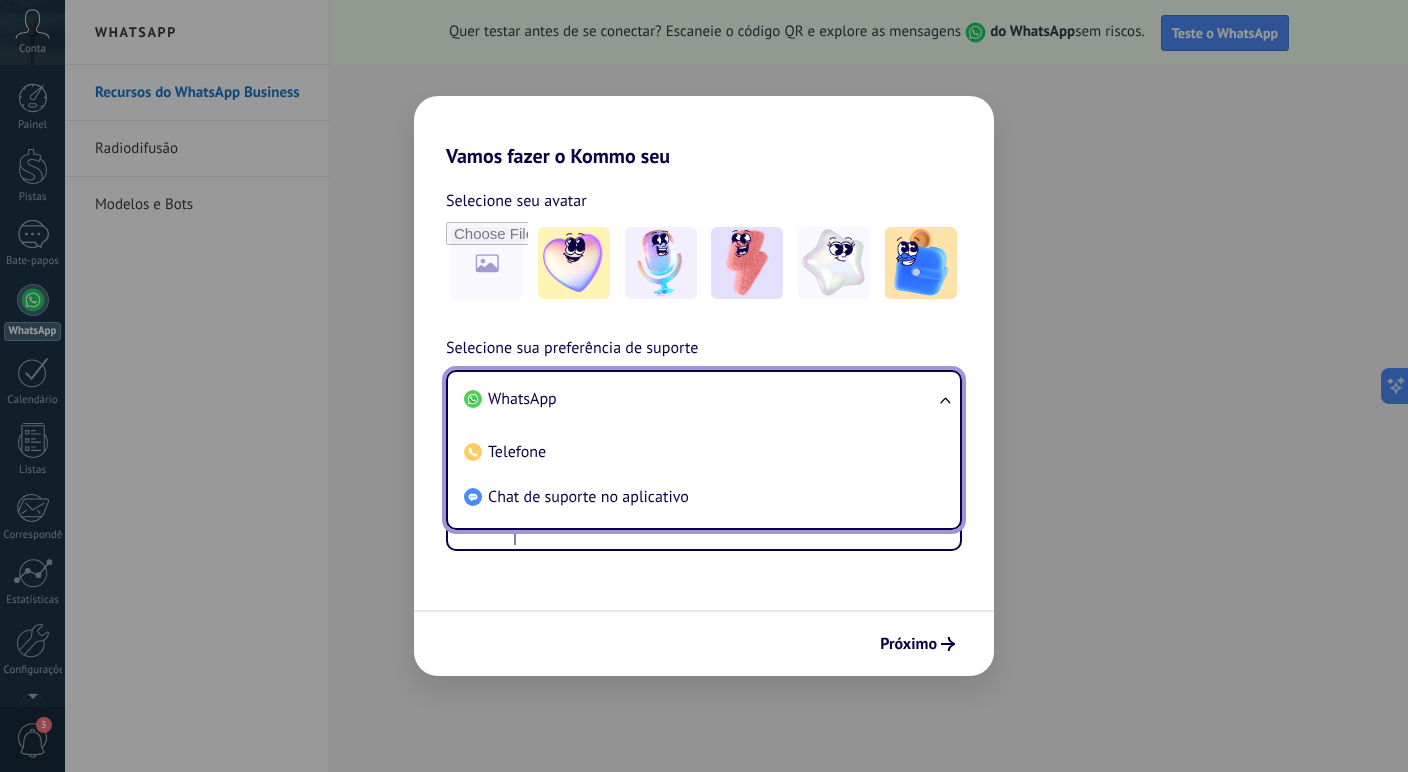 click on "Selecione seu avatar Selecione sua preferência de suporte WhatsApp WhatsApp Telefone Chat de suporte no aplicativo Número de telefone Telefone ***" at bounding box center [704, 359] 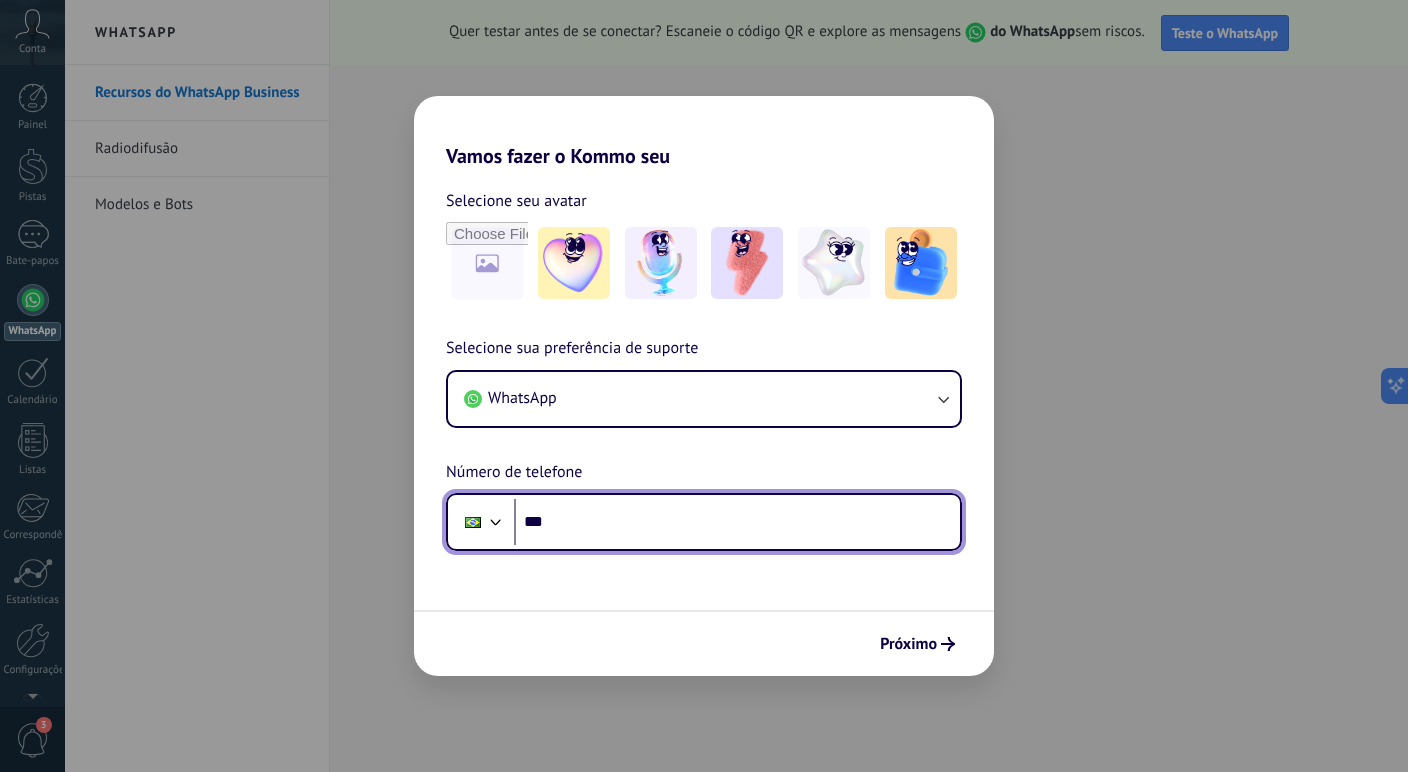 click on "***" at bounding box center [737, 522] 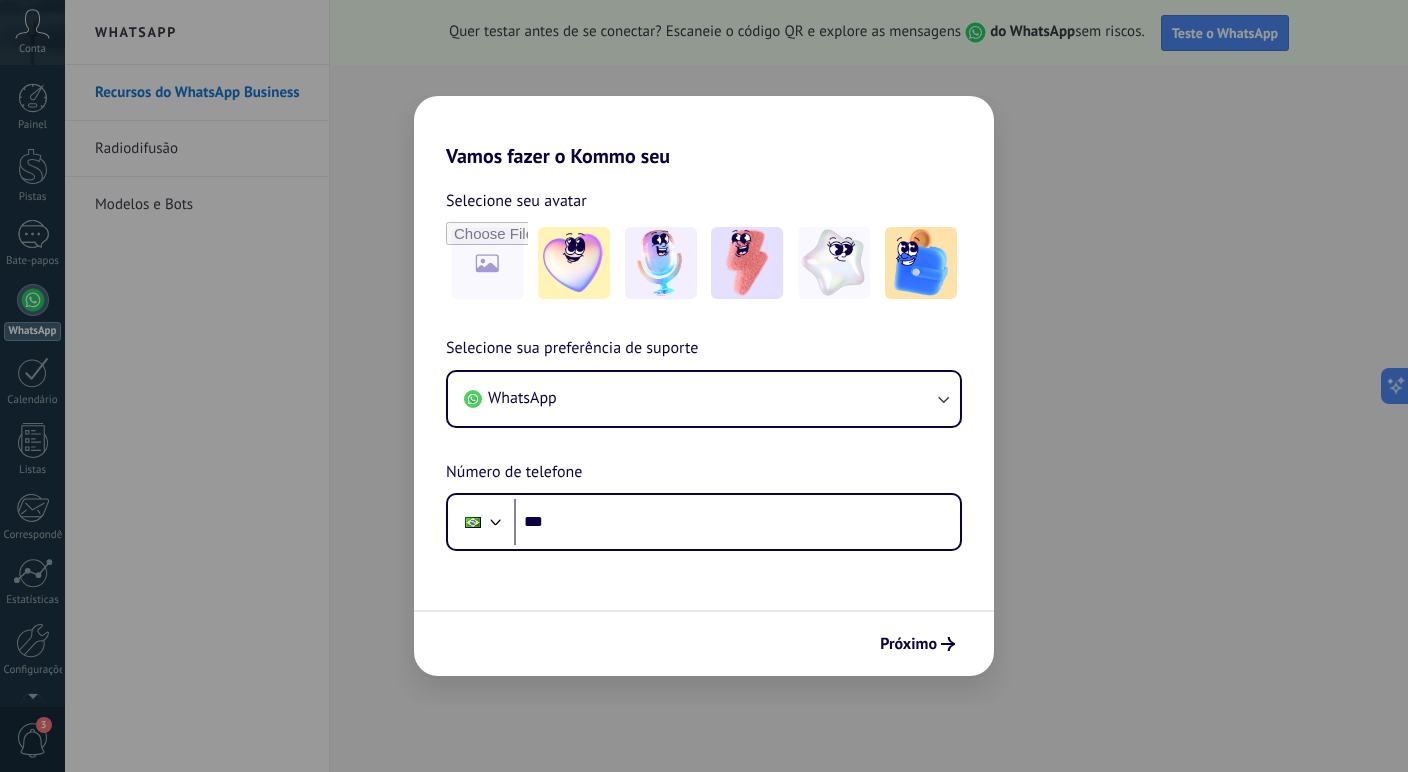 click on "Vamos fazer o Kommo seu Selecione seu avatar Selecione sua preferência de suporte WhatsApp Número de telefone Telefone *** Próximo" at bounding box center [704, 386] 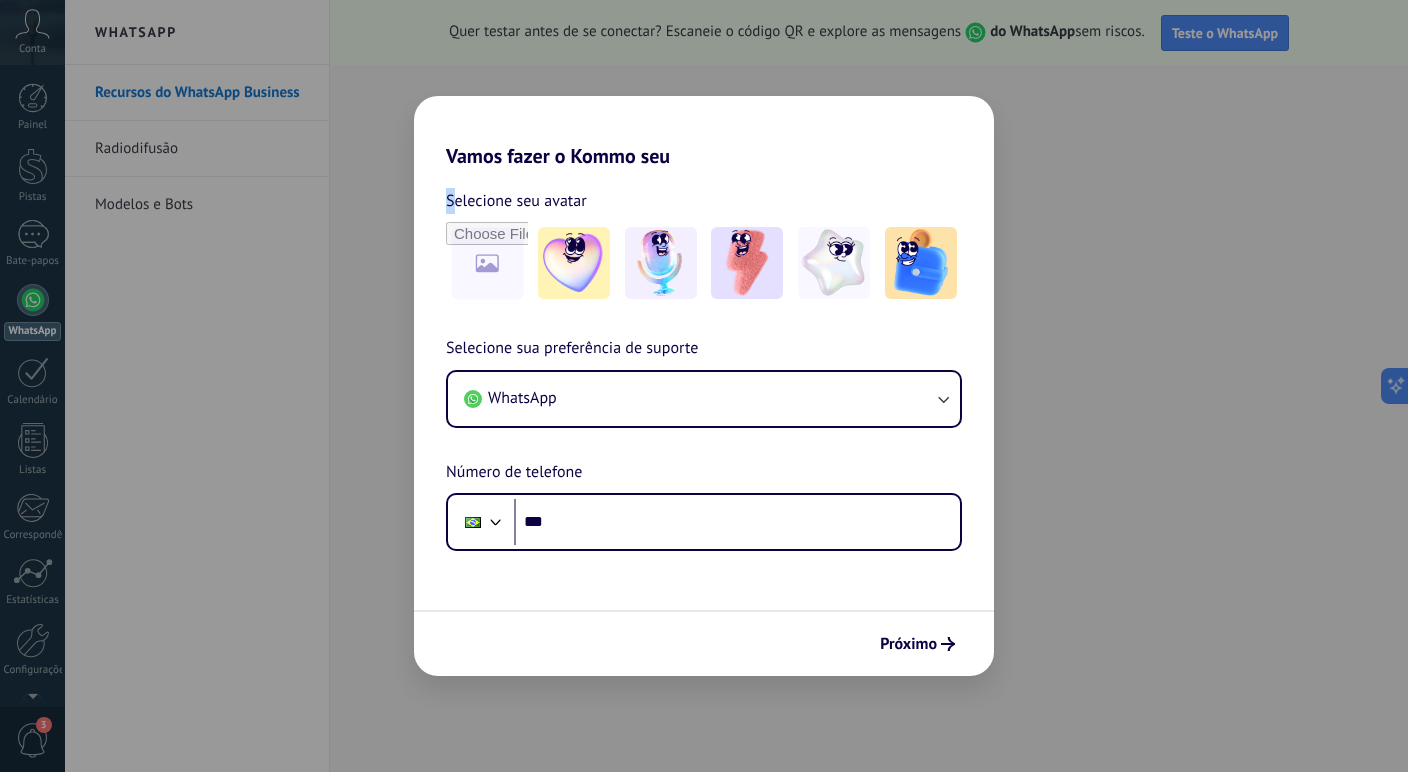 click on "Vamos fazer o Kommo seu Selecione seu avatar Selecione sua preferência de suporte WhatsApp Número de telefone Telefone *** Próximo" at bounding box center (704, 386) 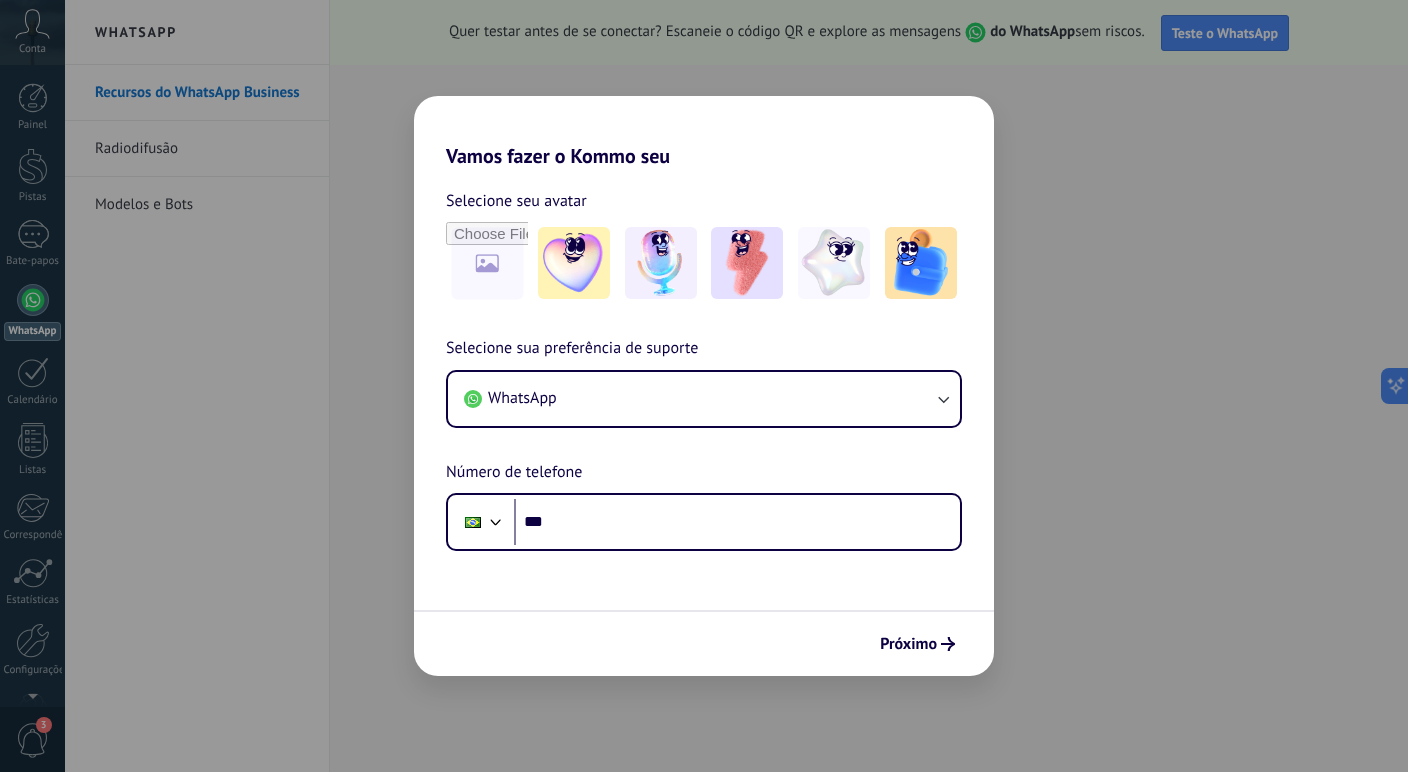 drag, startPoint x: 352, startPoint y: 656, endPoint x: 362, endPoint y: 657, distance: 10.049875 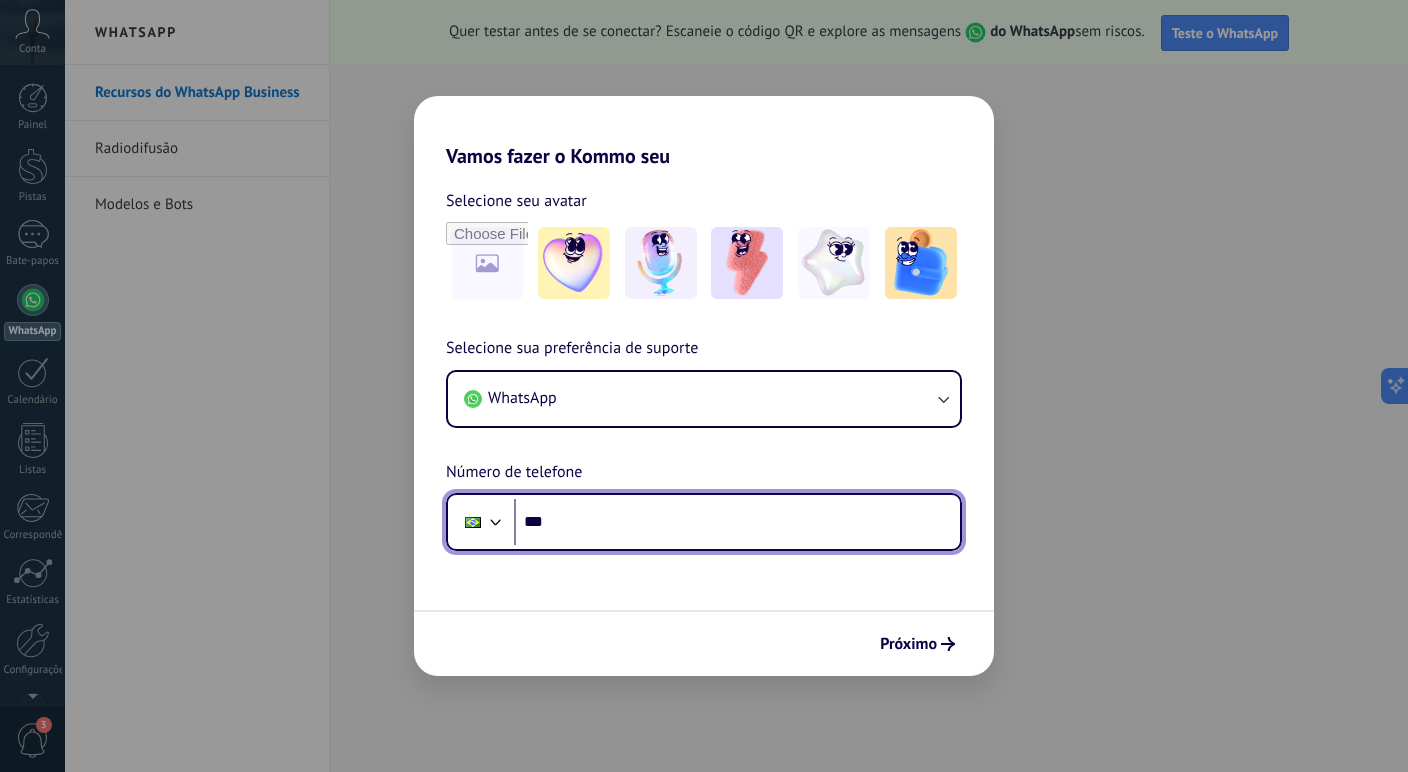 click on "***" at bounding box center [737, 522] 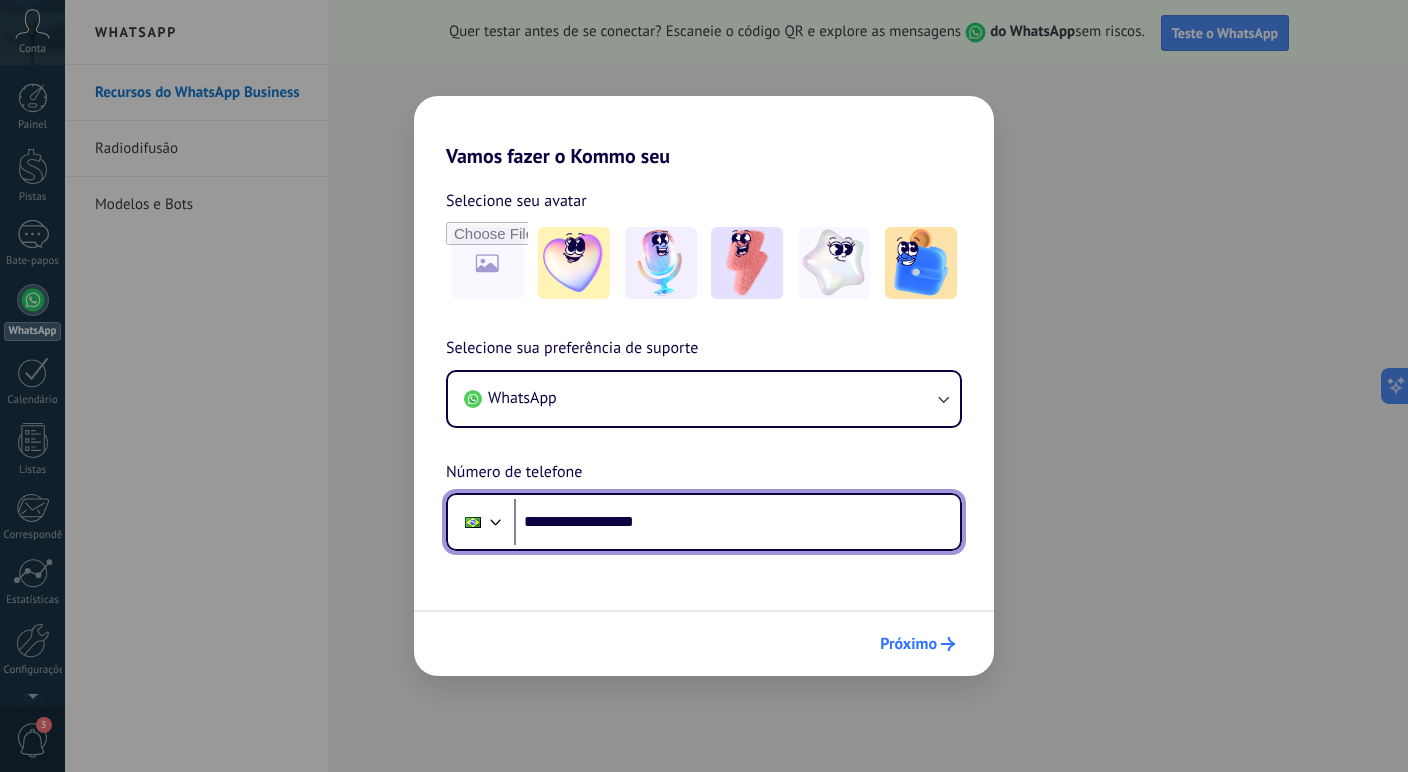 type on "**********" 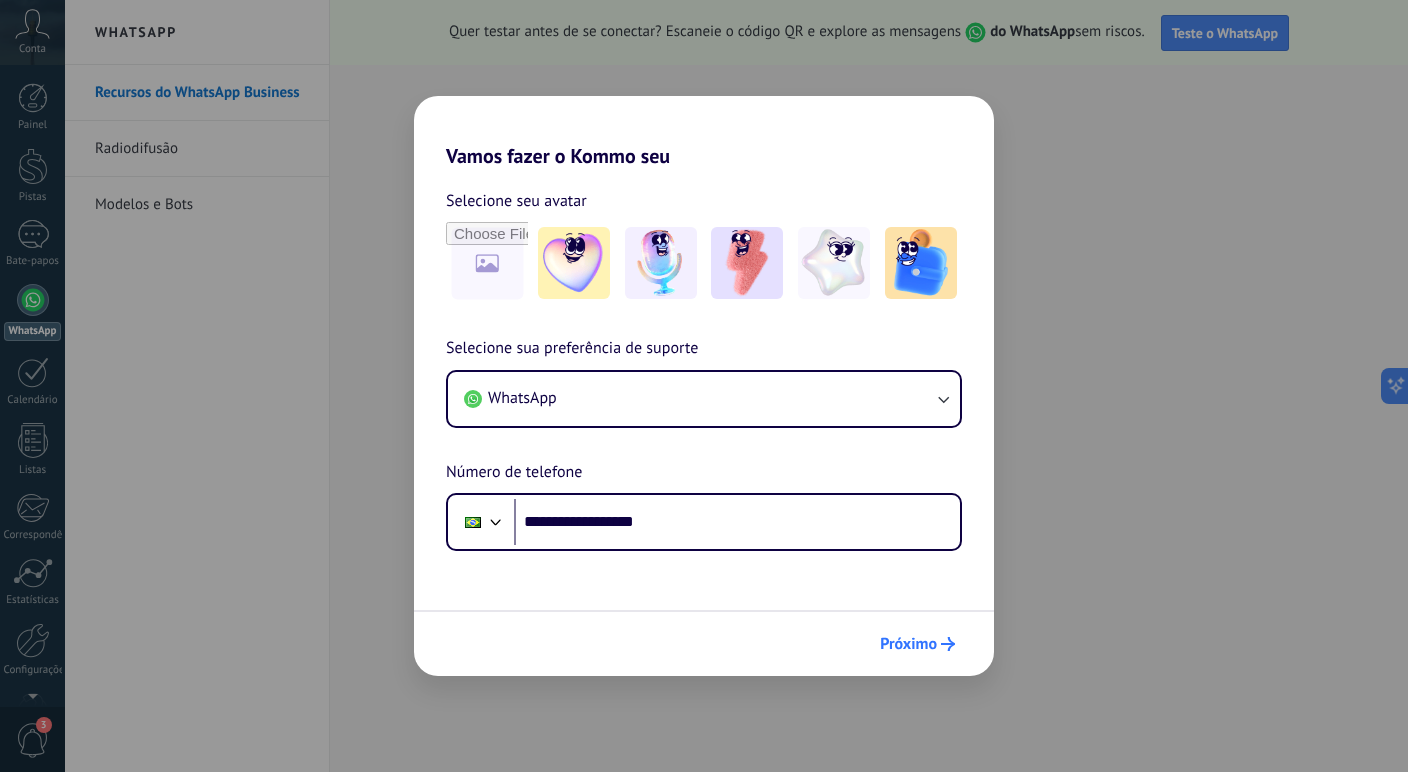 click on "Próximo" at bounding box center (908, 644) 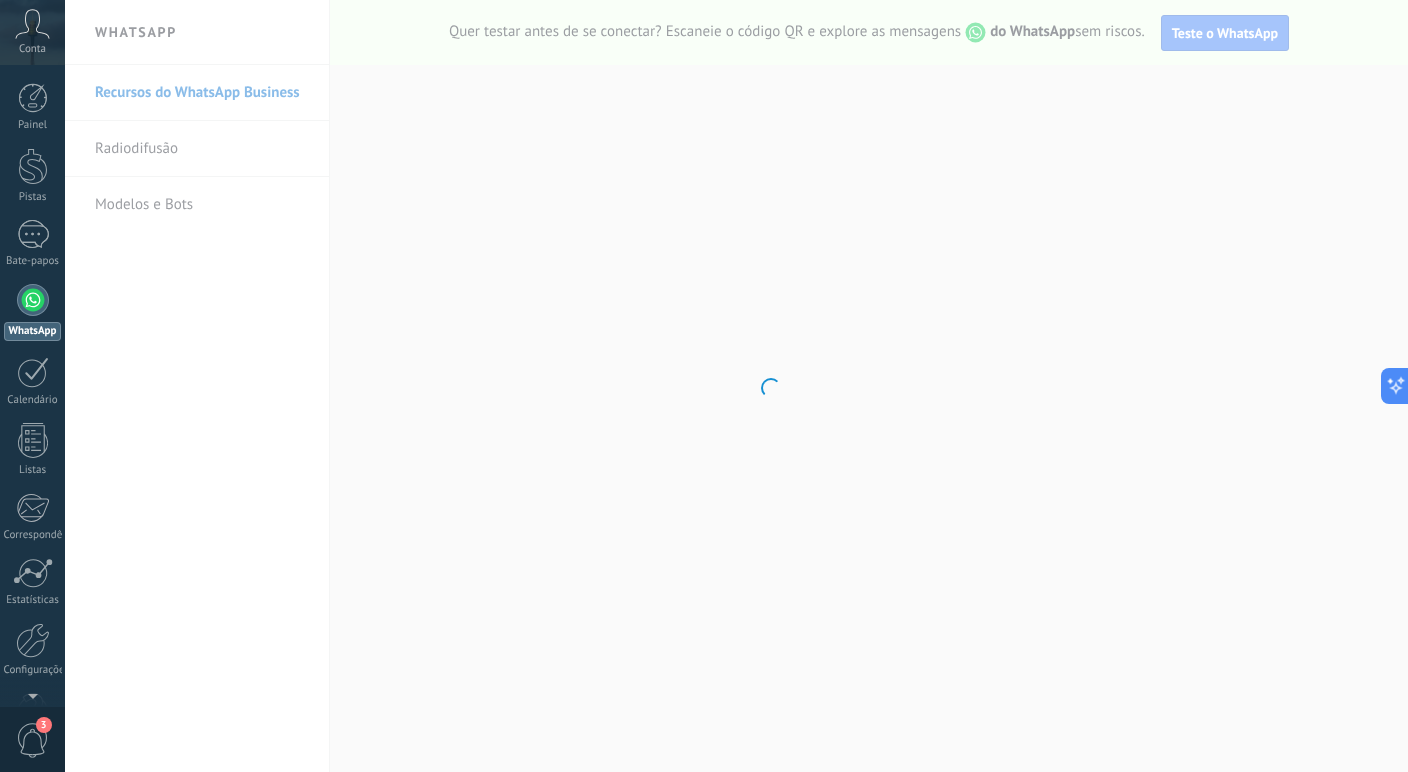scroll, scrollTop: 0, scrollLeft: 0, axis: both 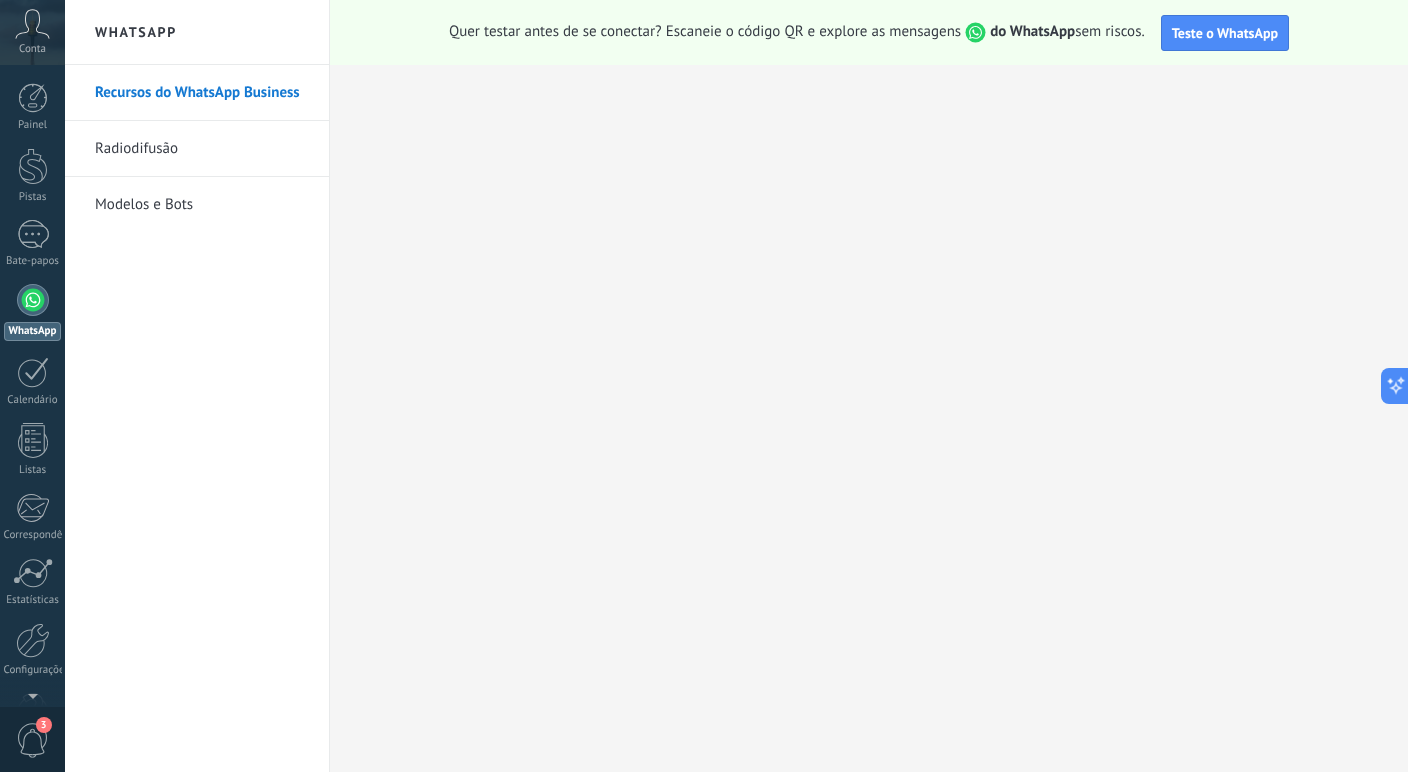 drag, startPoint x: 36, startPoint y: 33, endPoint x: 422, endPoint y: 46, distance: 386.21884 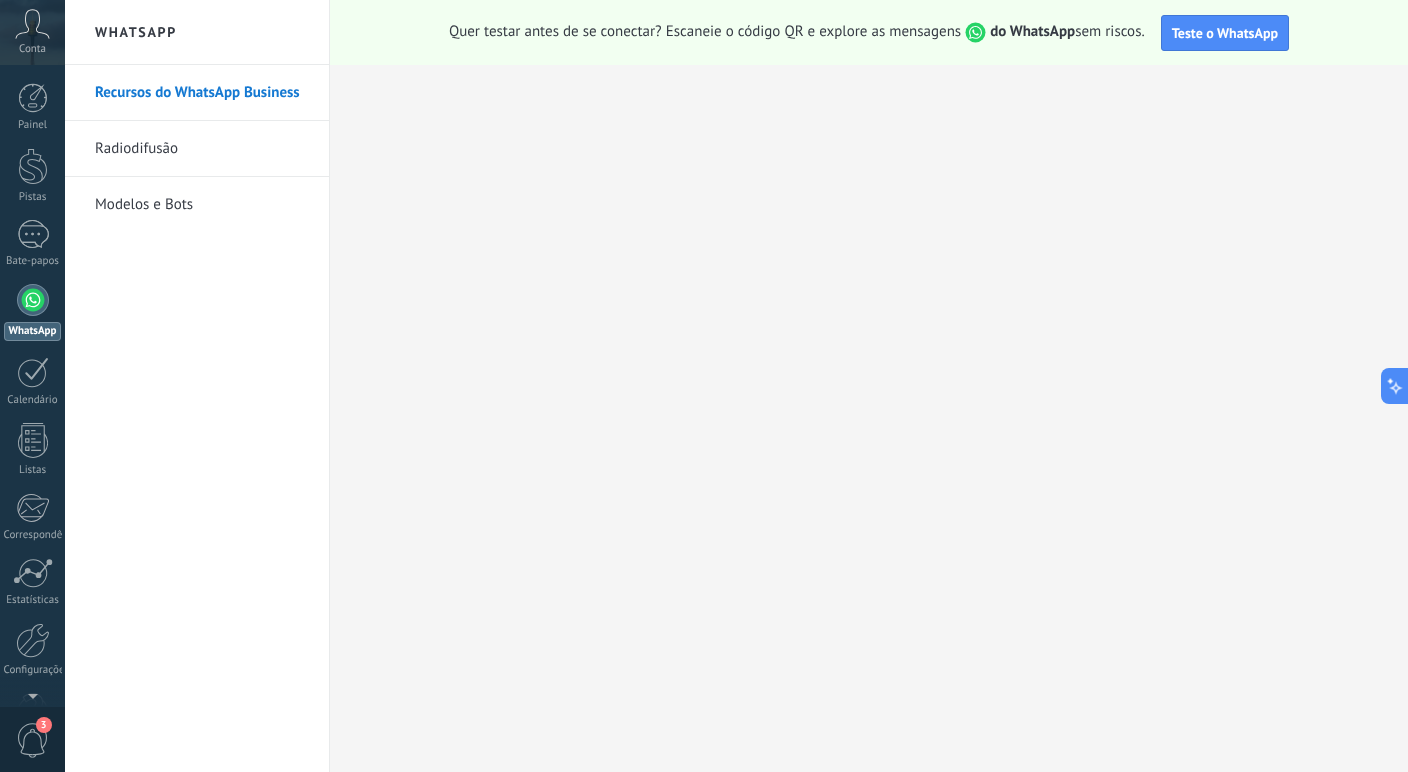 click on "Modelos e Bots" at bounding box center [144, 204] 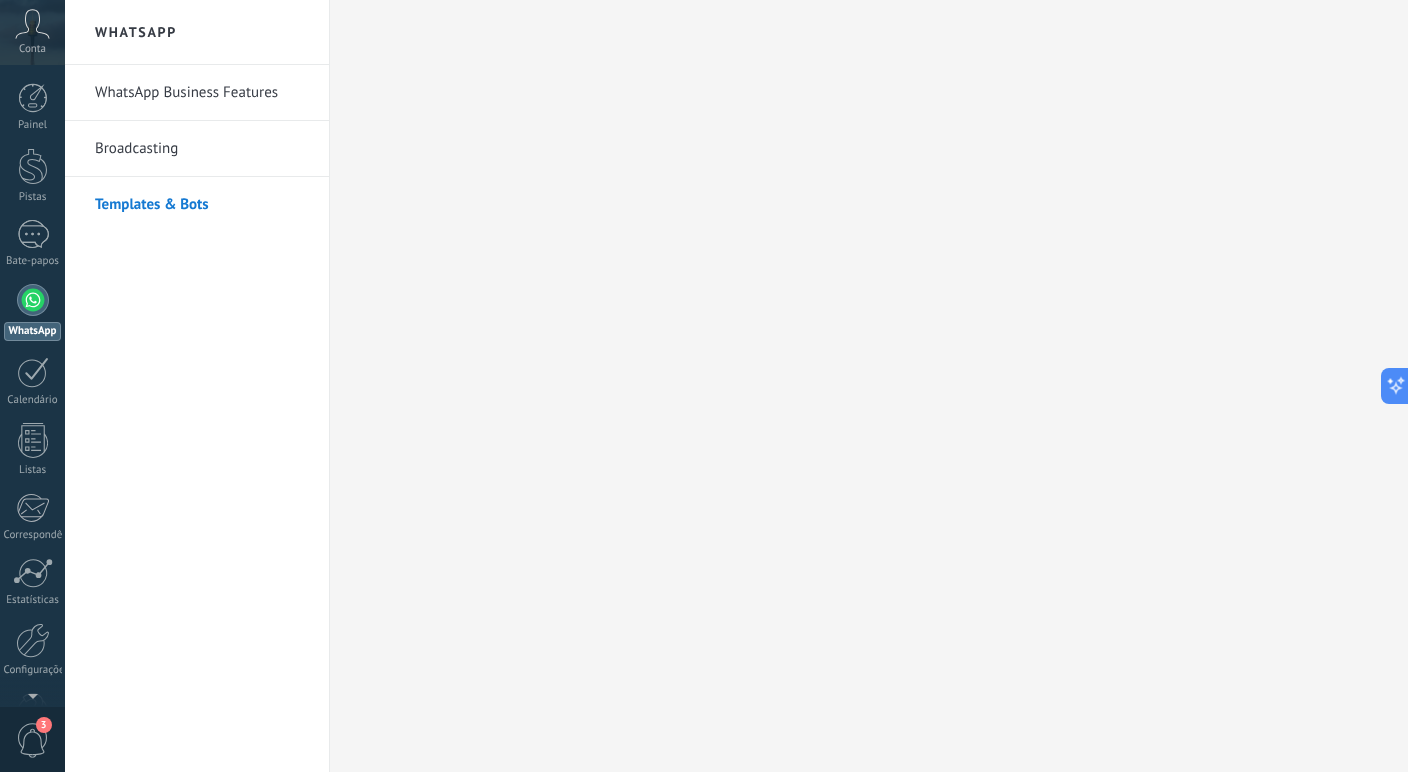 click on "Broadcasting" at bounding box center (202, 149) 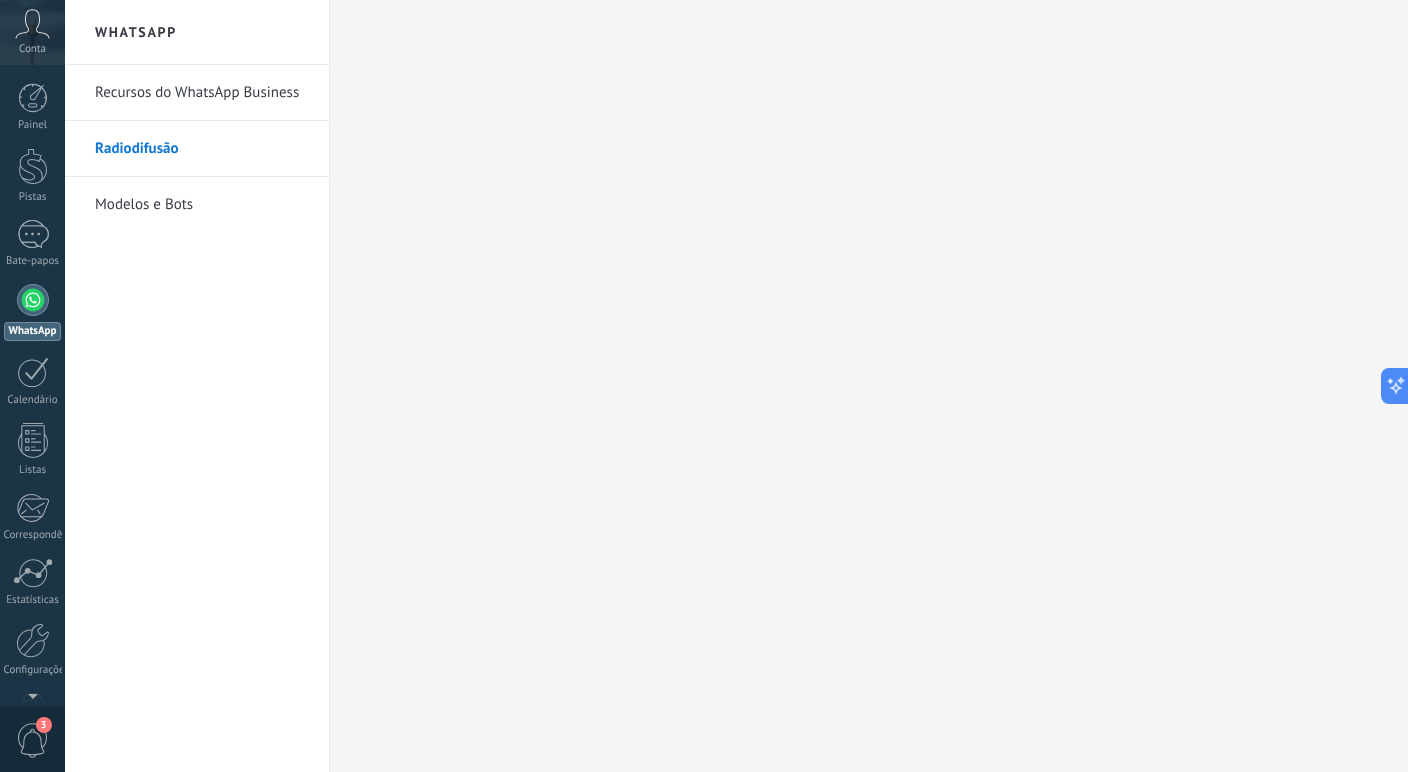 click on "WhatsApp" at bounding box center [136, 32] 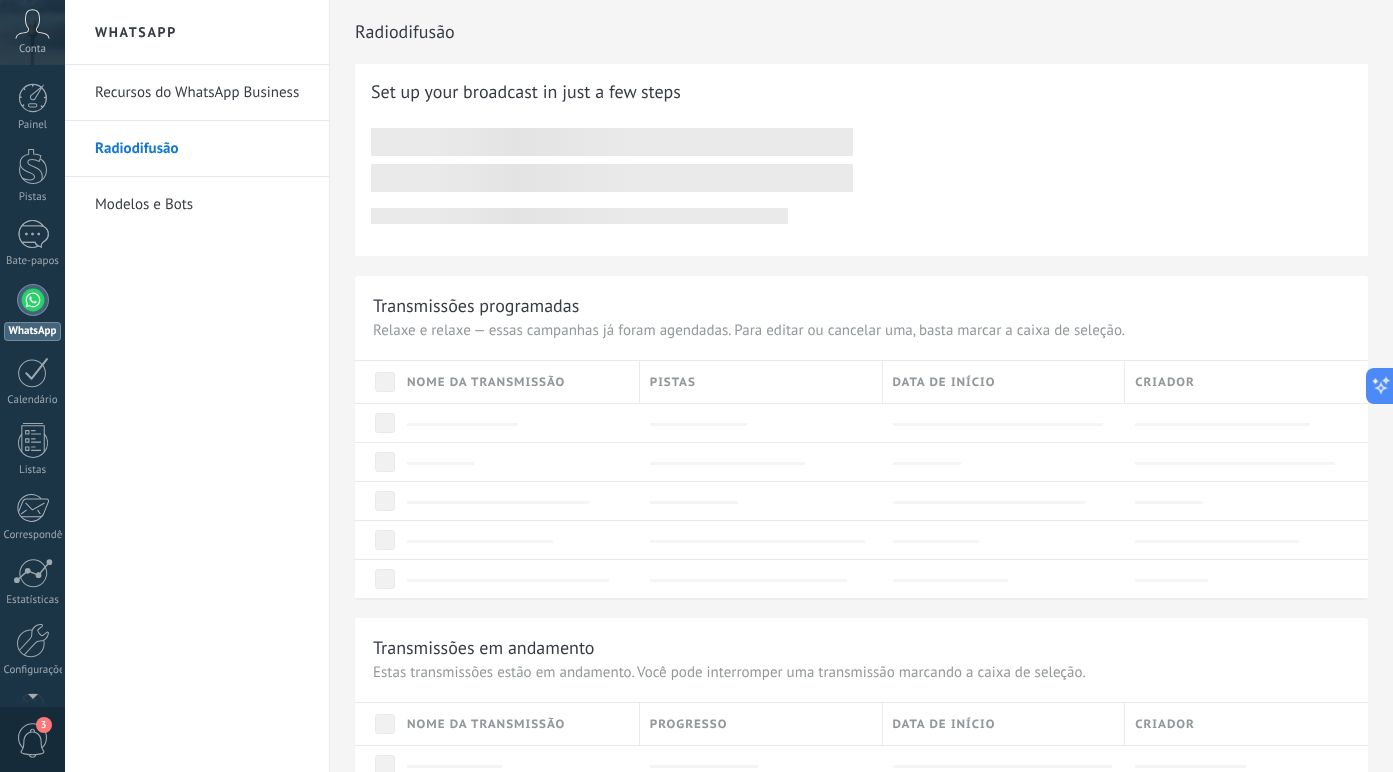 click 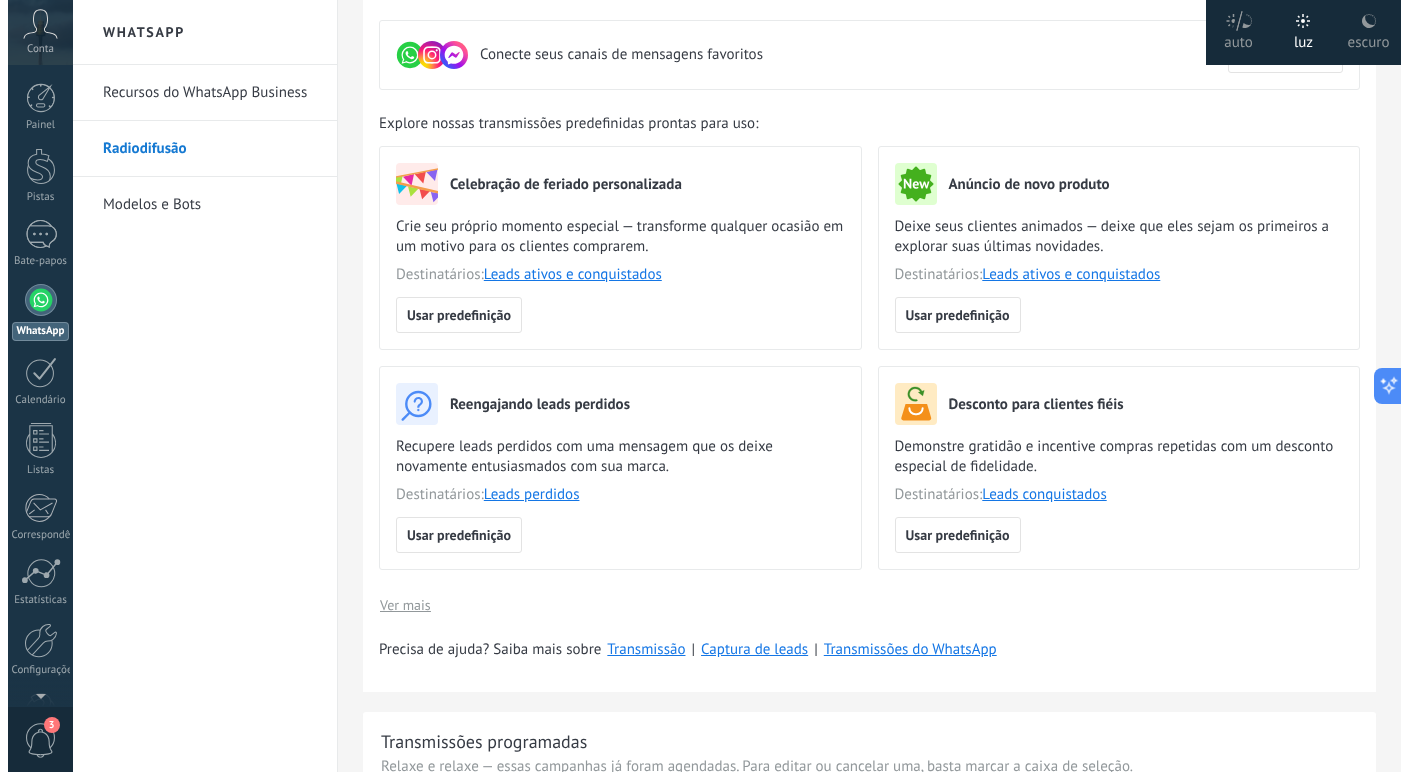 scroll, scrollTop: 300, scrollLeft: 0, axis: vertical 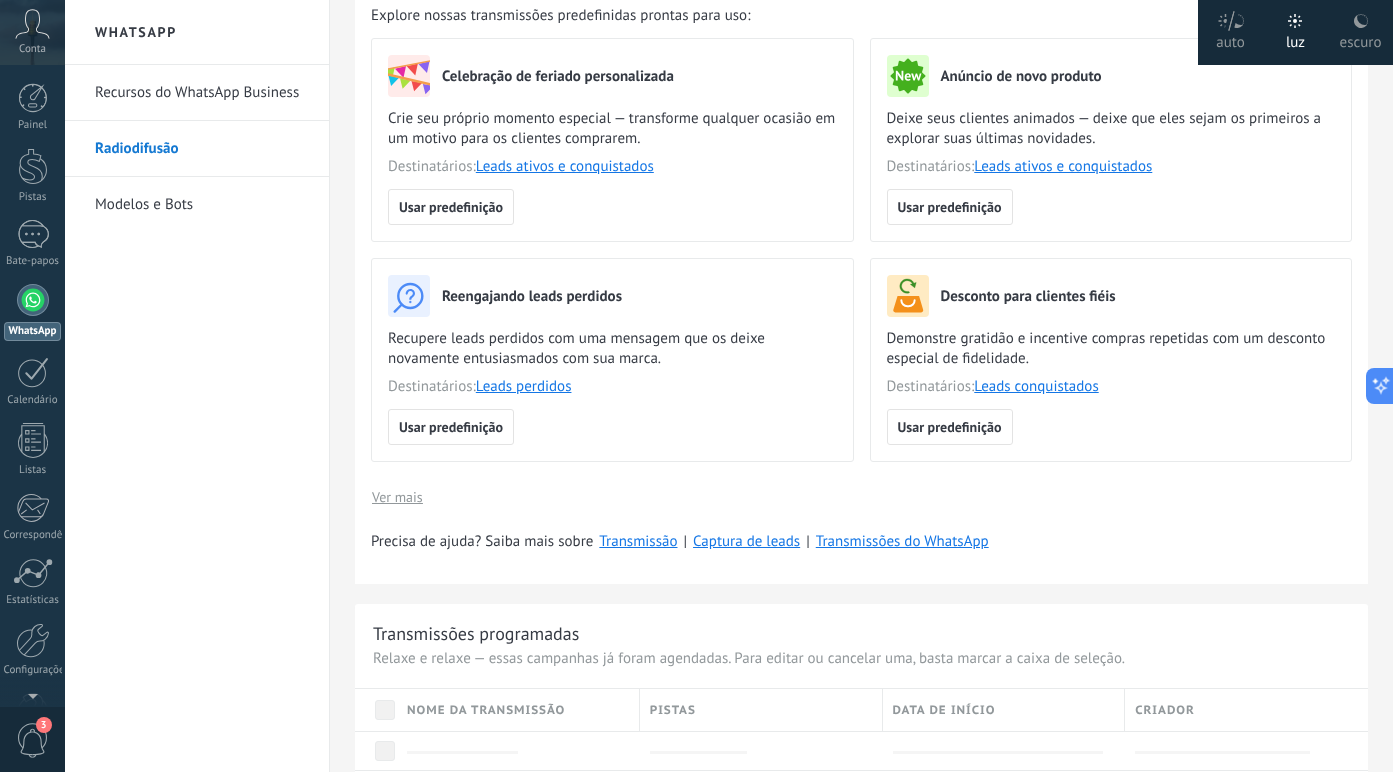 click on "3" at bounding box center (33, 740) 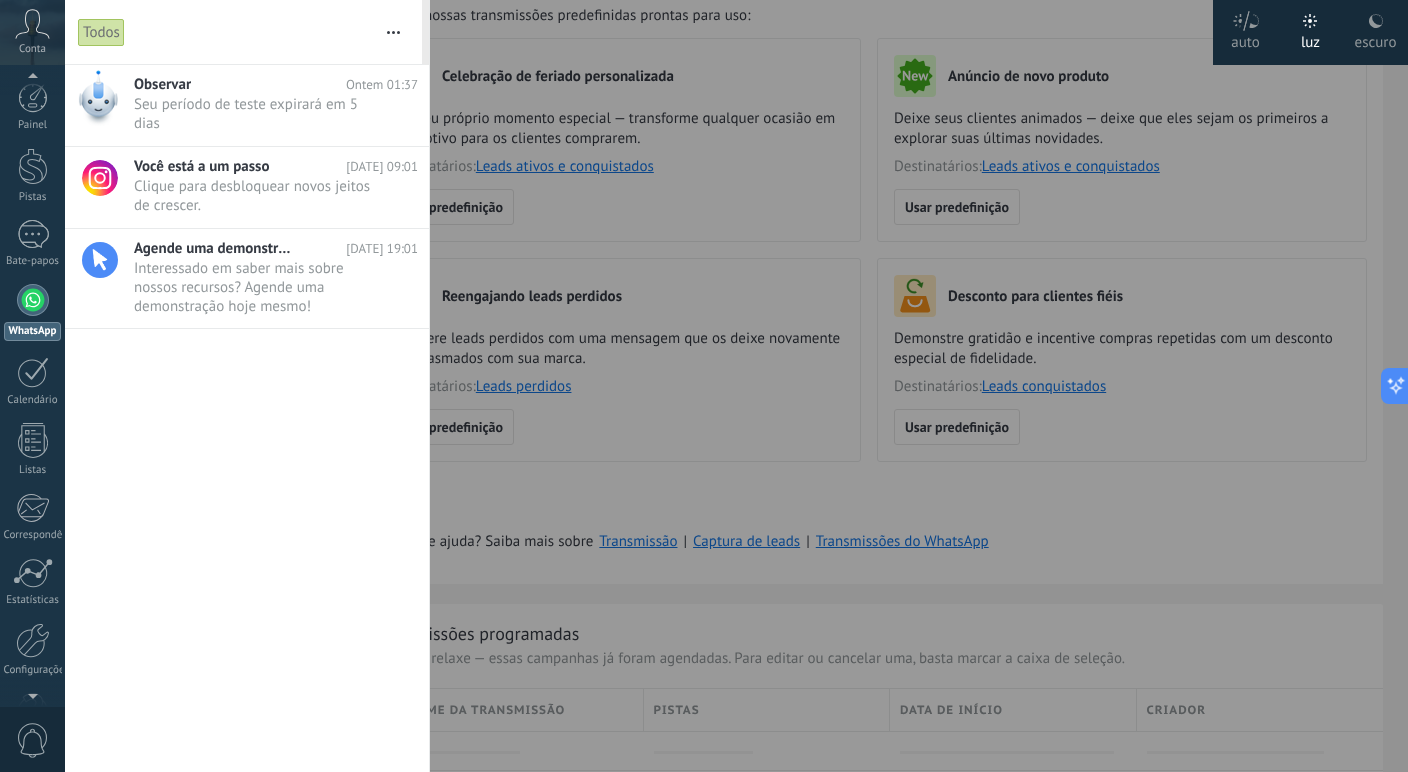click at bounding box center [33, 300] 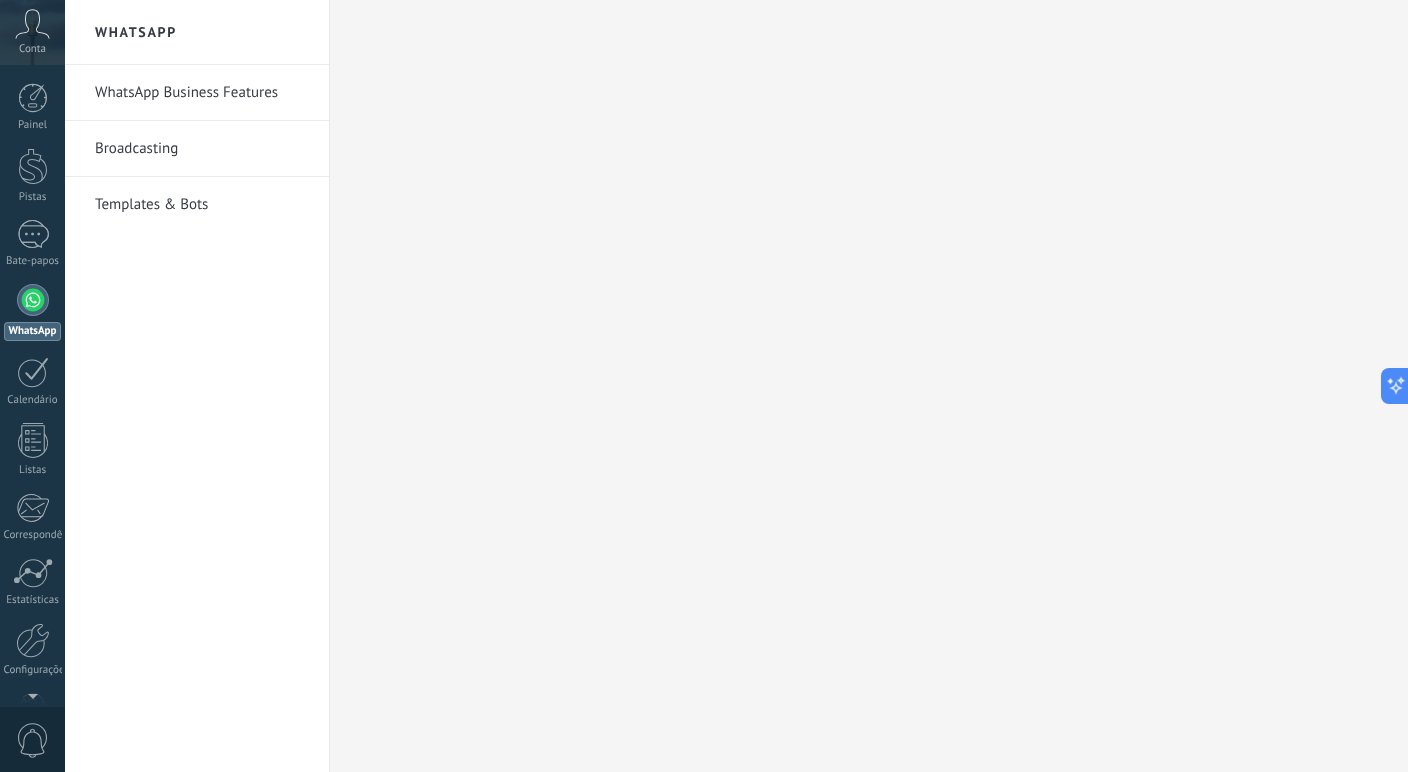 scroll, scrollTop: 0, scrollLeft: 0, axis: both 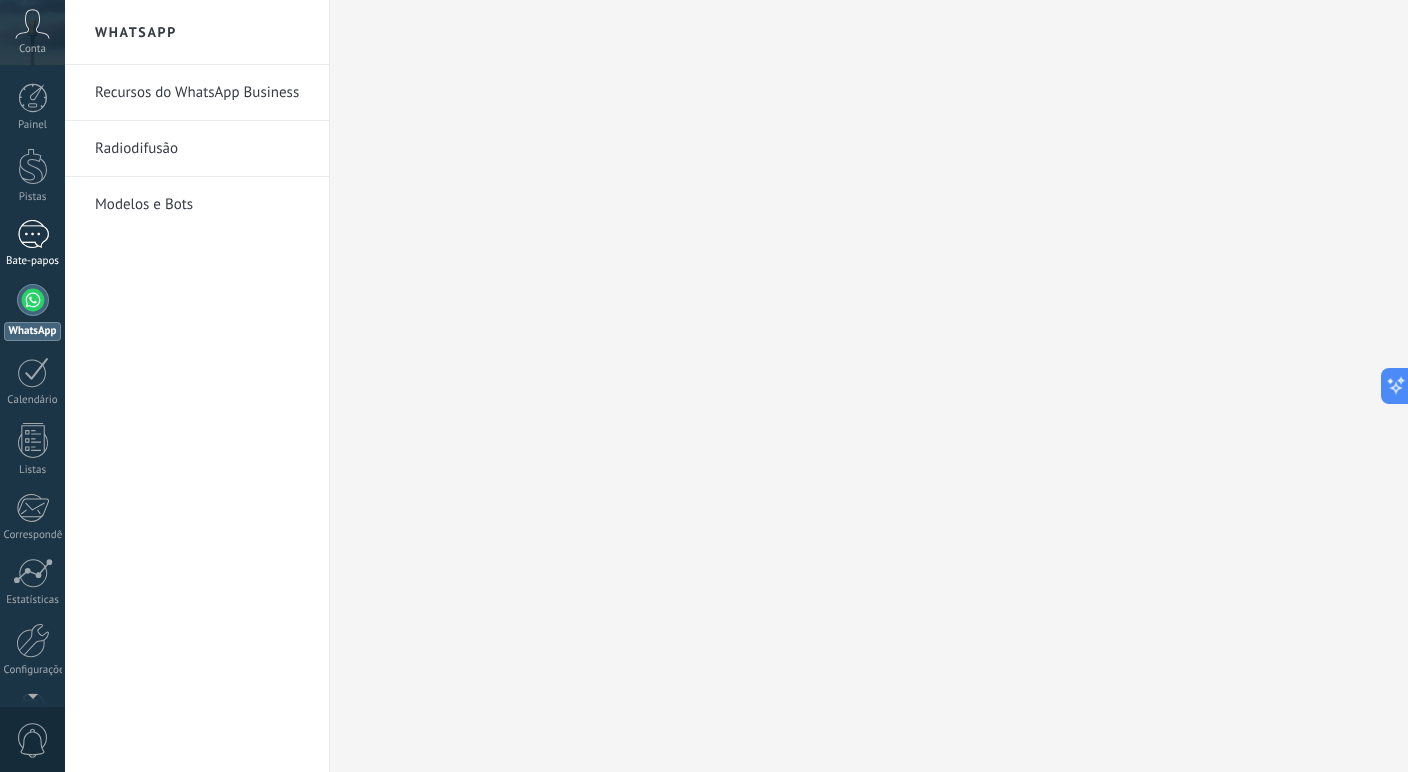 click on "Bate-papos" at bounding box center (32, 244) 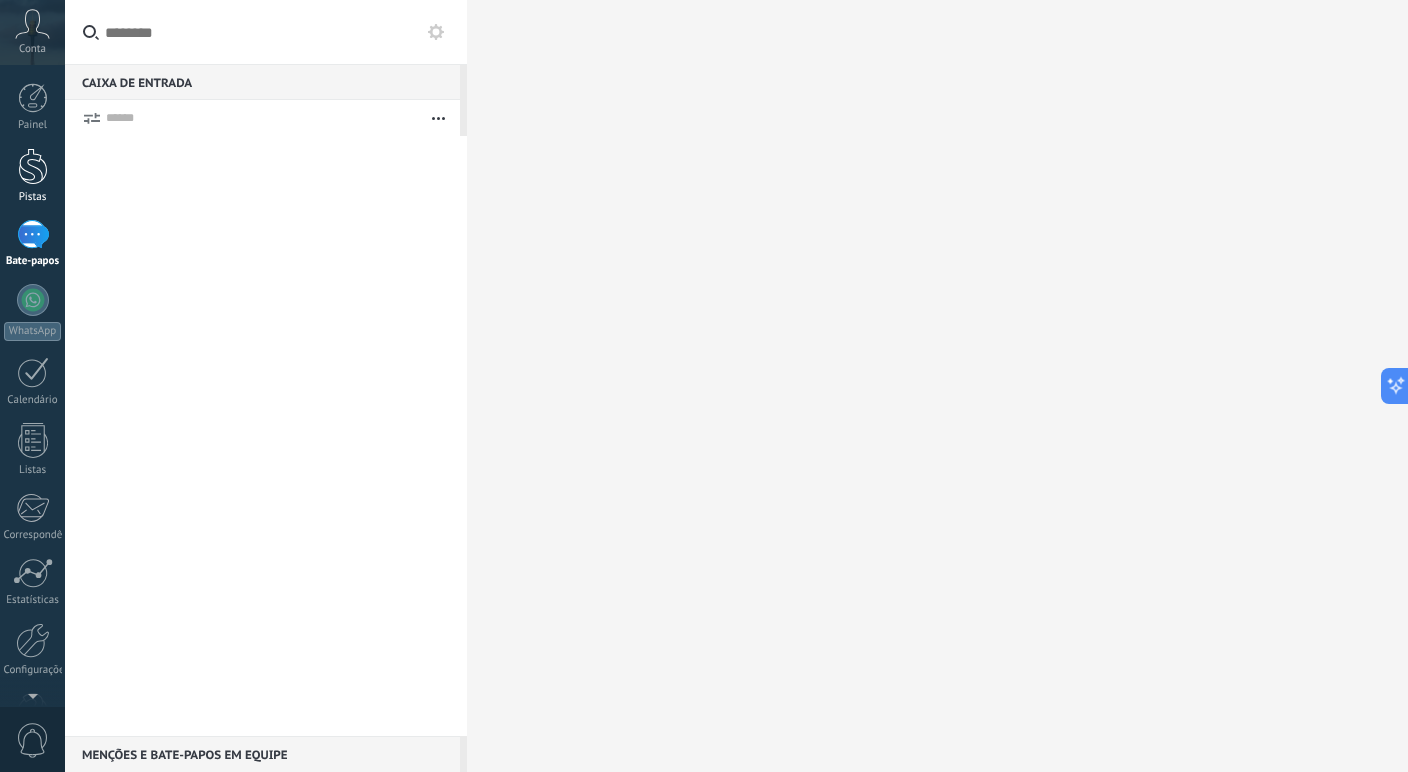 click on "Pistas" at bounding box center (33, 197) 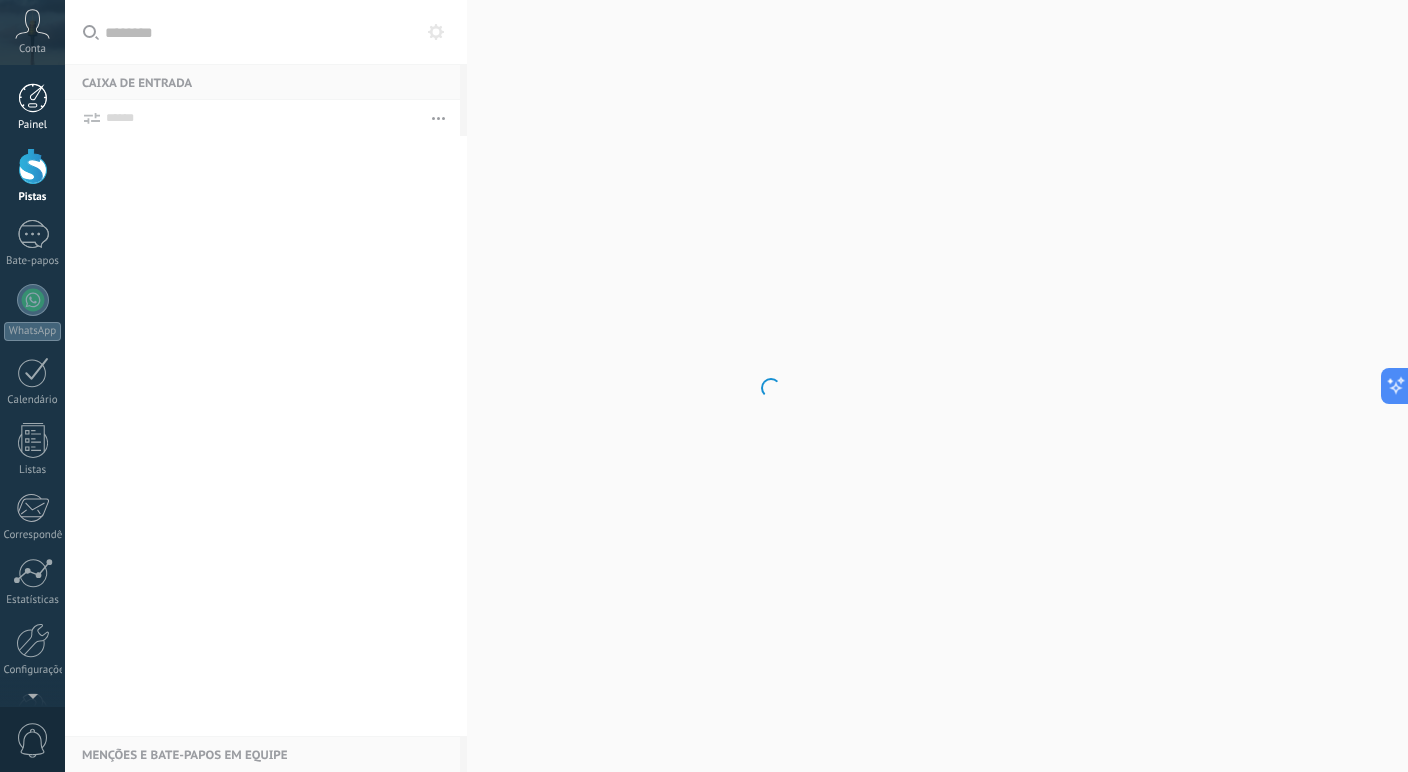 click on "Painel" at bounding box center [32, 125] 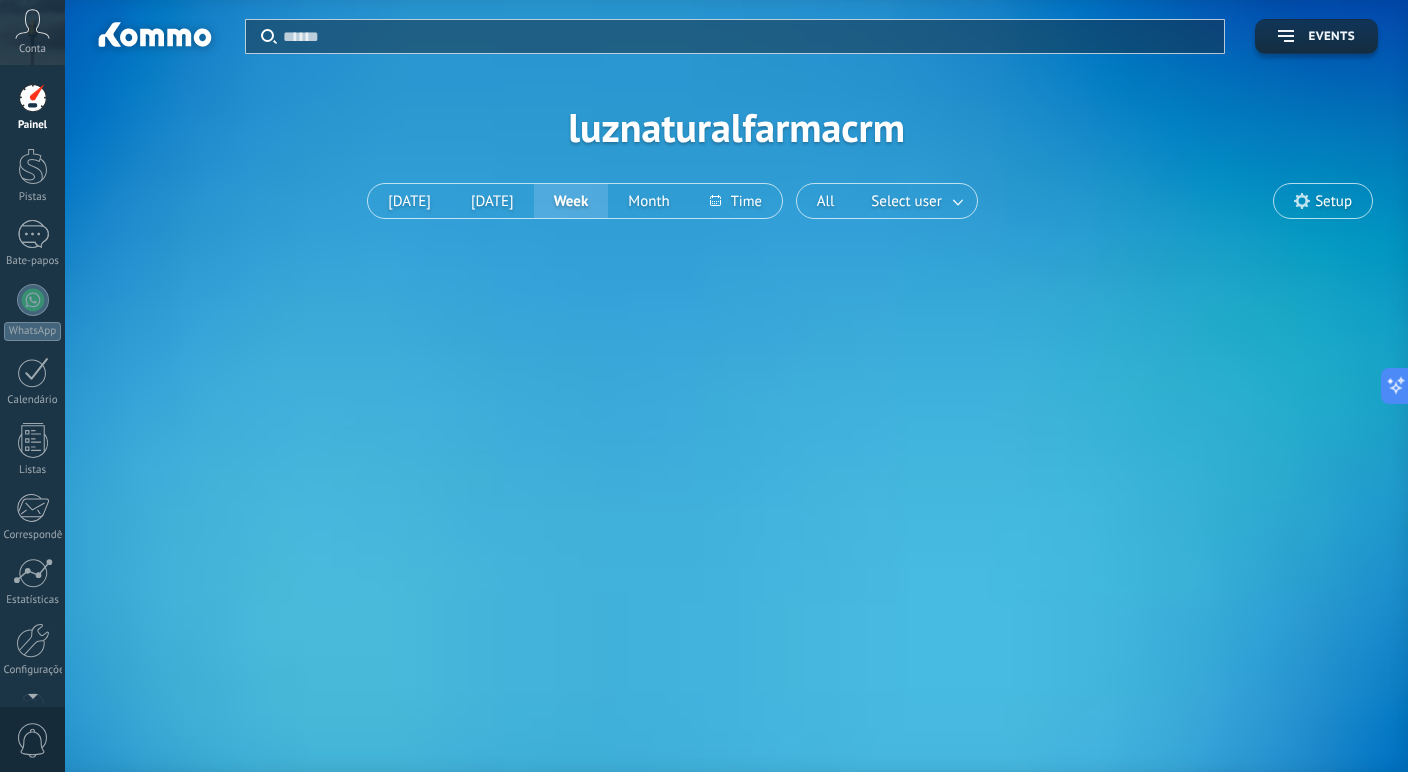 click on "Conta" at bounding box center [32, 49] 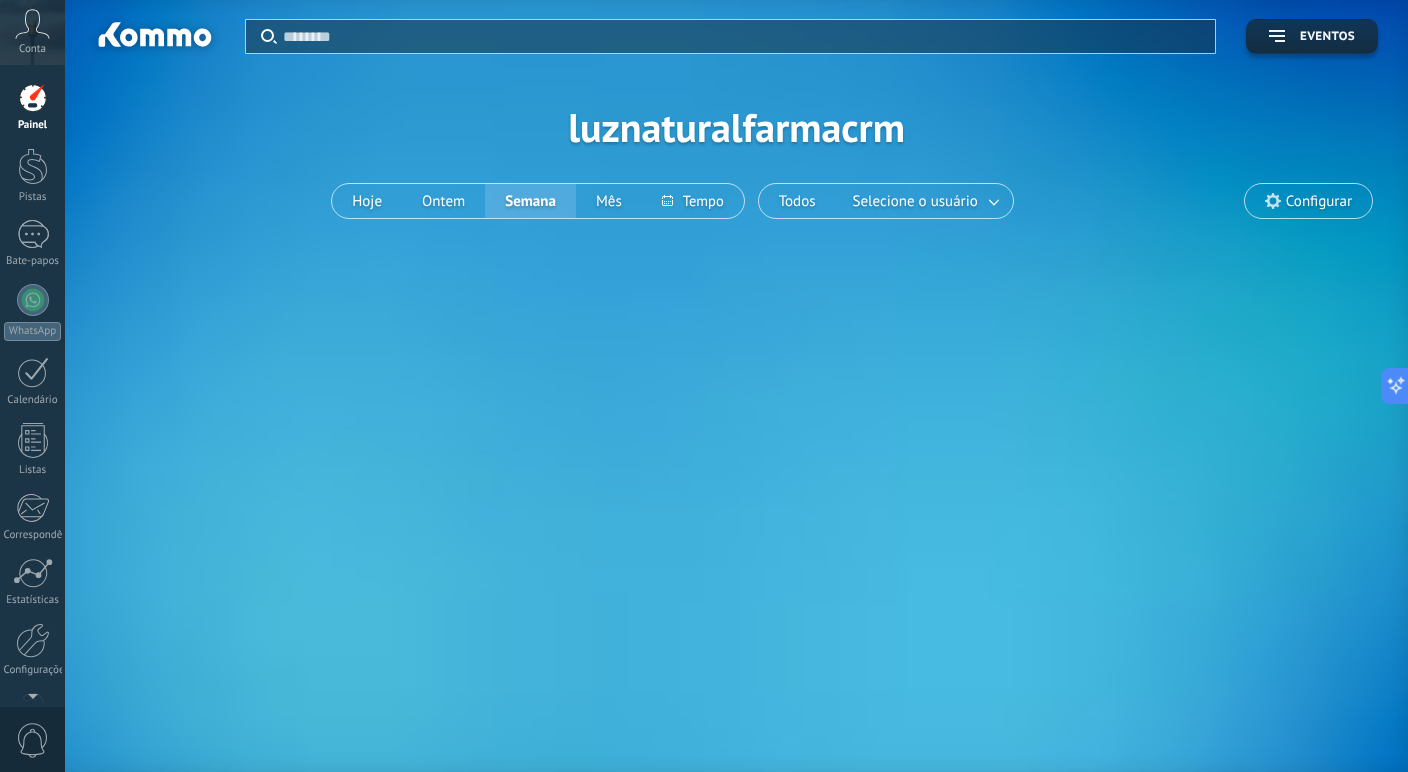 click on "Conta" at bounding box center [32, 49] 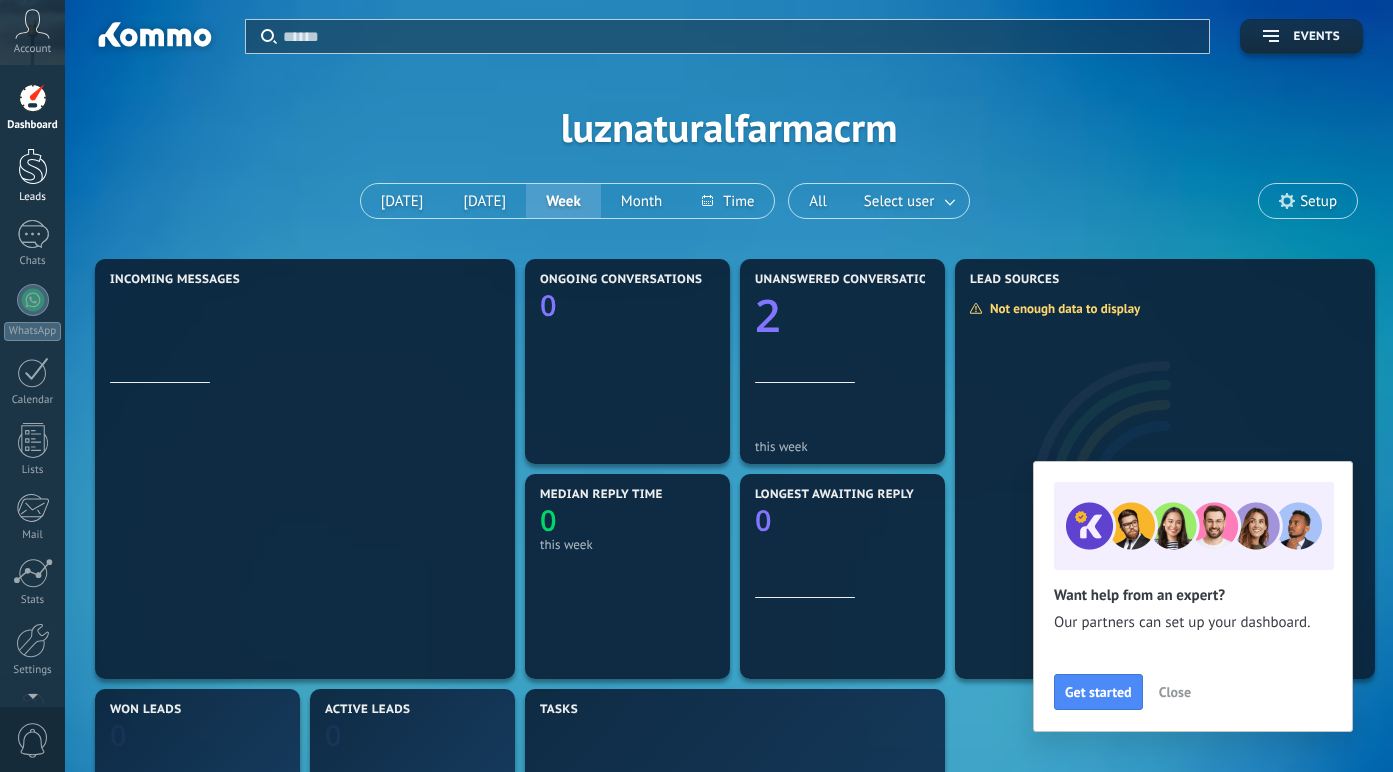 scroll, scrollTop: 0, scrollLeft: 0, axis: both 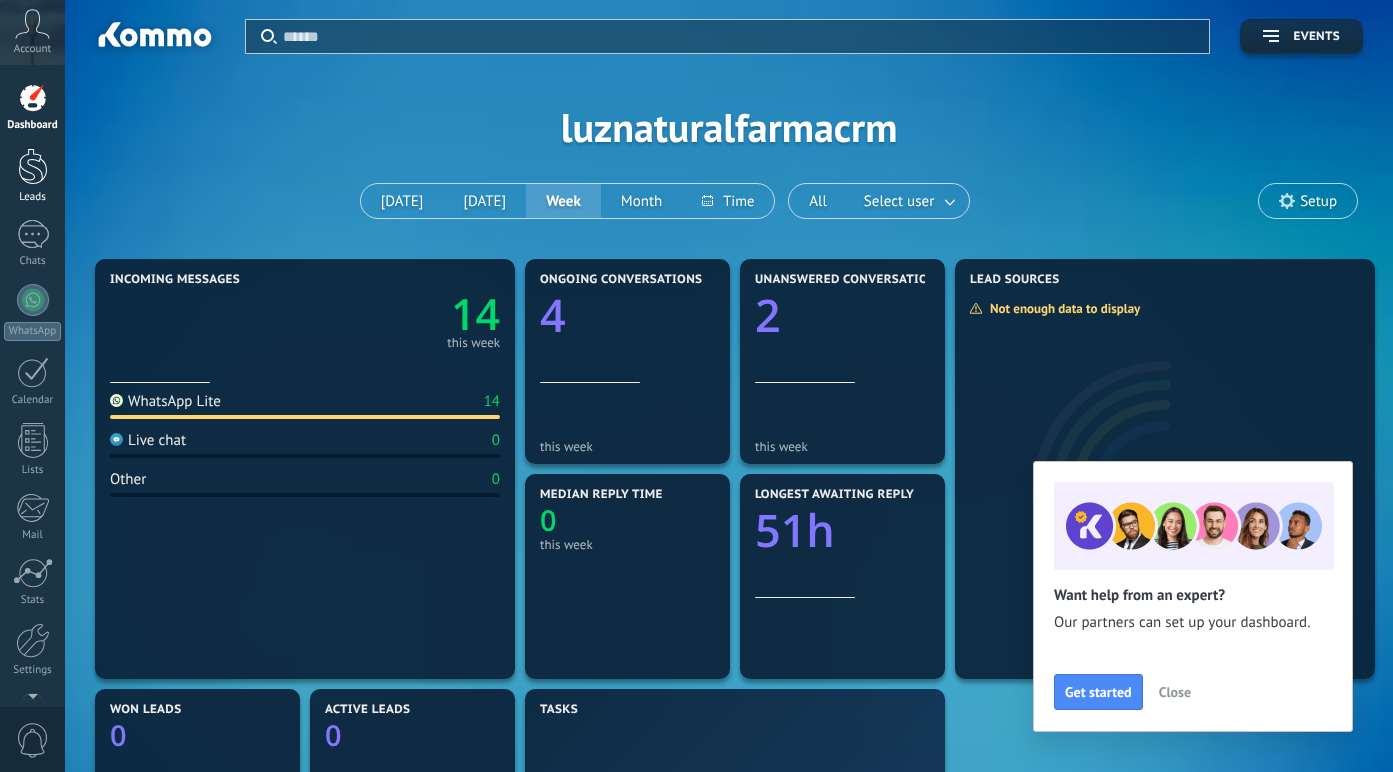 click at bounding box center (33, 166) 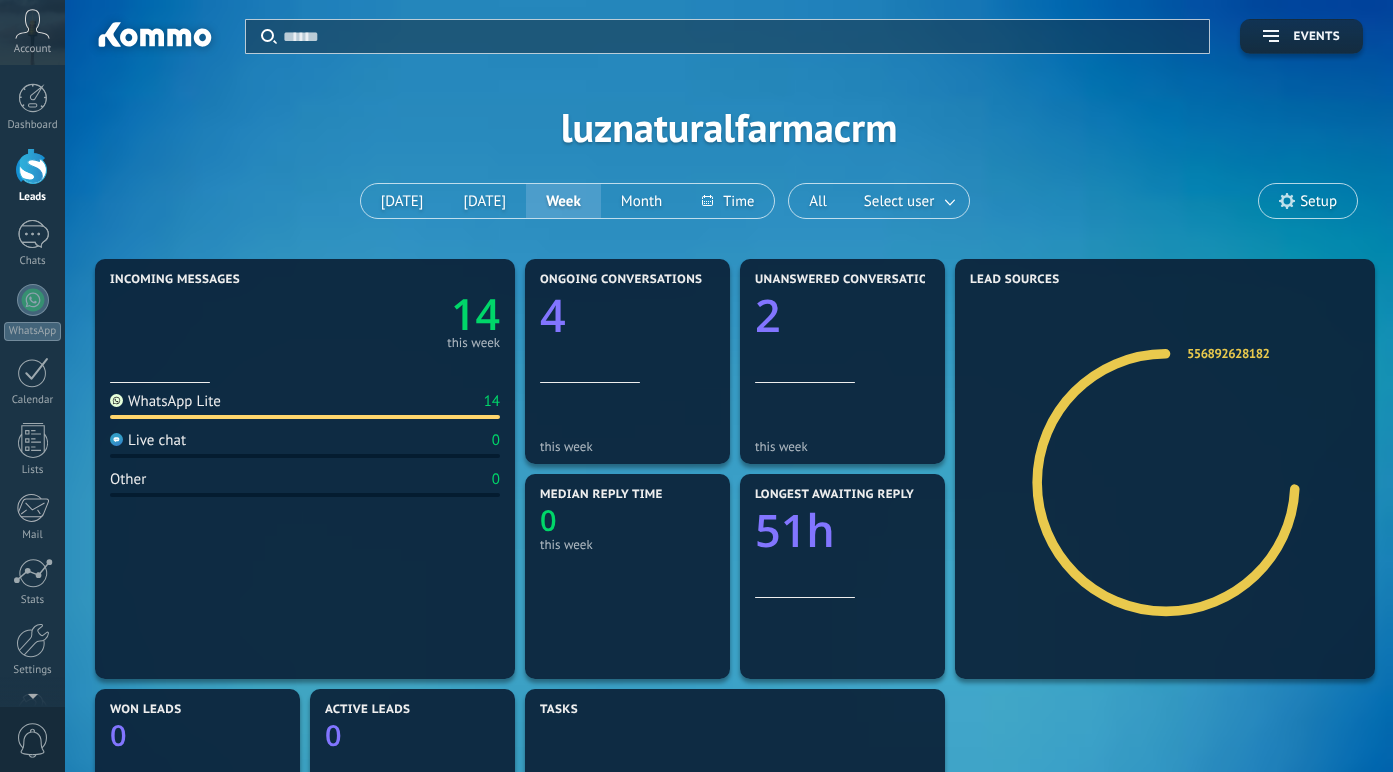 scroll, scrollTop: 0, scrollLeft: 0, axis: both 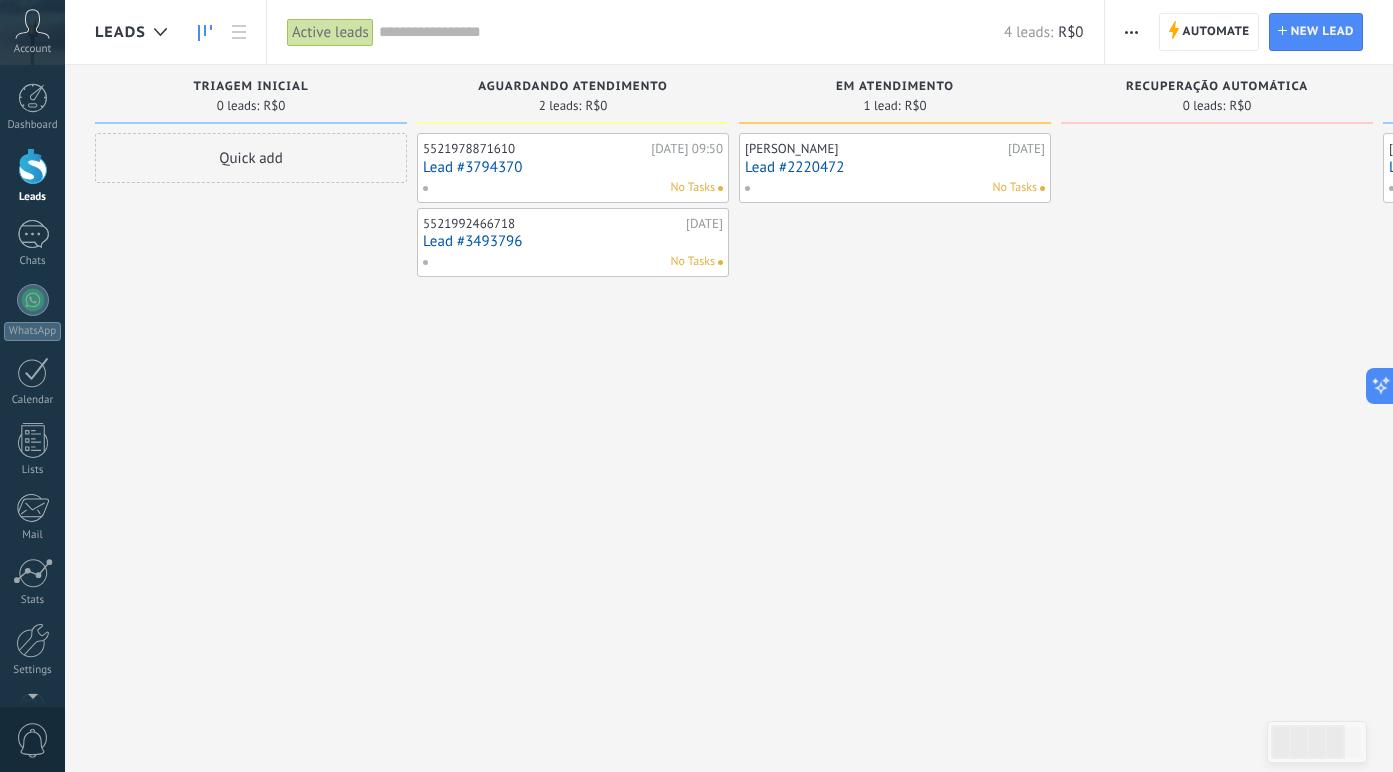 click on "Lead #3794370" at bounding box center [573, 167] 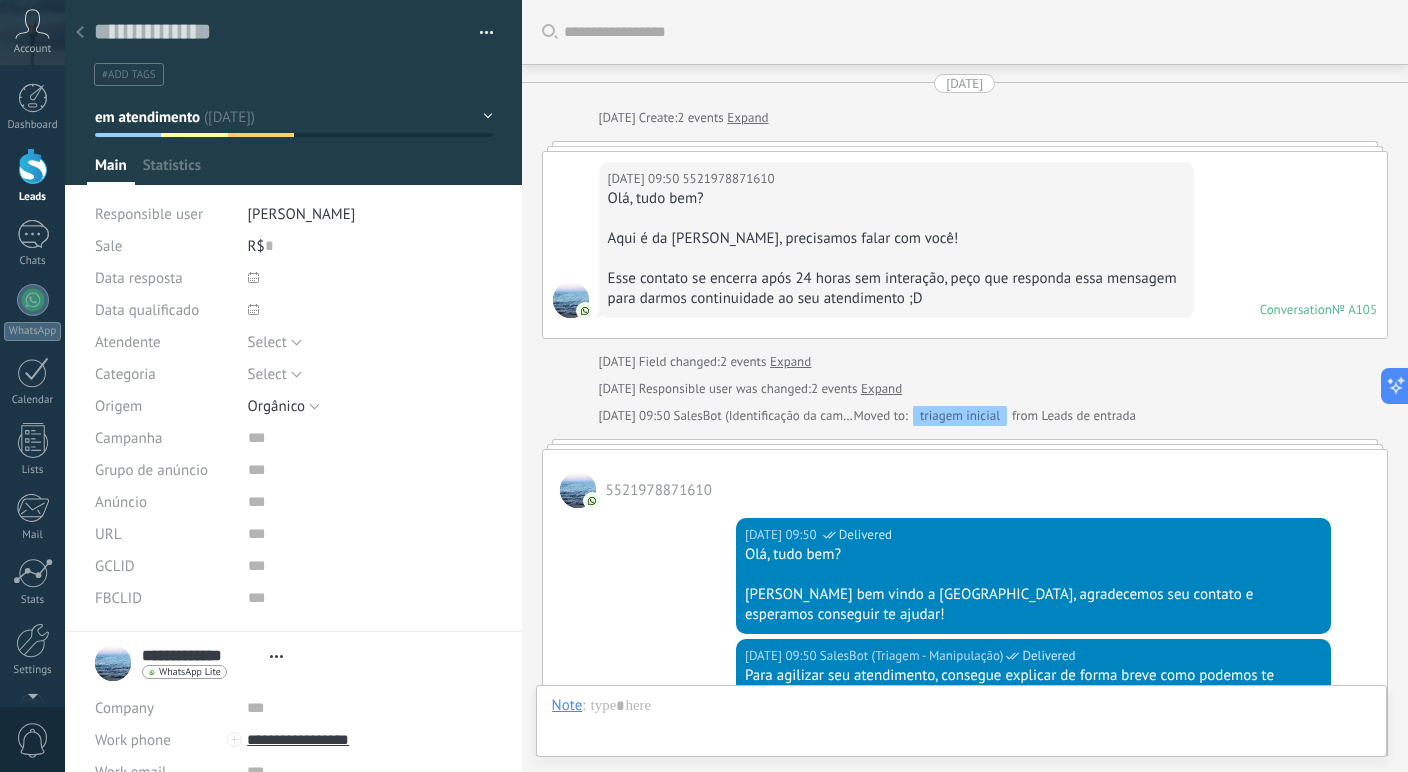 scroll, scrollTop: 1614, scrollLeft: 0, axis: vertical 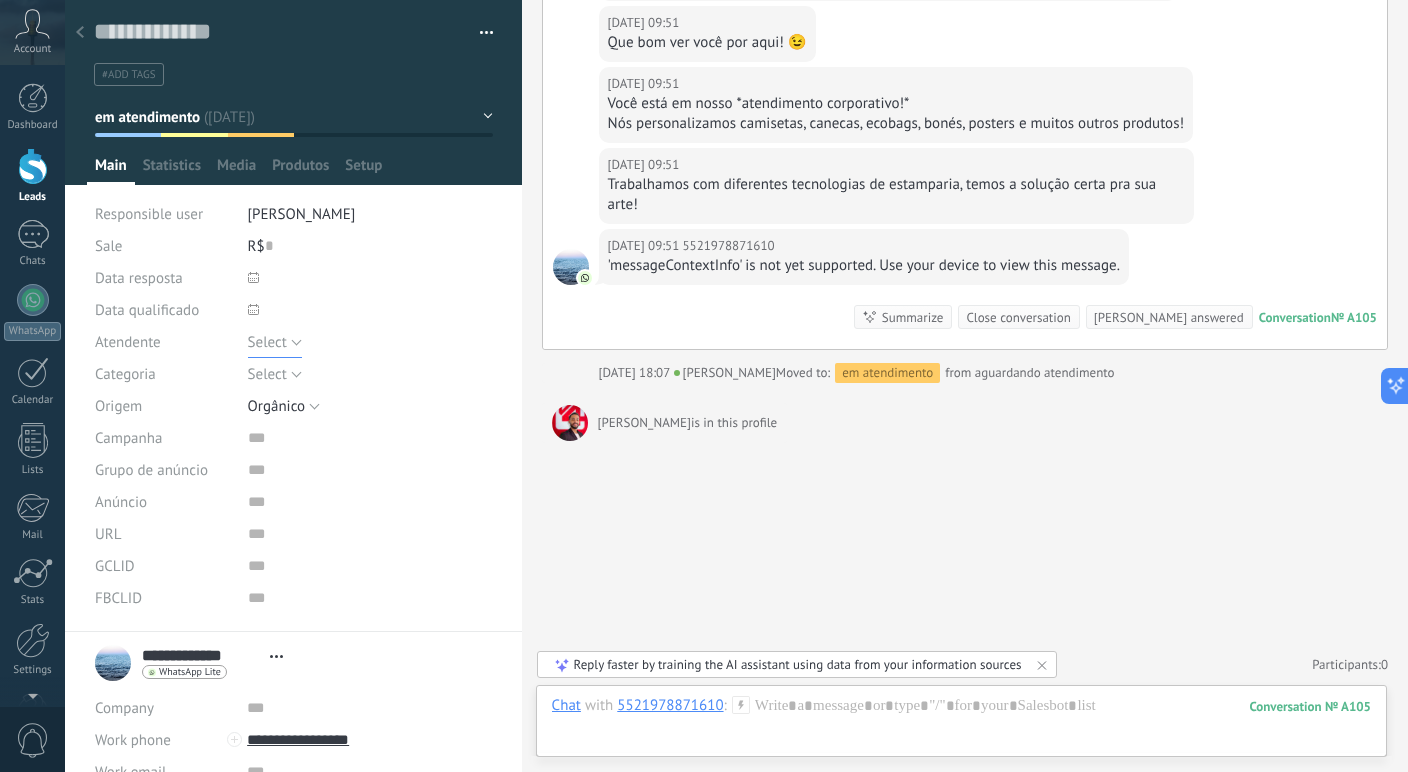 click on "Select" at bounding box center [275, 342] 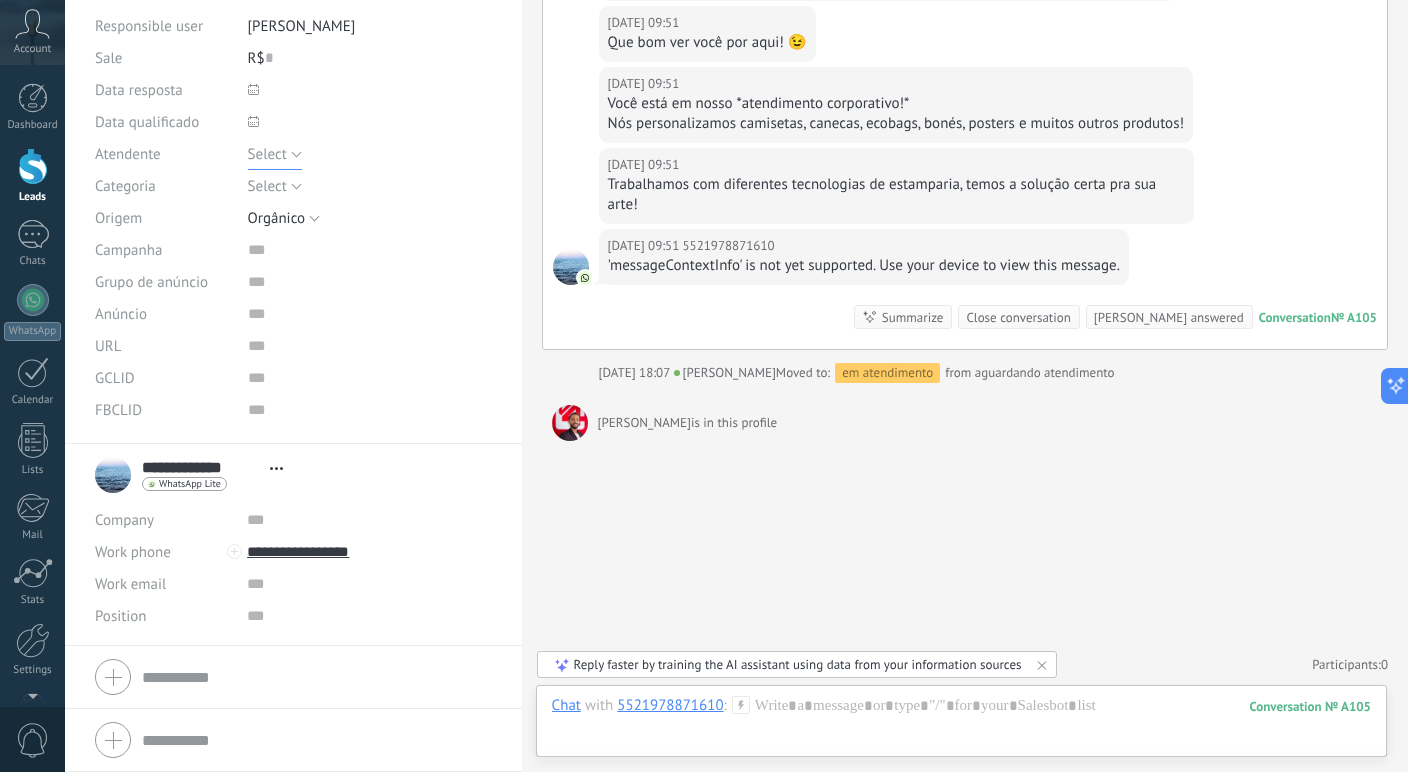 scroll, scrollTop: 88, scrollLeft: 0, axis: vertical 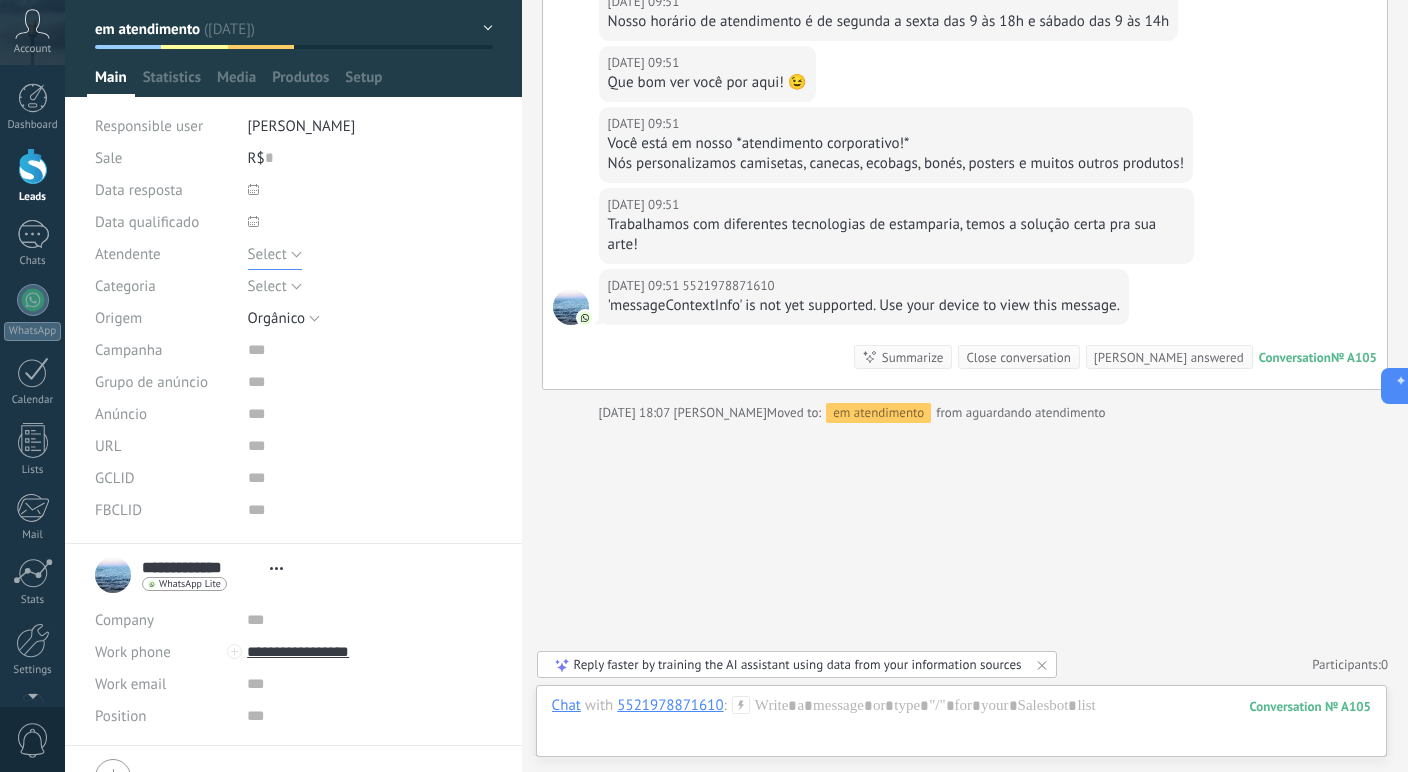 click on "Select" at bounding box center (275, 254) 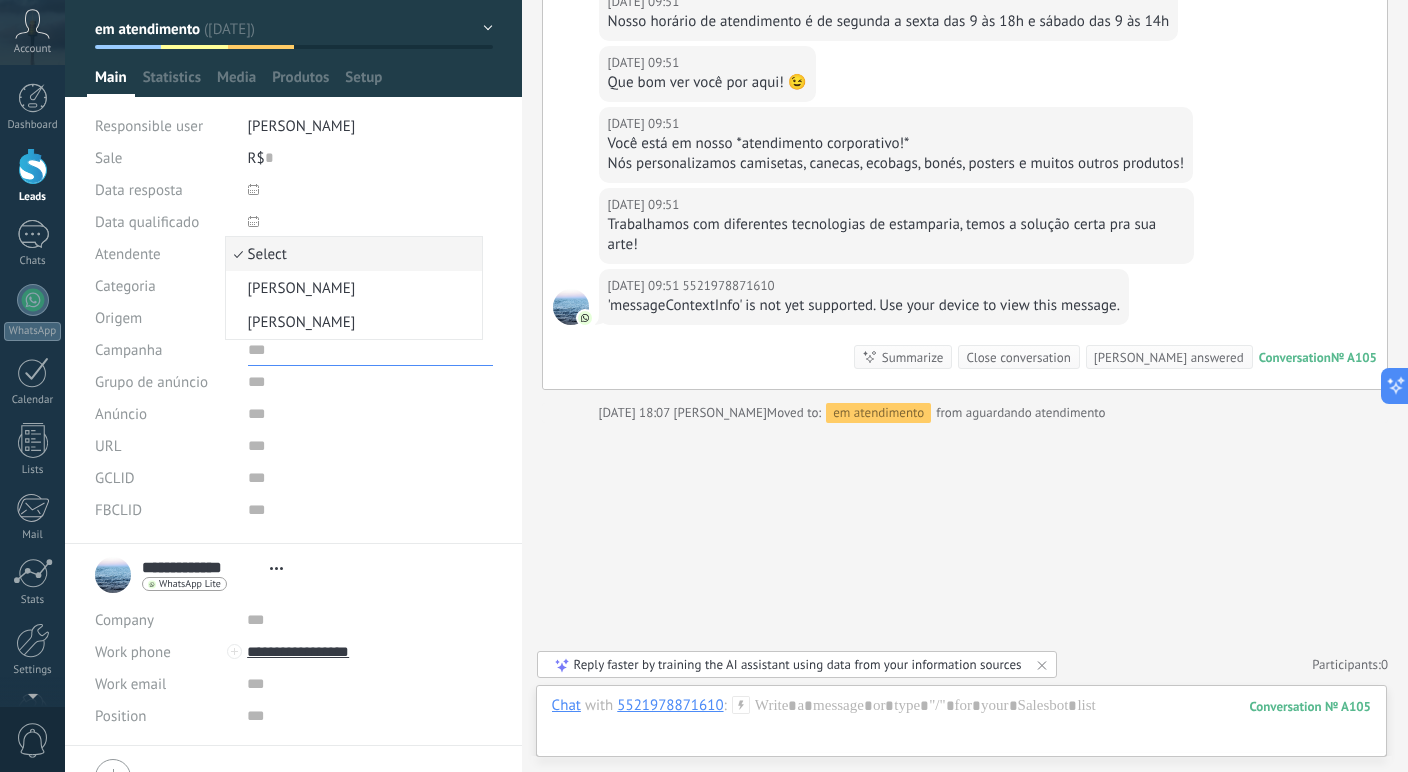 click at bounding box center (370, 350) 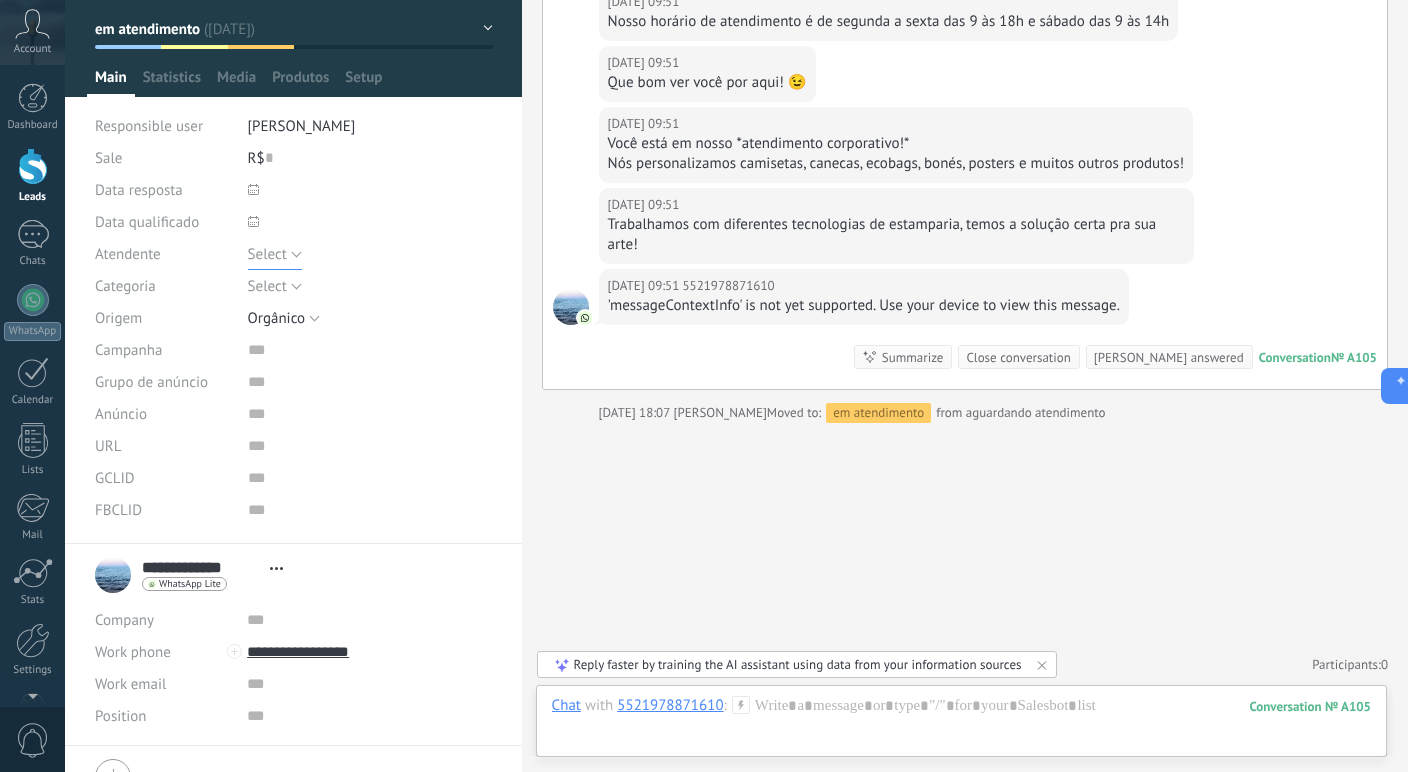 click on "Select" at bounding box center [267, 254] 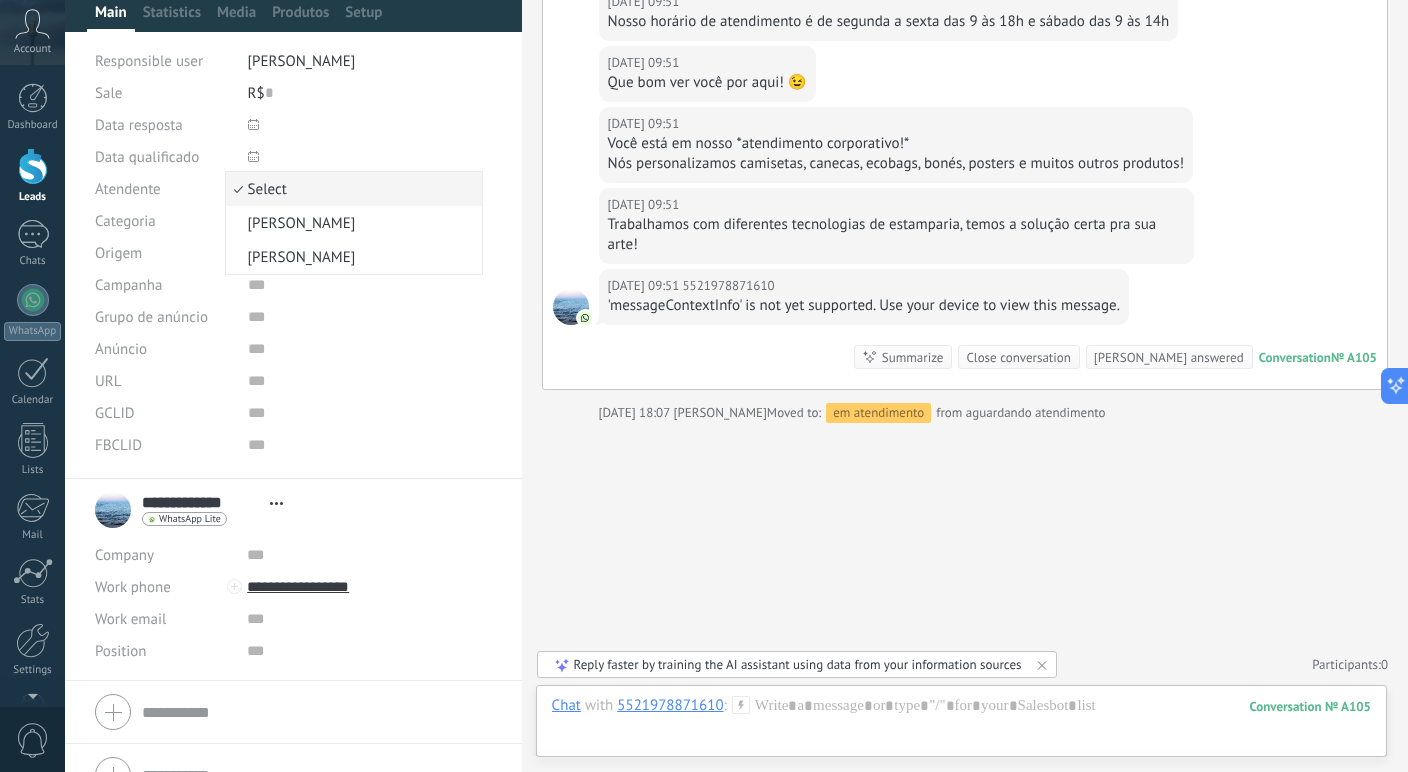 scroll, scrollTop: 188, scrollLeft: 0, axis: vertical 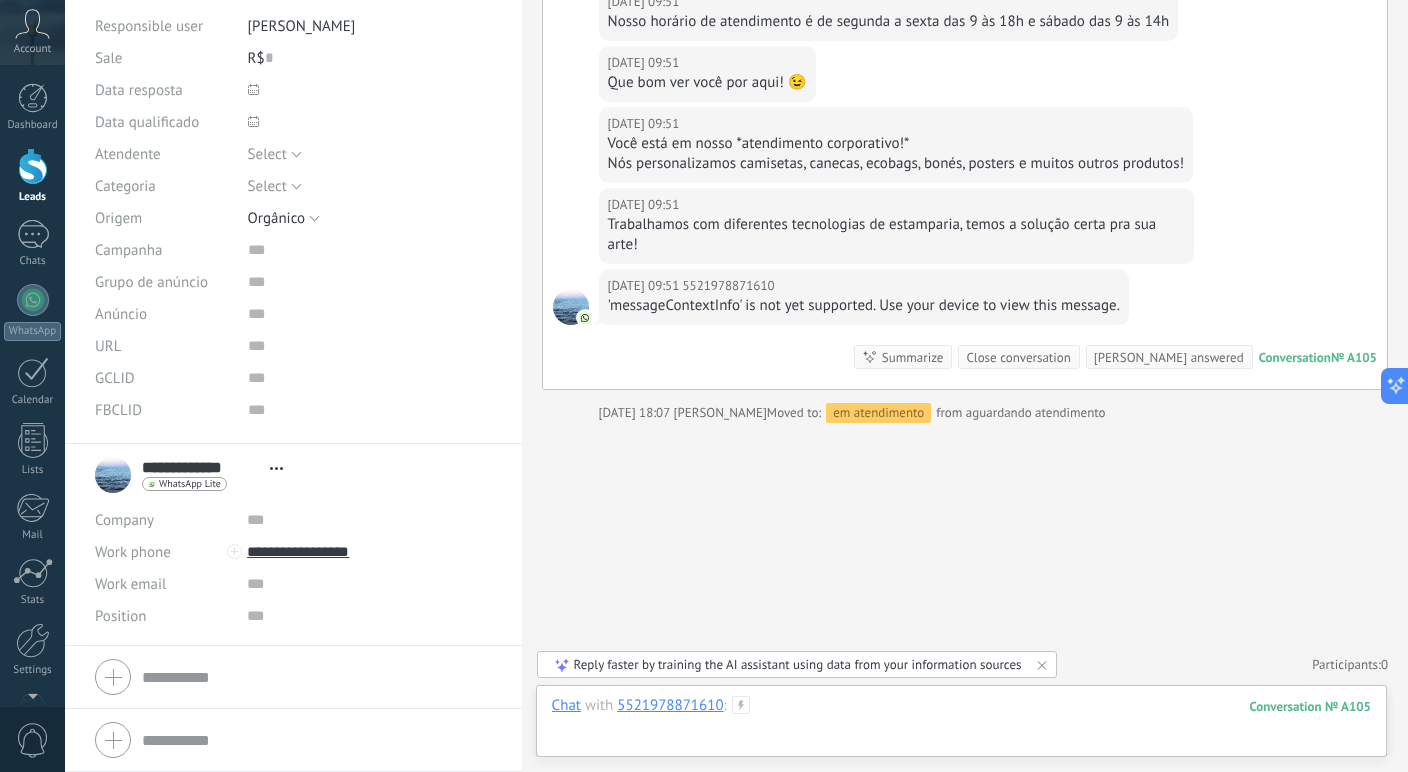 click at bounding box center (961, 726) 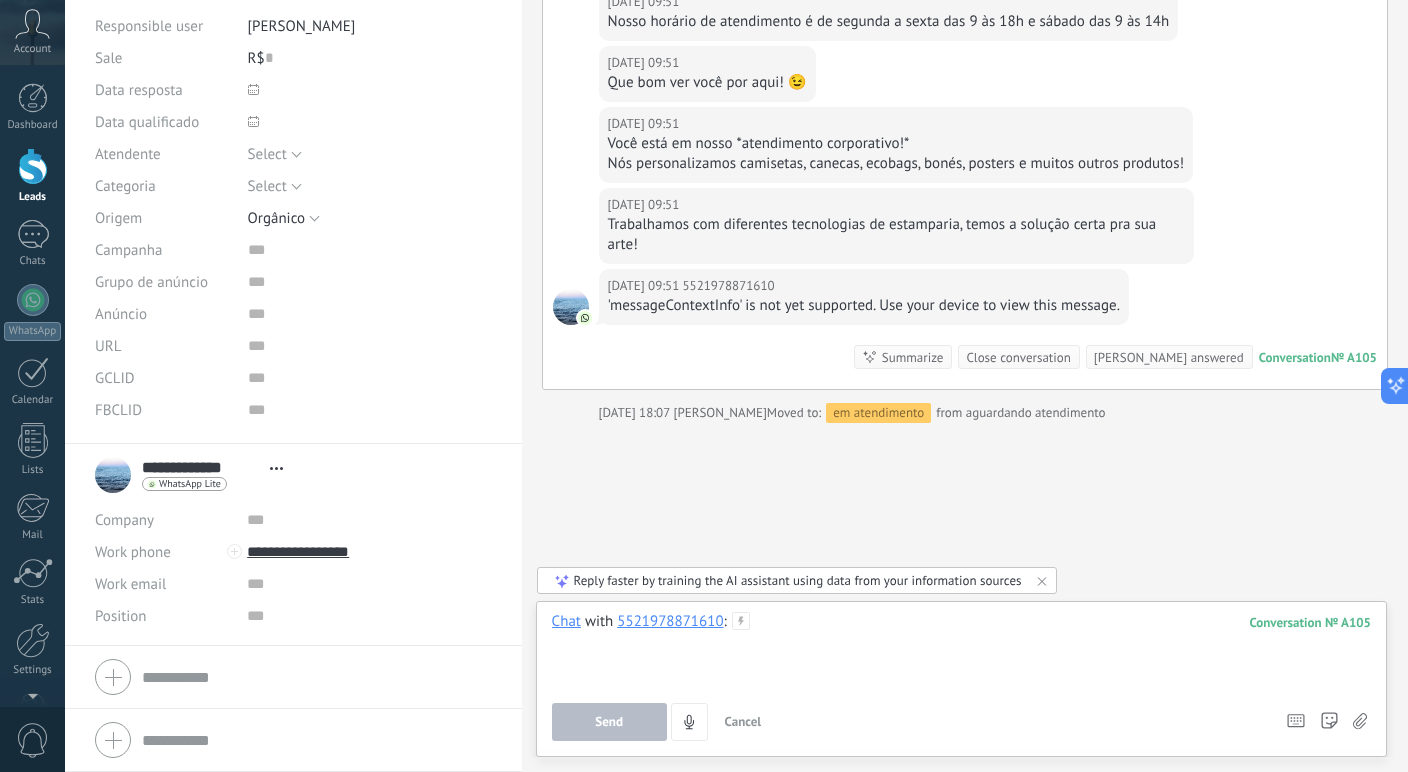 type 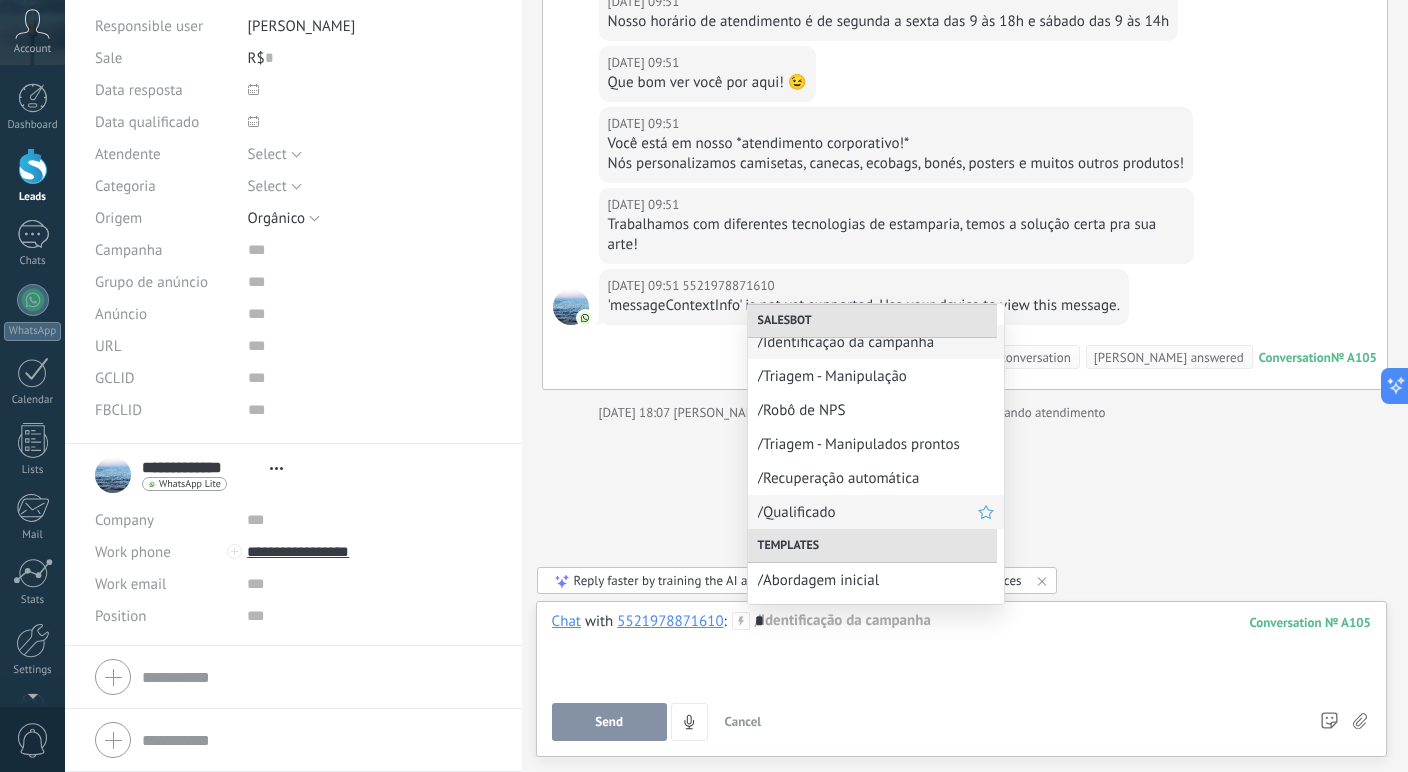 scroll, scrollTop: 0, scrollLeft: 0, axis: both 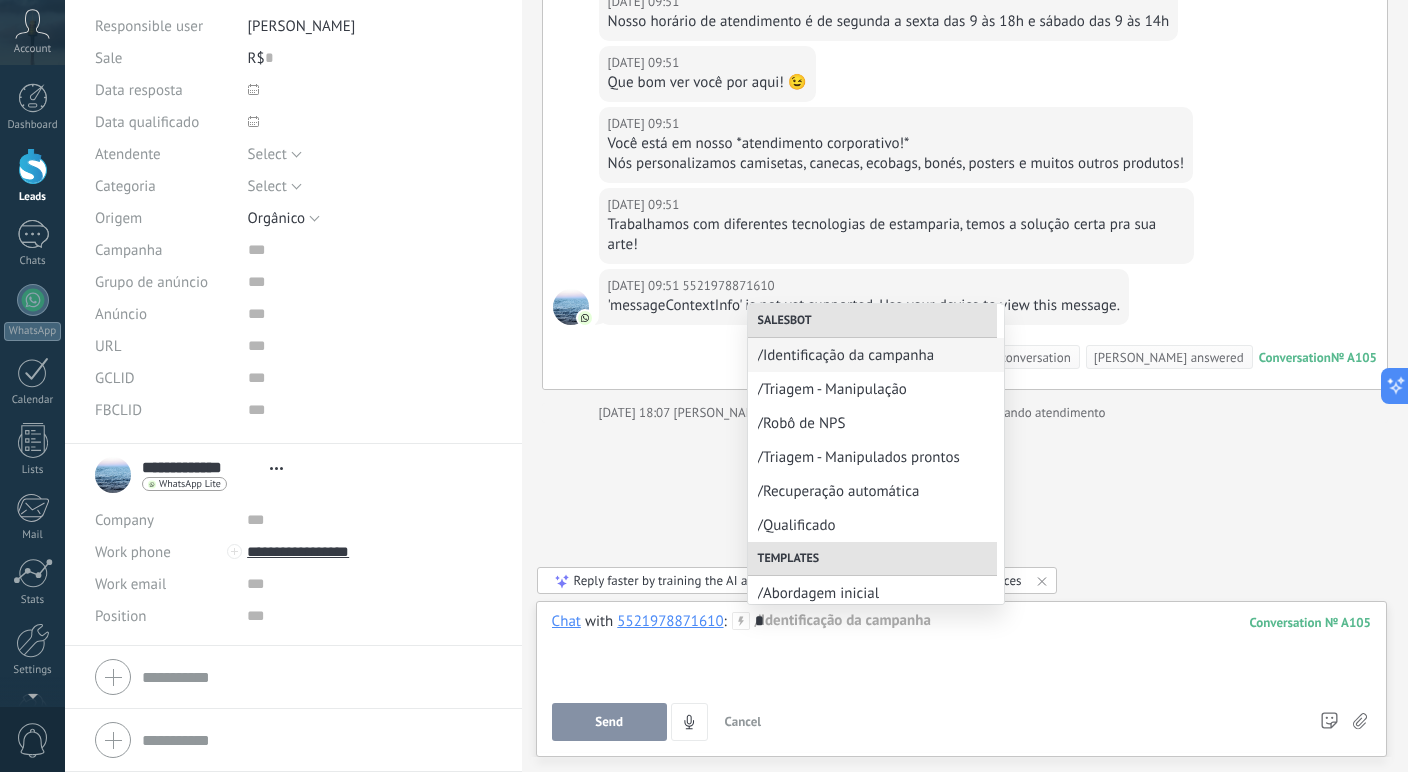 click on "Search Load more Today Today Create:  2 events   Expand Today 09:50 5521978871610  Olá, tudo bem?   Aqui é da Dimona, precisamos falar com você!   Esse contato se encerra após 24 horas sem interação, peço que responda essa mensagem para darmos continuidade ao seu atendimento ;D Conversation  № A105 Conversation № A105 Today Field changed:  2 events   Expand Today Responsible user was changed:  2 events   Expand Today 09:50 SalesBot (Identificação da campanha)  Moved to: triagem inicial from Leads de entrada 5521978871610  Today 09:50 SalesBot (Triagem - Manipulação)  Delivered Olá, tudo bem?   Seja bem vindo a Luz Natural Farma, agradecemos seu contato e esperamos conseguir te ajudar! Today 09:50 SalesBot (Triagem - Manipulação)  Delivered Para agilizar seu atendimento, consegue explicar de forma breve como podemos te ajudar?   Fique a vontade para mandar um audio, se achar melhor! Today 09:50 5521978871610  Olá, cliente Dimona! 🤗 Today 09:50 5521978871610  Today 09:50" at bounding box center (965, -401) 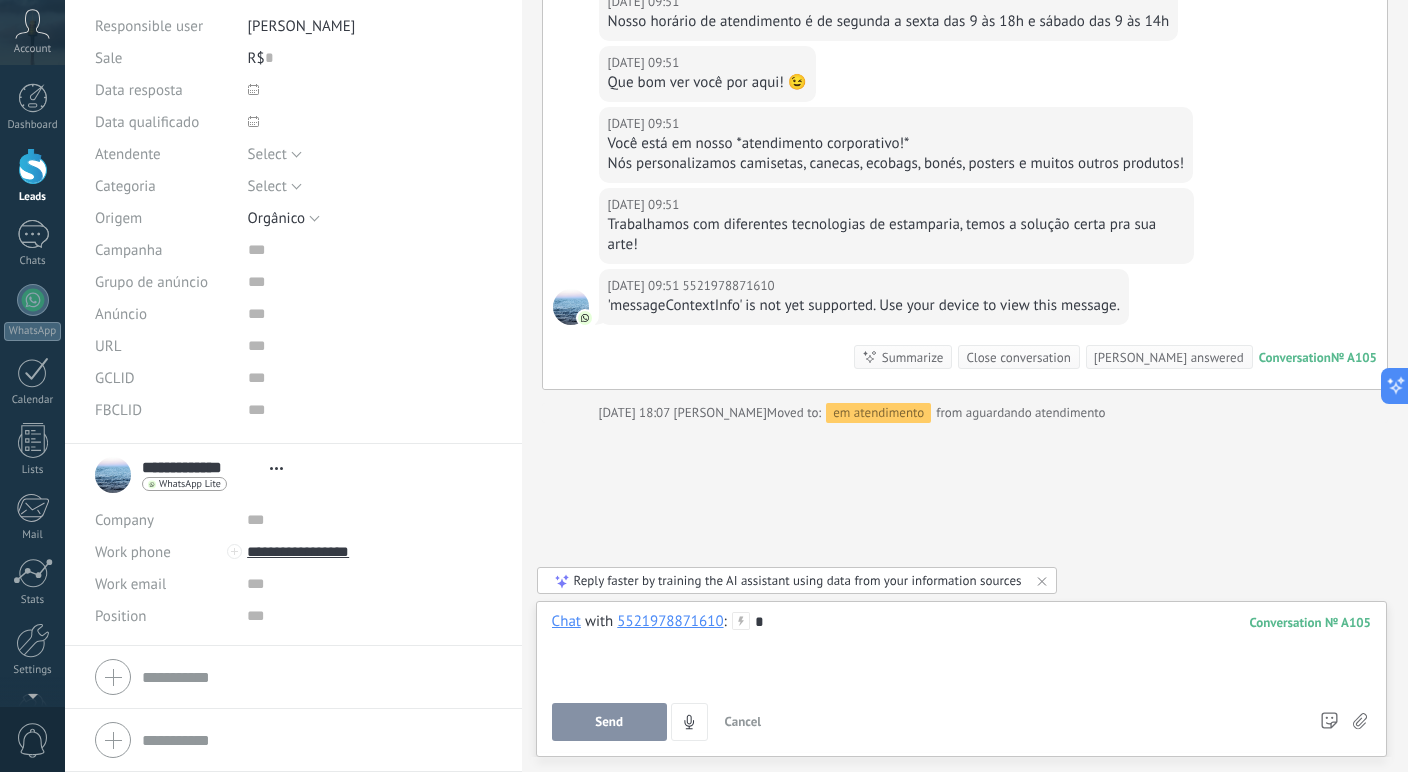 click 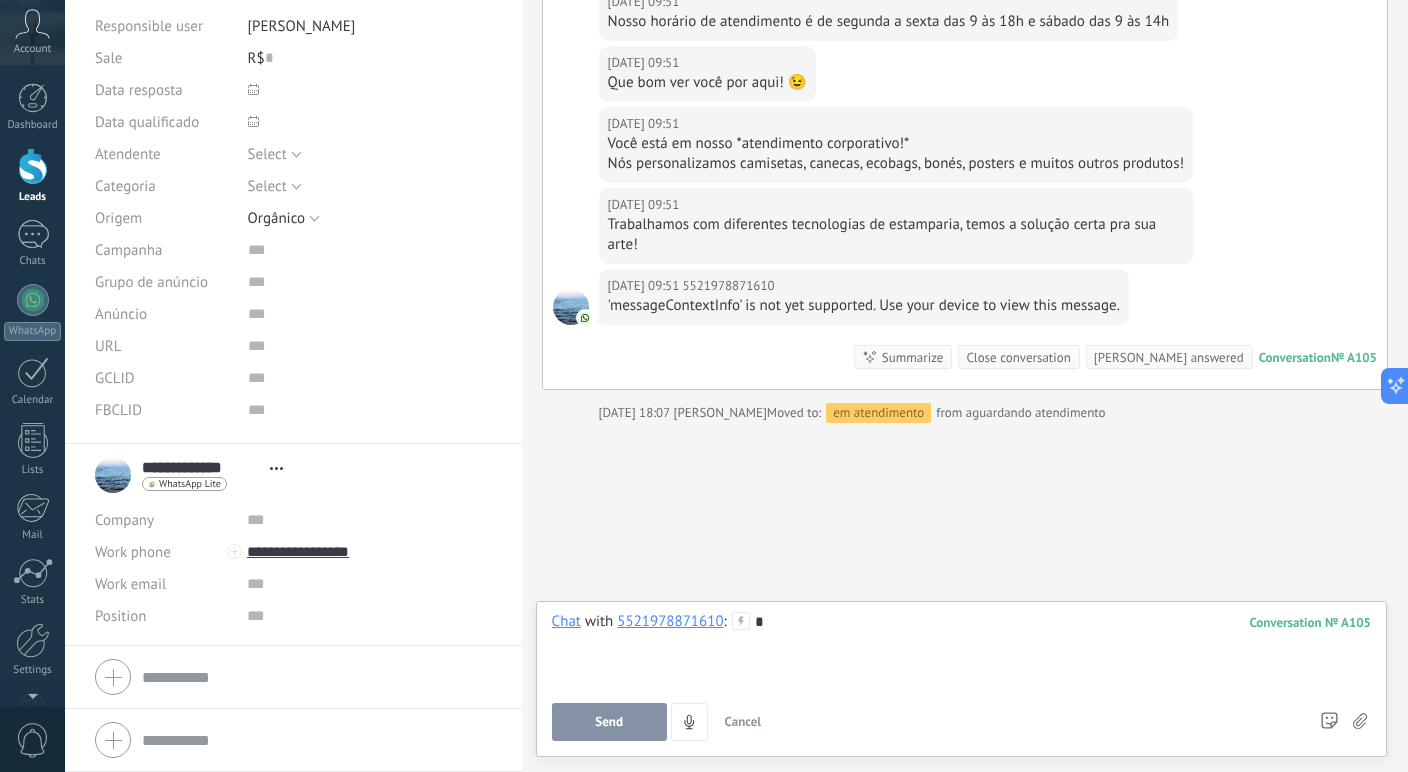 click on "*" at bounding box center [961, 650] 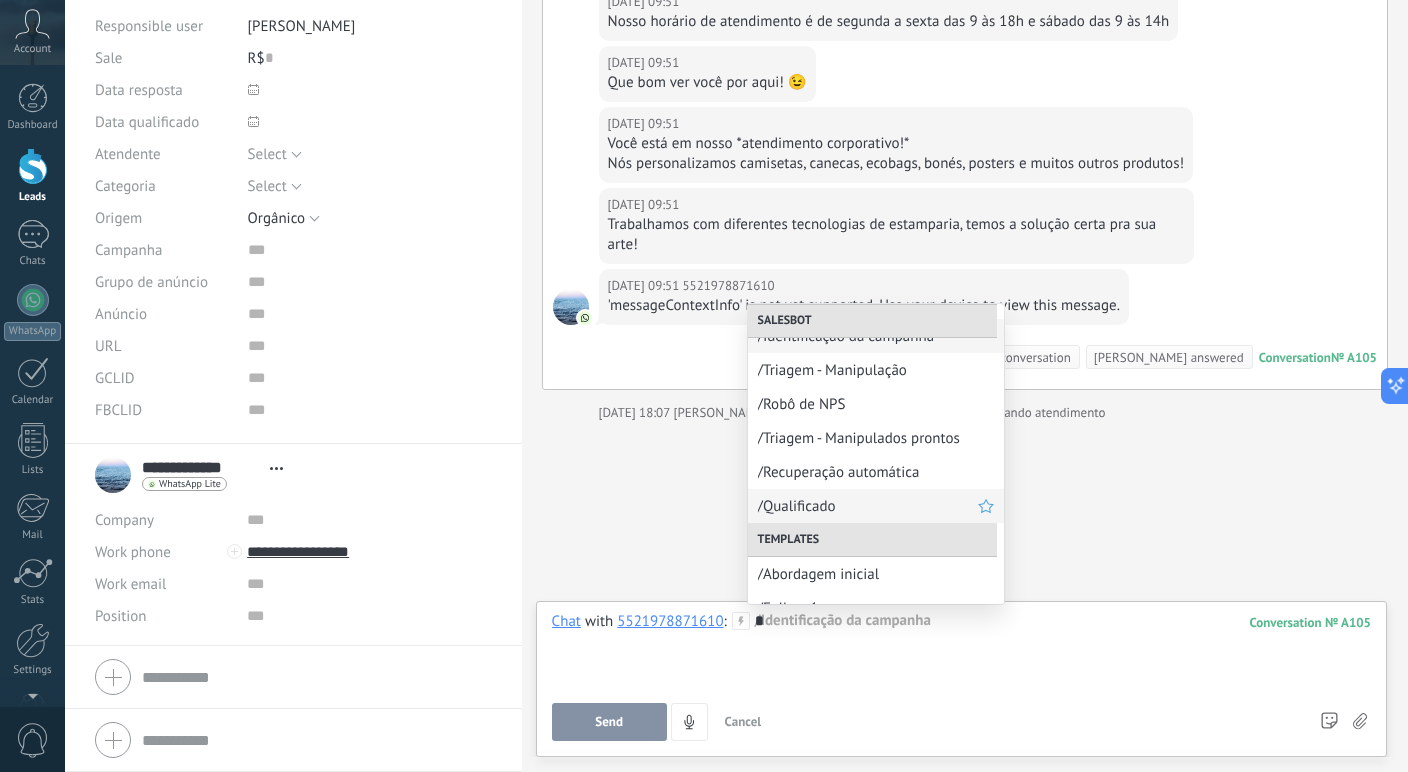scroll, scrollTop: 0, scrollLeft: 0, axis: both 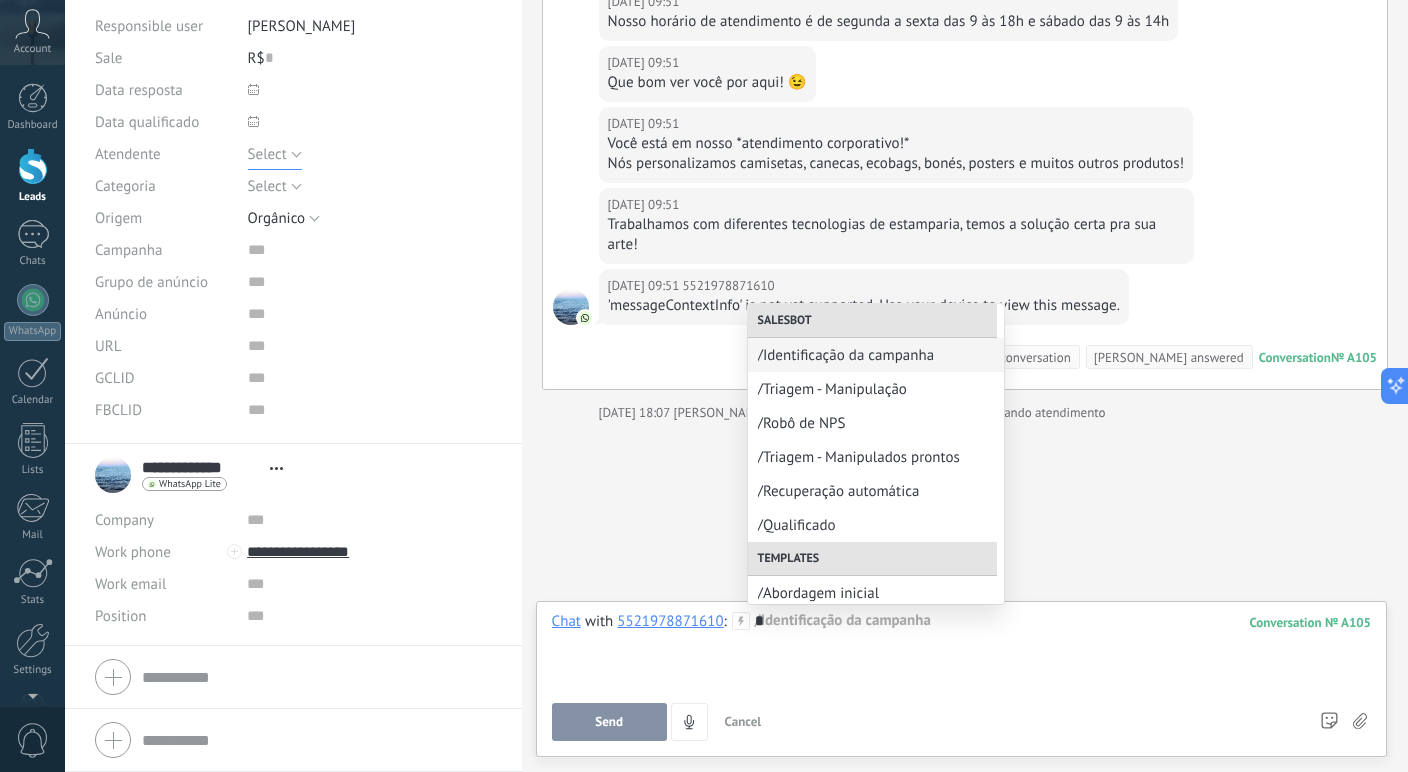 click on "Select" at bounding box center [275, 154] 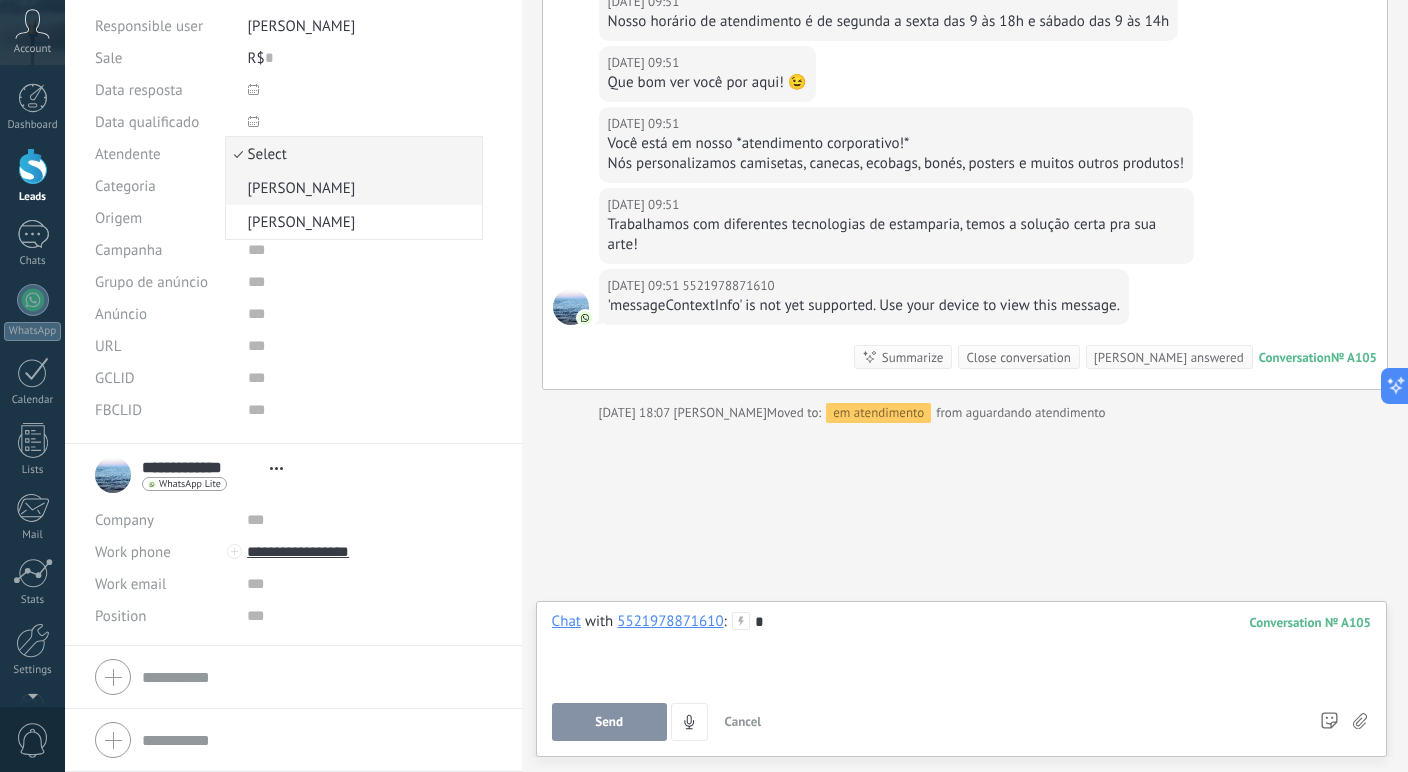 click on "Renato" at bounding box center (351, 188) 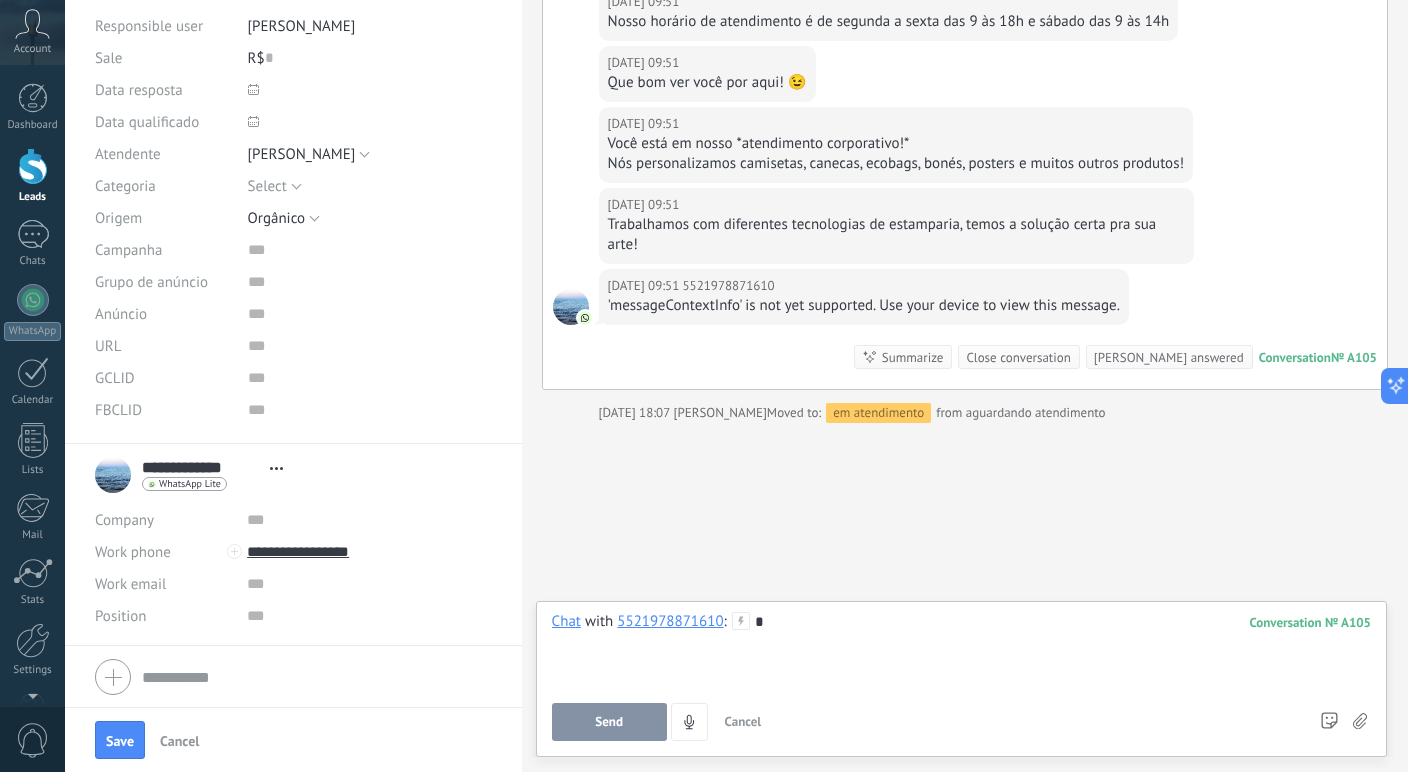click on "*" at bounding box center [961, 650] 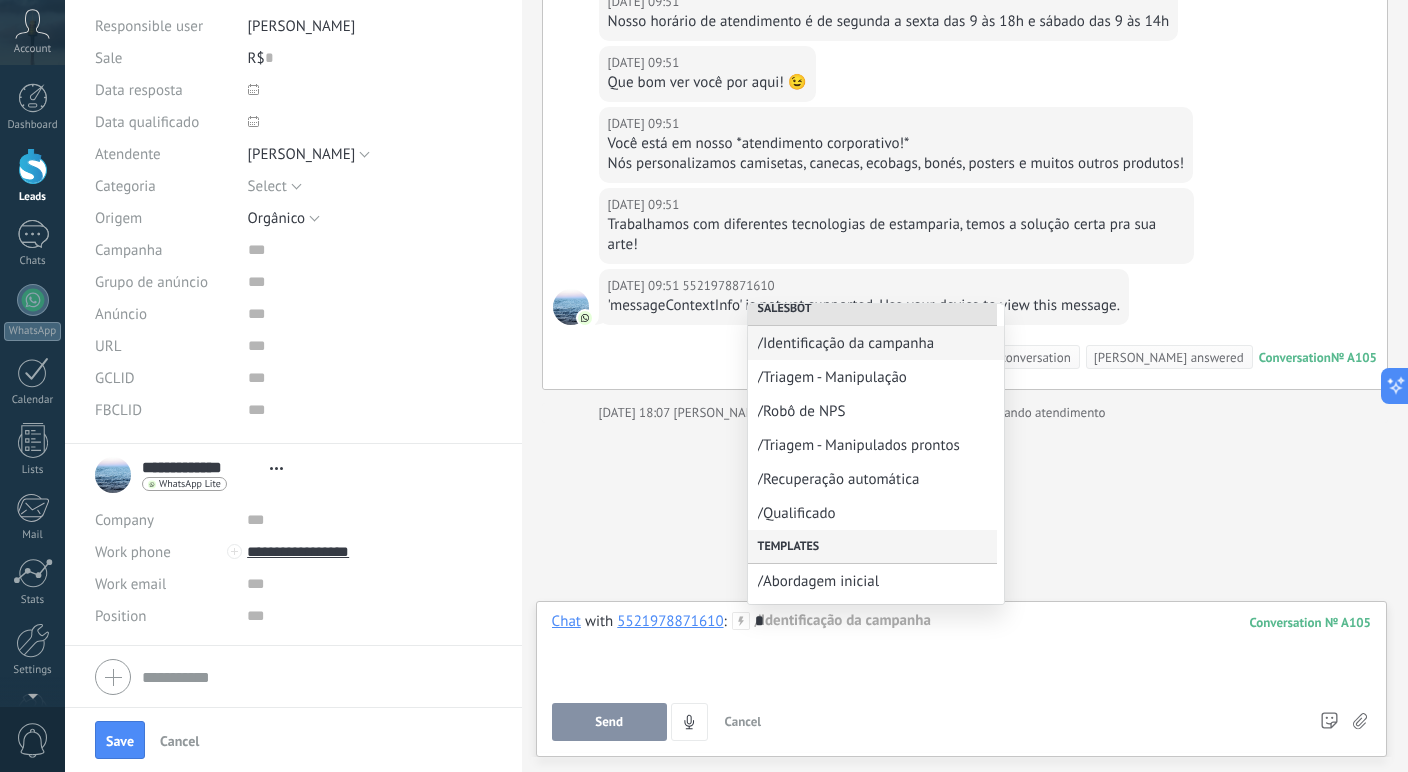 scroll, scrollTop: 0, scrollLeft: 0, axis: both 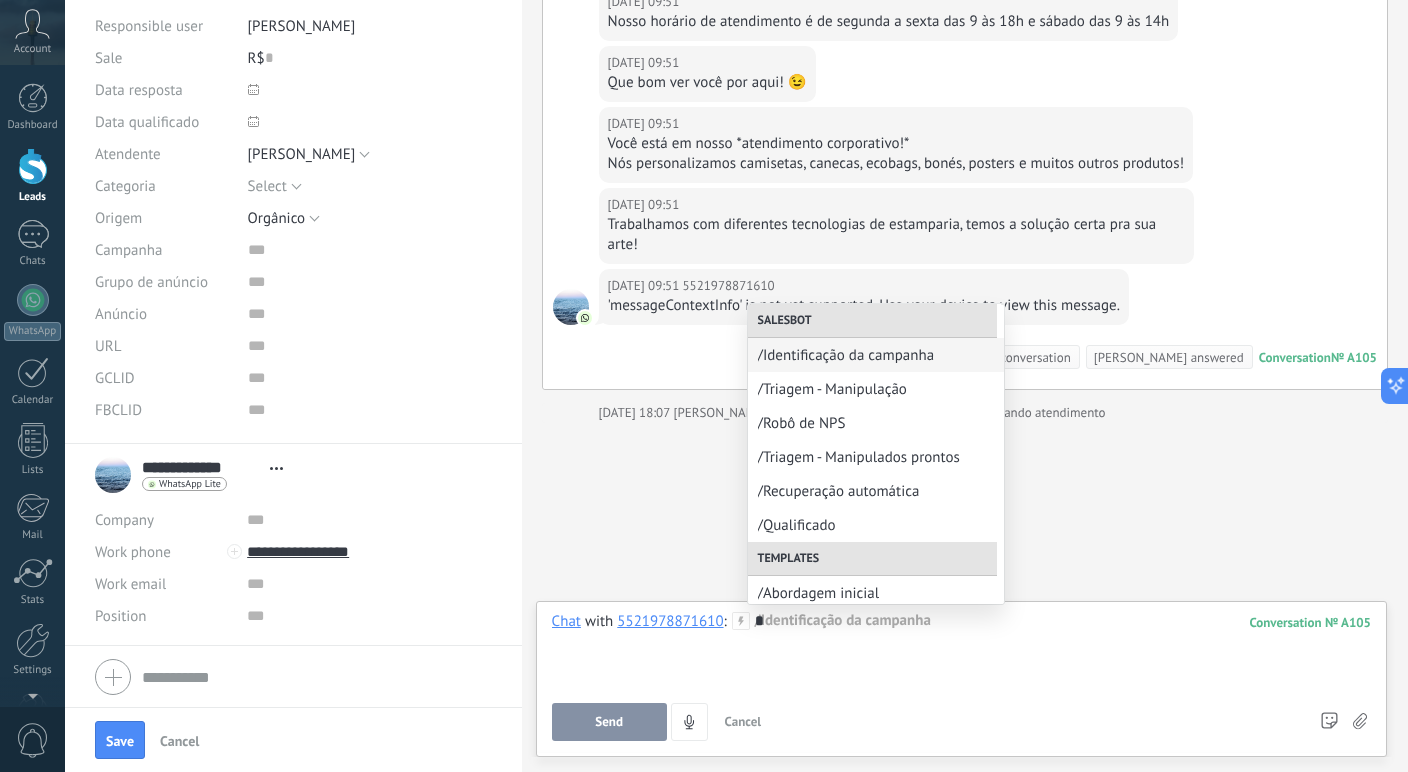 click on "Search Load more Today Today Create:  2 events   Expand Today 09:50 5521978871610  Olá, tudo bem?   Aqui é da Dimona, precisamos falar com você!   Esse contato se encerra após 24 horas sem interação, peço que responda essa mensagem para darmos continuidade ao seu atendimento ;D Conversation  № A105 Conversation № A105 Today Field changed:  2 events   Expand Today Responsible user was changed:  2 events   Expand Today 09:50 SalesBot (Identificação da campanha)  Moved to: triagem inicial from Leads de entrada 5521978871610  Today 09:50 SalesBot (Triagem - Manipulação)  Delivered Olá, tudo bem?   Seja bem vindo a Luz Natural Farma, agradecemos seu contato e esperamos conseguir te ajudar! Today 09:50 SalesBot (Triagem - Manipulação)  Delivered Para agilizar seu atendimento, consegue explicar de forma breve como podemos te ajudar?   Fique a vontade para mandar um audio, se achar melhor! Today 09:50 5521978871610  Olá, cliente Dimona! 🤗 Today 09:50 5521978871610  Today 09:50" at bounding box center [965, -401] 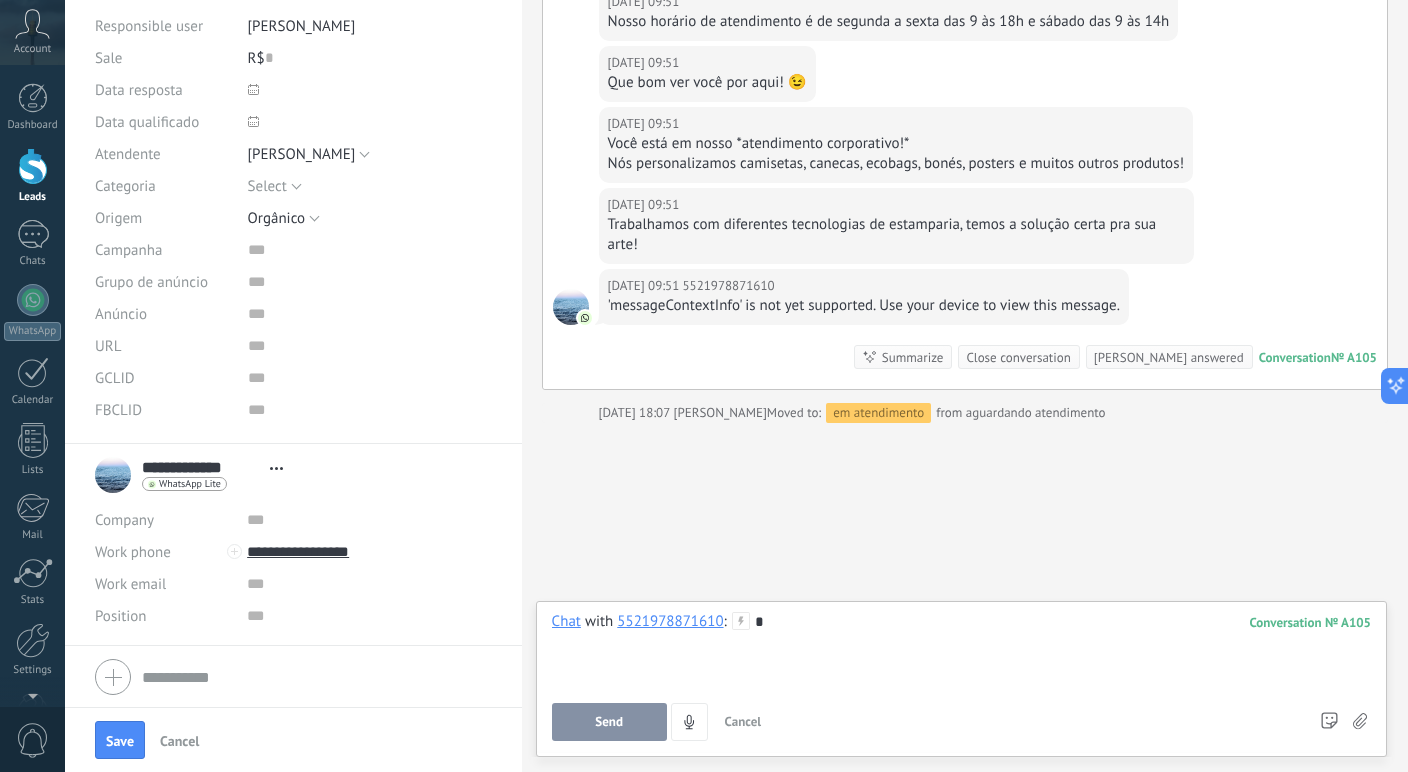click on "*" at bounding box center (961, 650) 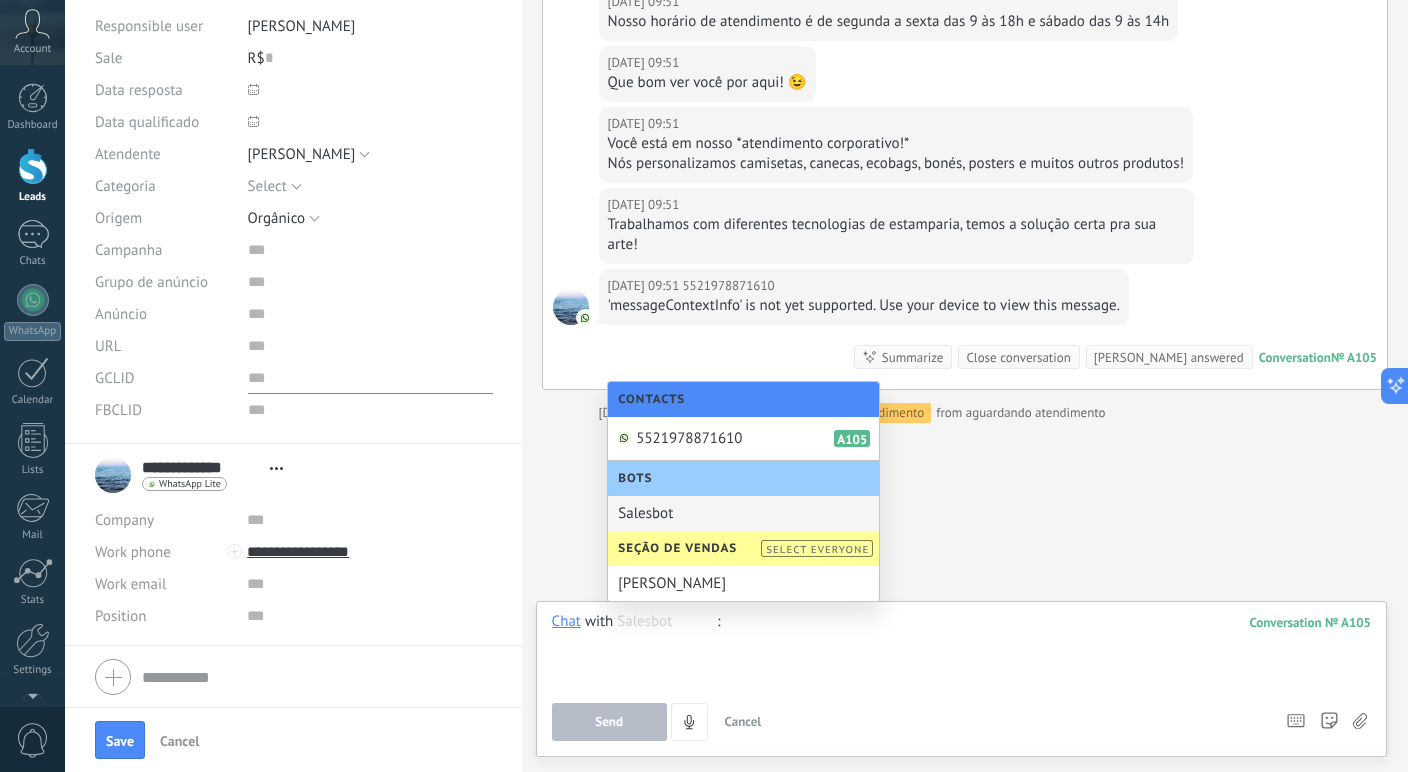 click at bounding box center [370, 378] 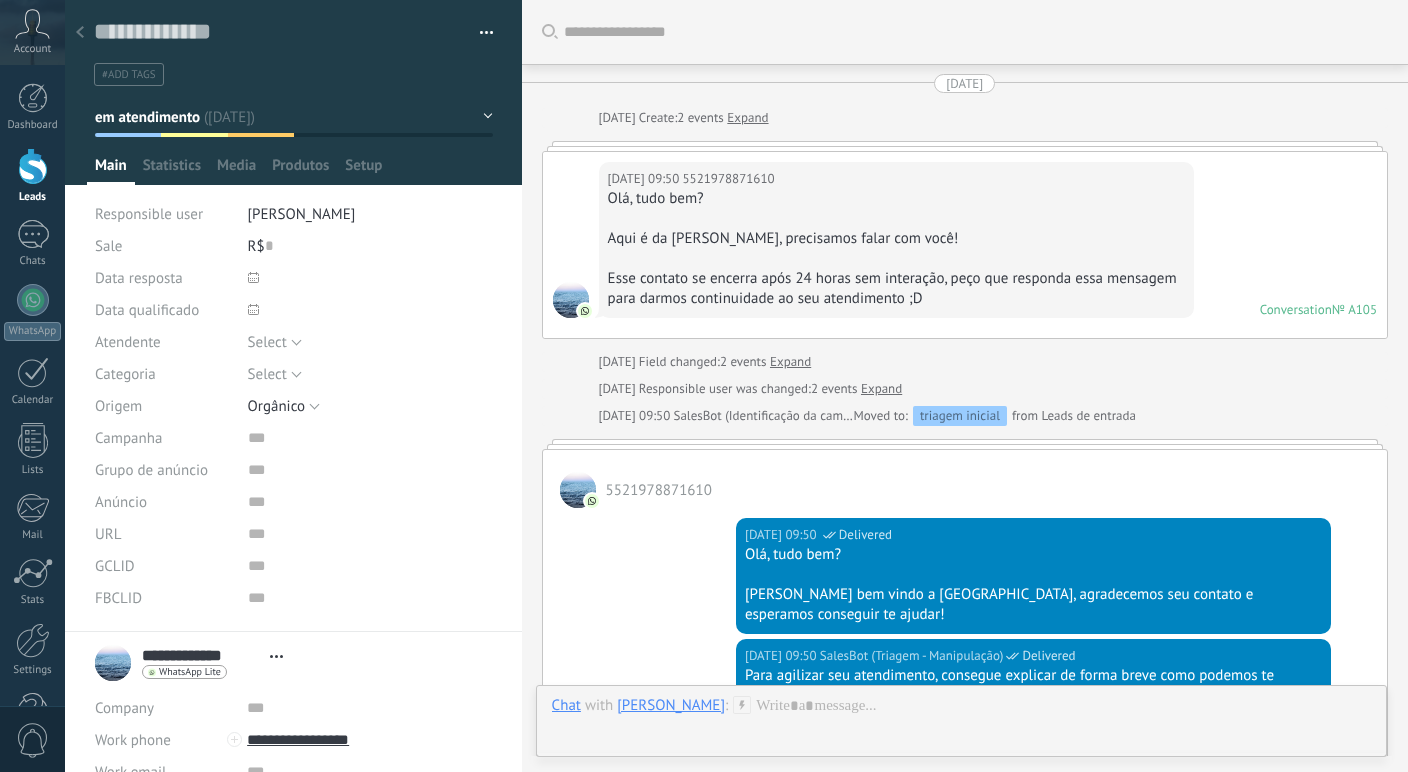 scroll, scrollTop: 0, scrollLeft: 0, axis: both 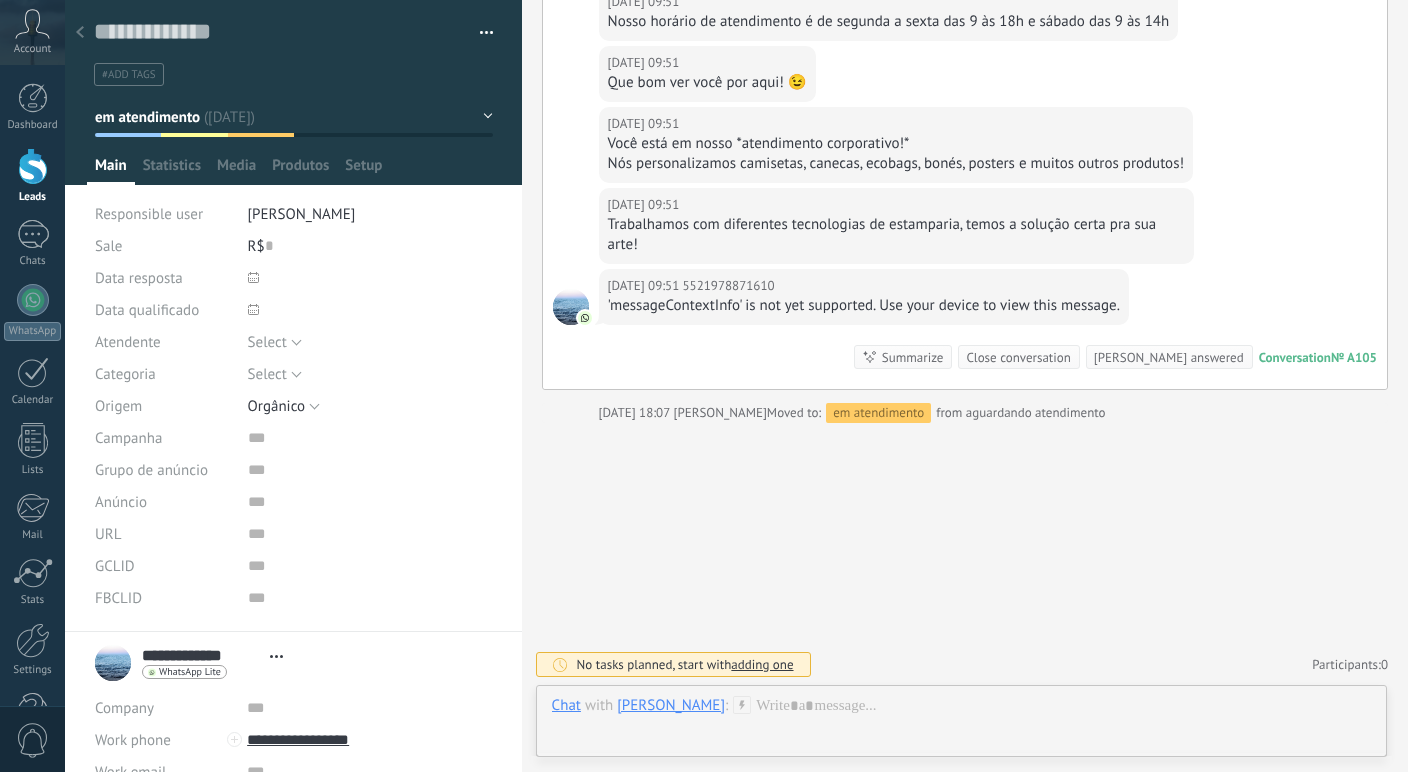 click on "Leads" at bounding box center [32, 176] 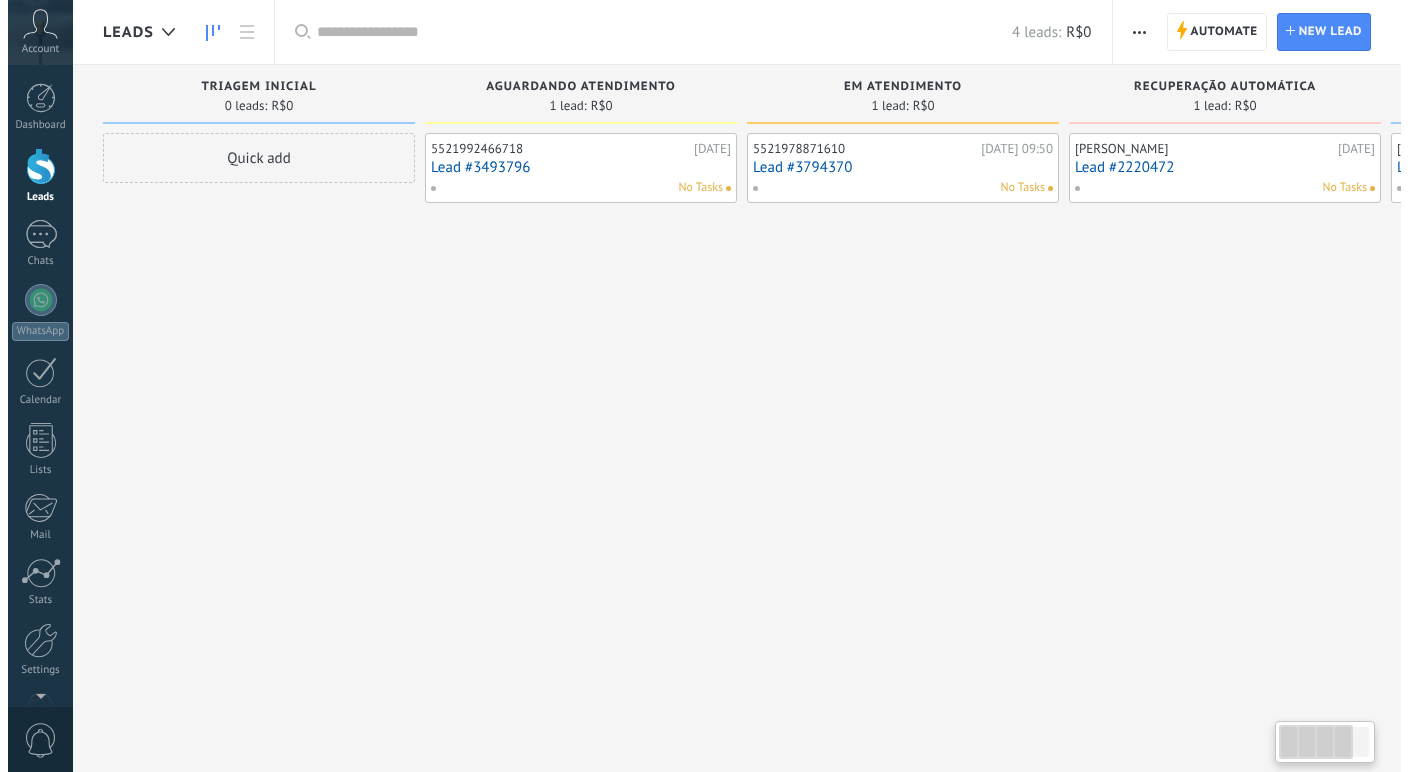 scroll, scrollTop: 0, scrollLeft: 0, axis: both 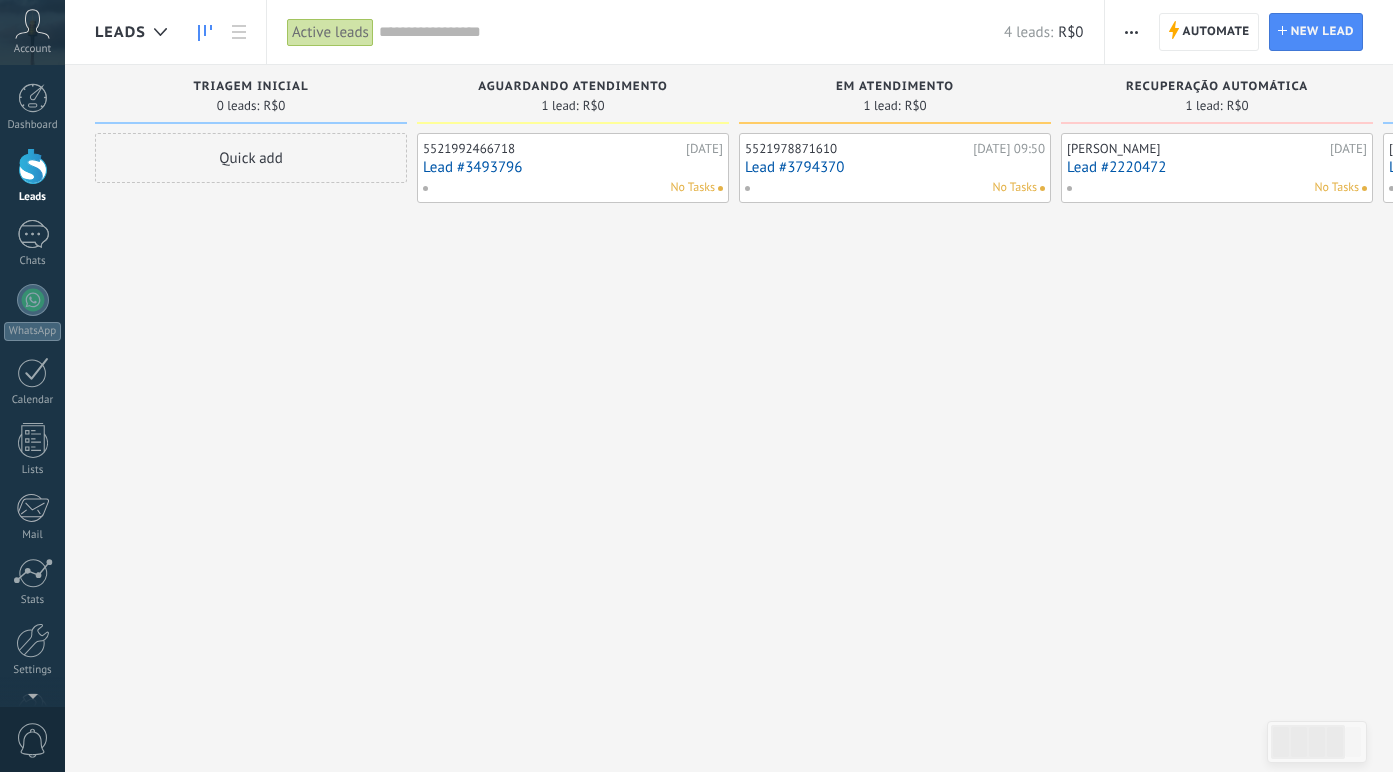 click on "Lead #3493796" at bounding box center (573, 167) 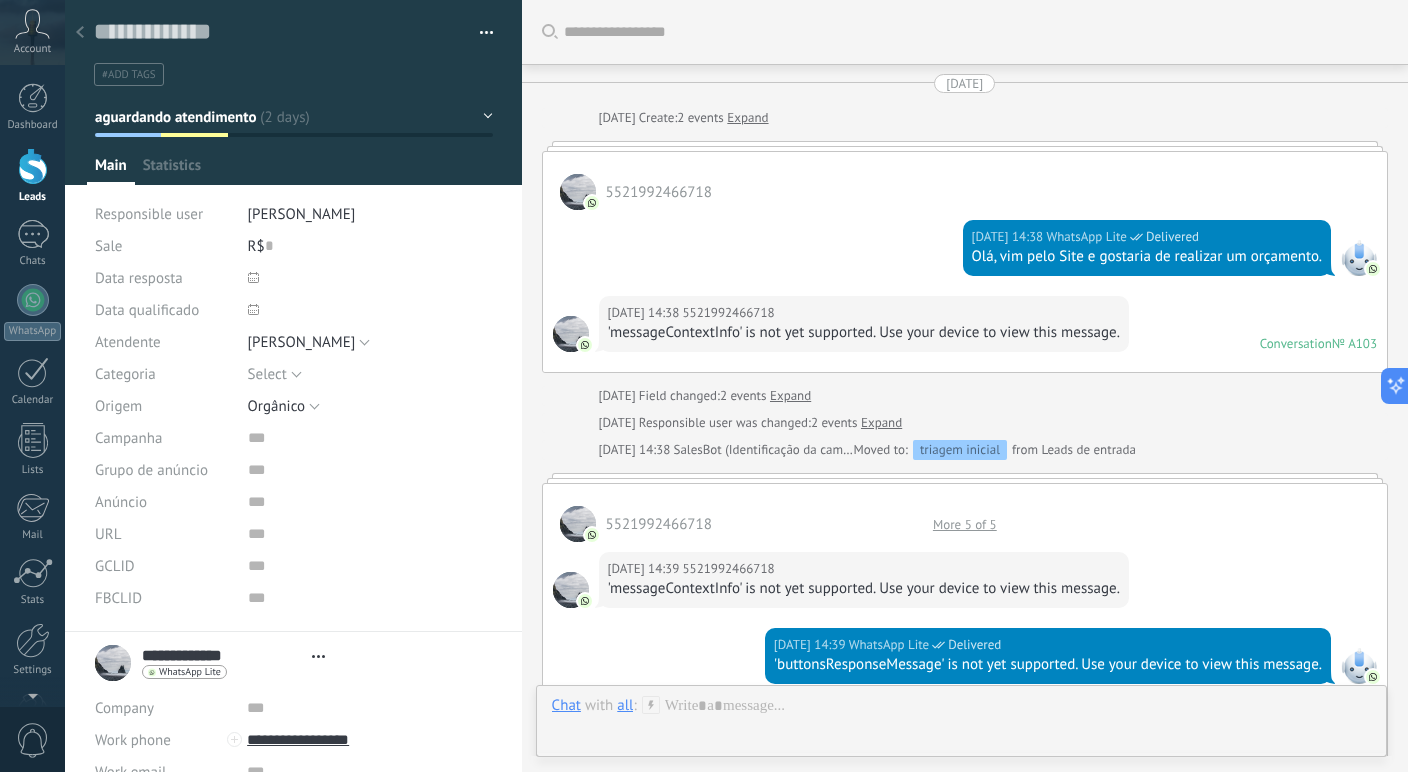 type on "**********" 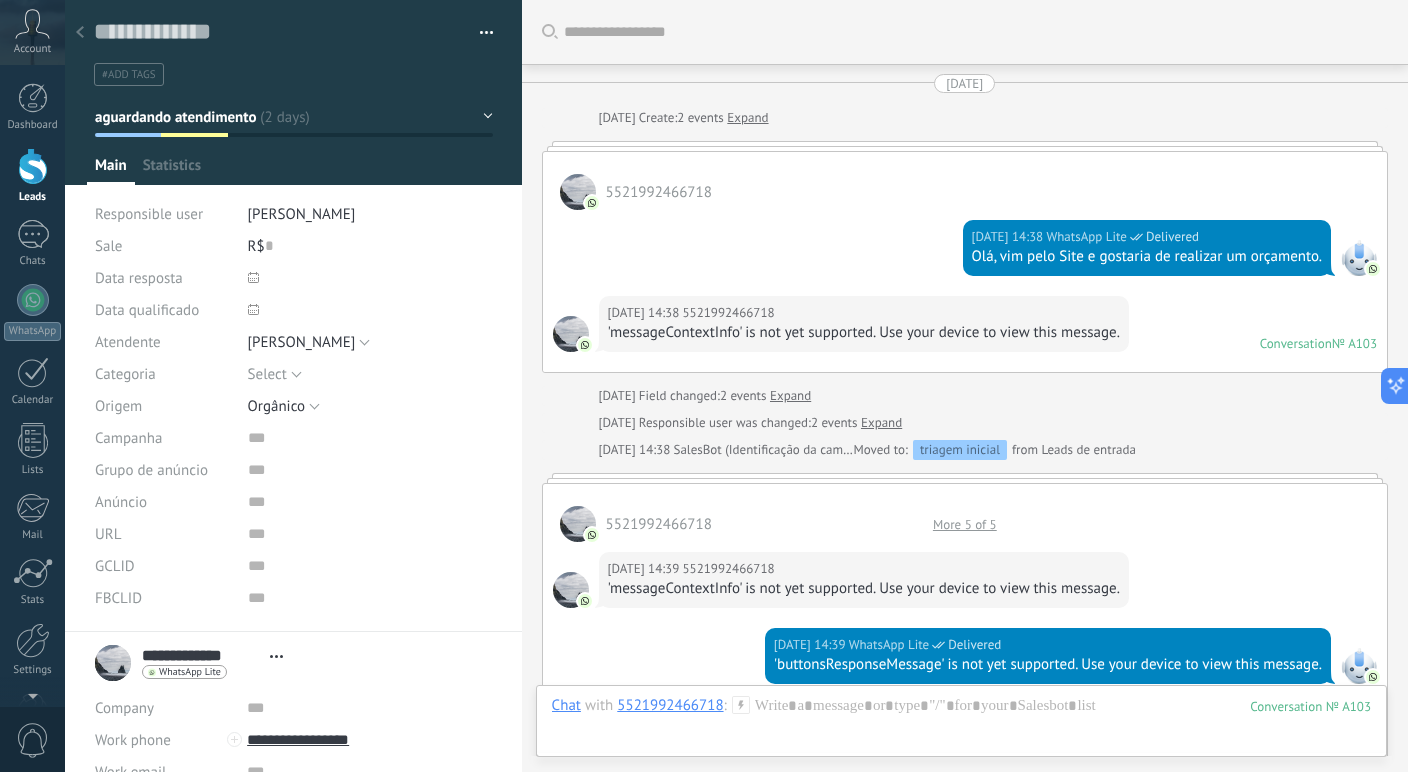 scroll, scrollTop: 30, scrollLeft: 0, axis: vertical 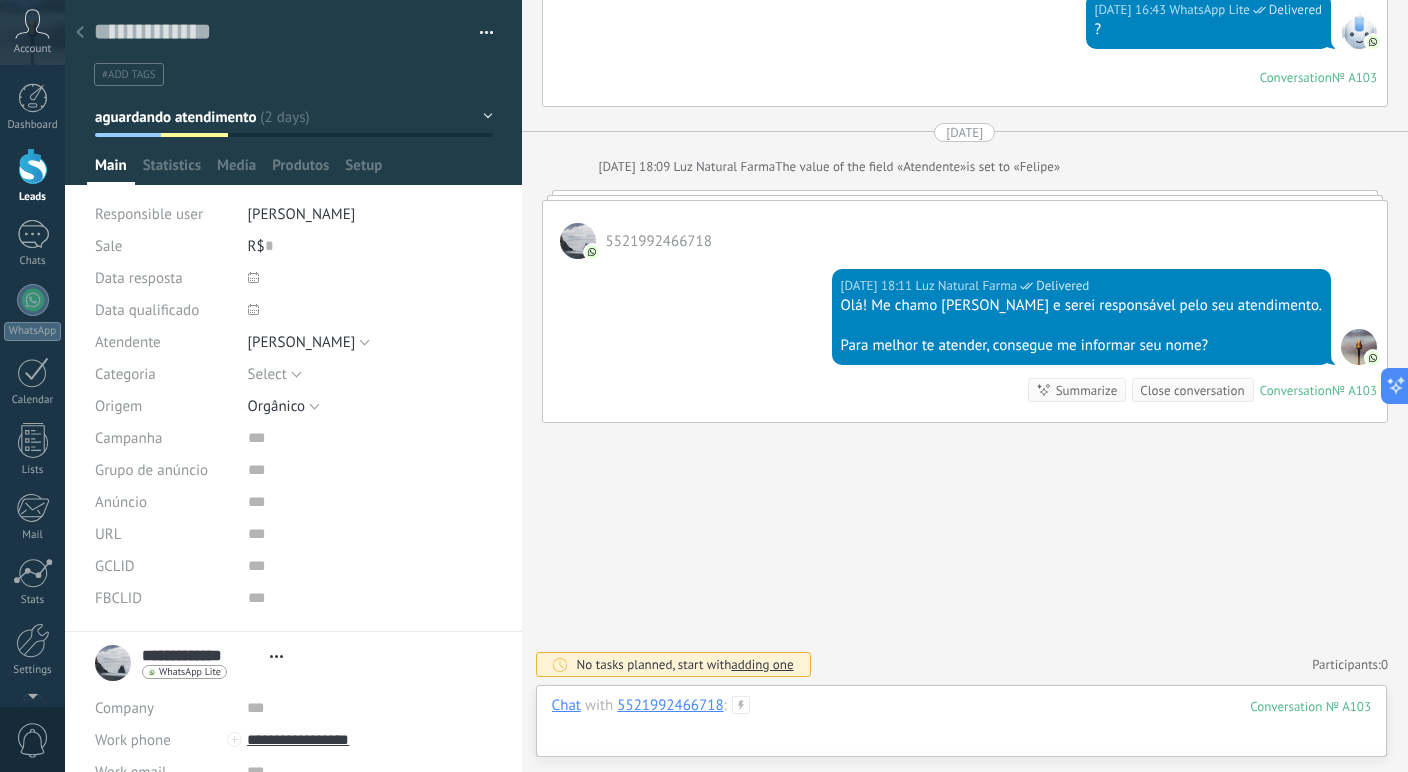 click at bounding box center (961, 726) 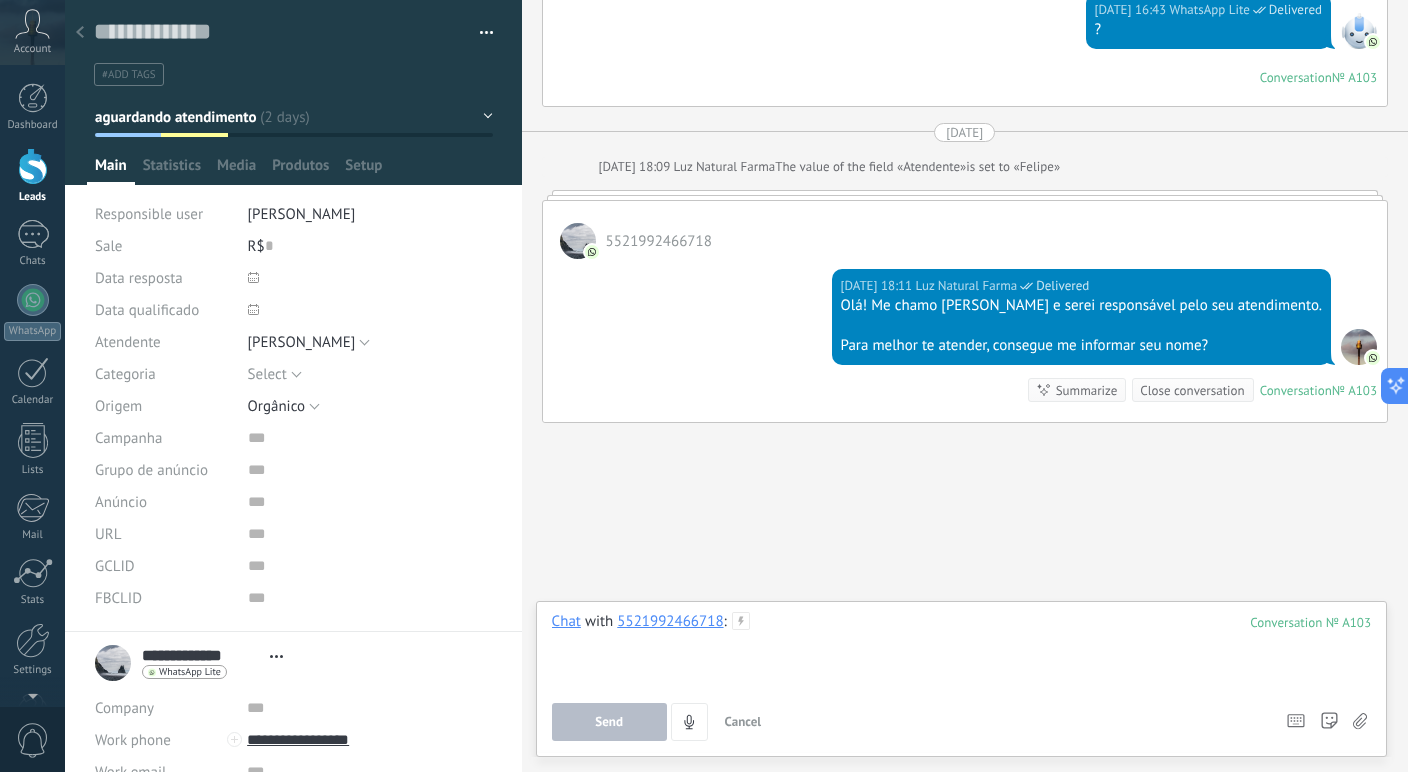 type 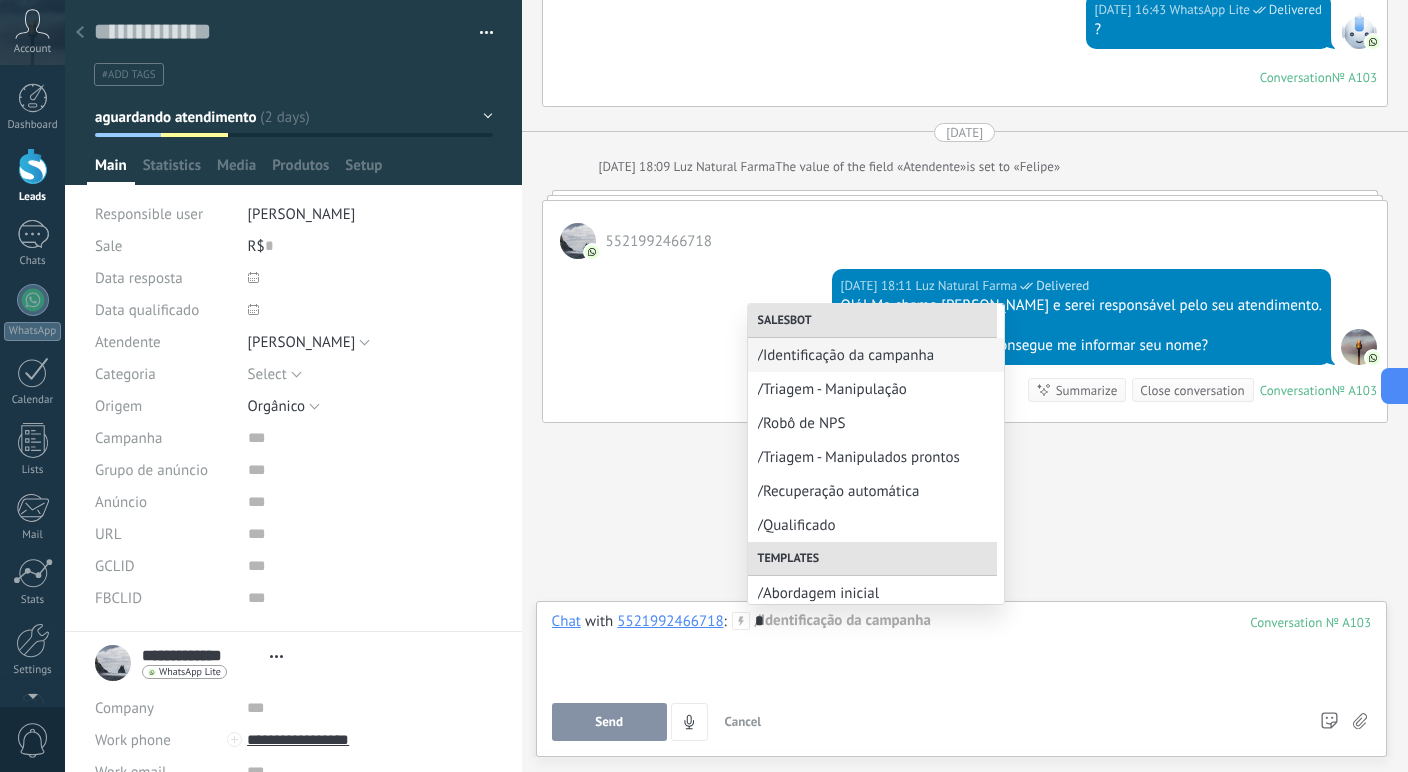 click at bounding box center (33, 166) 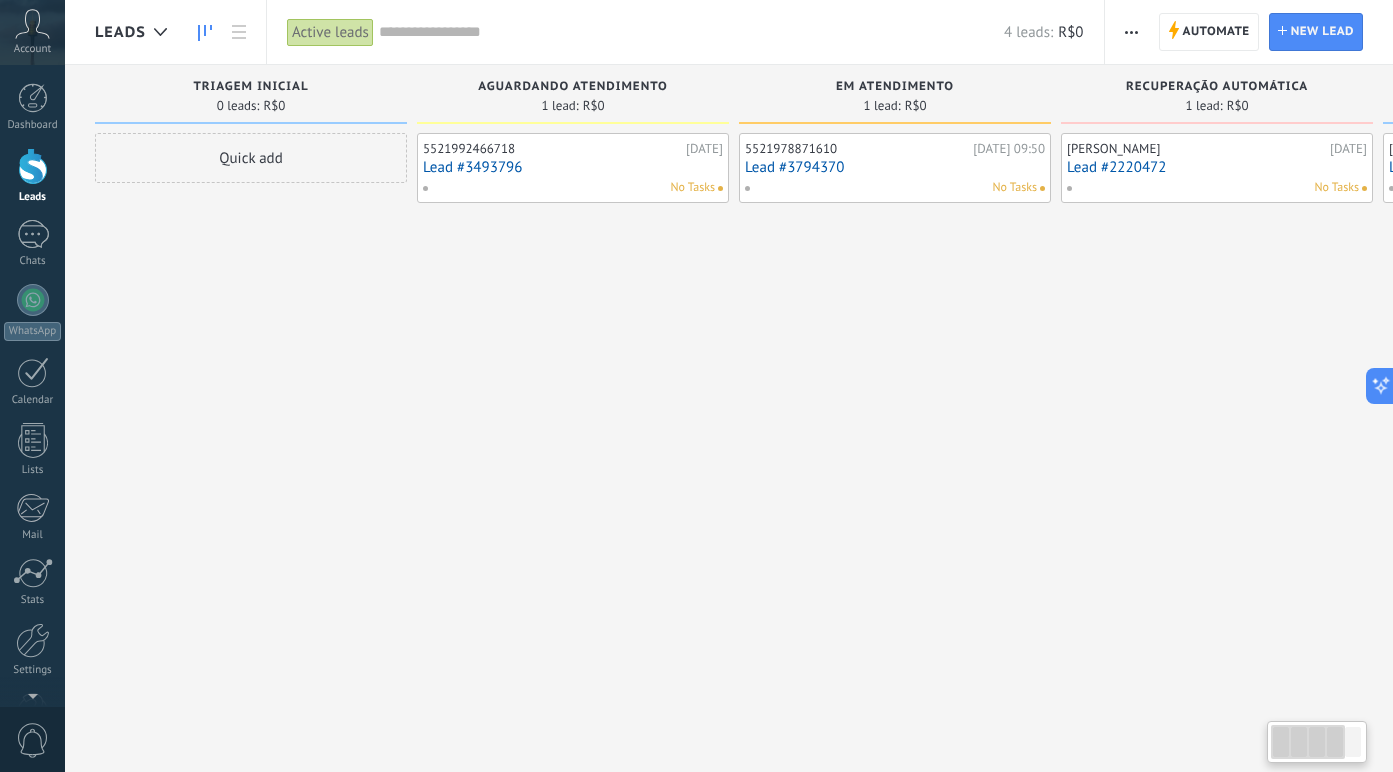 click on "Lead #3794370" at bounding box center (895, 167) 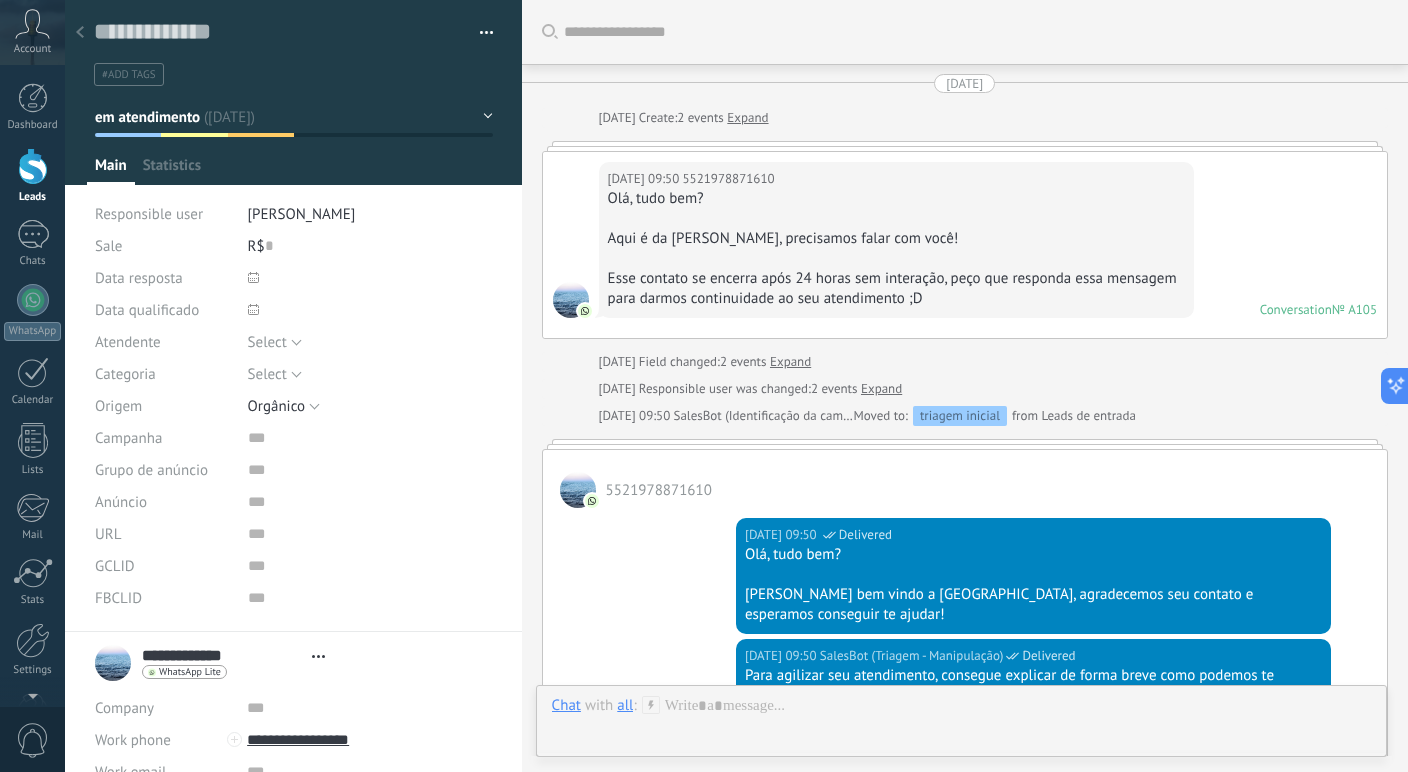 type on "**********" 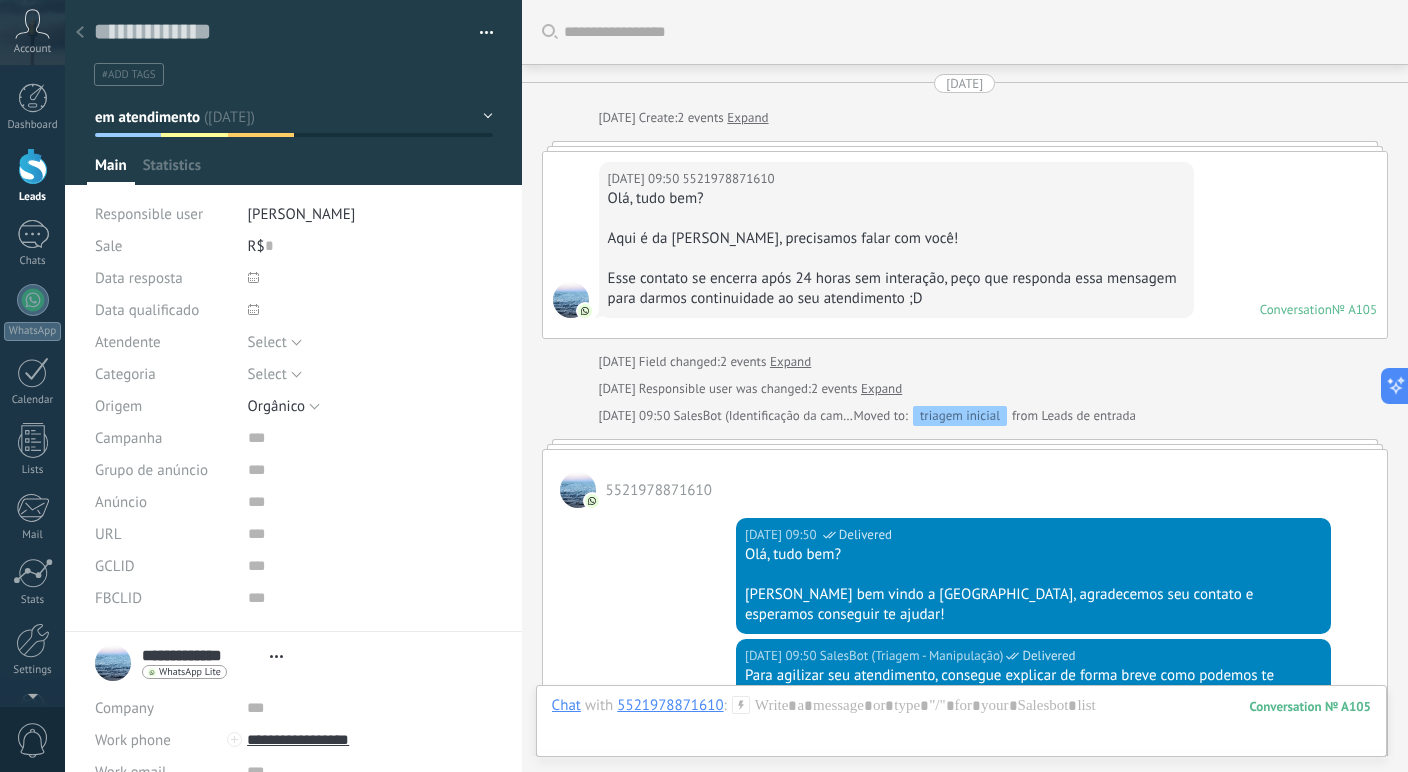 scroll, scrollTop: 1614, scrollLeft: 0, axis: vertical 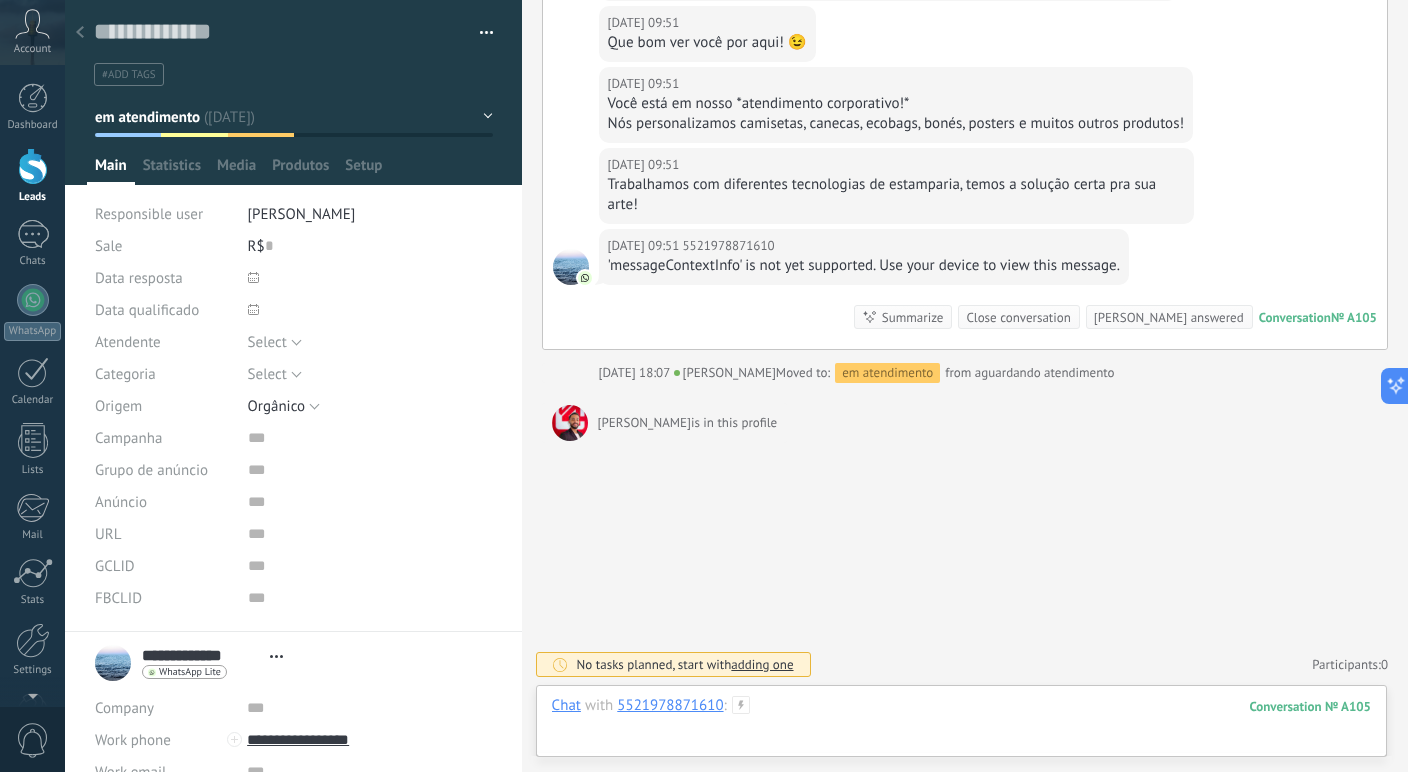 click at bounding box center [961, 726] 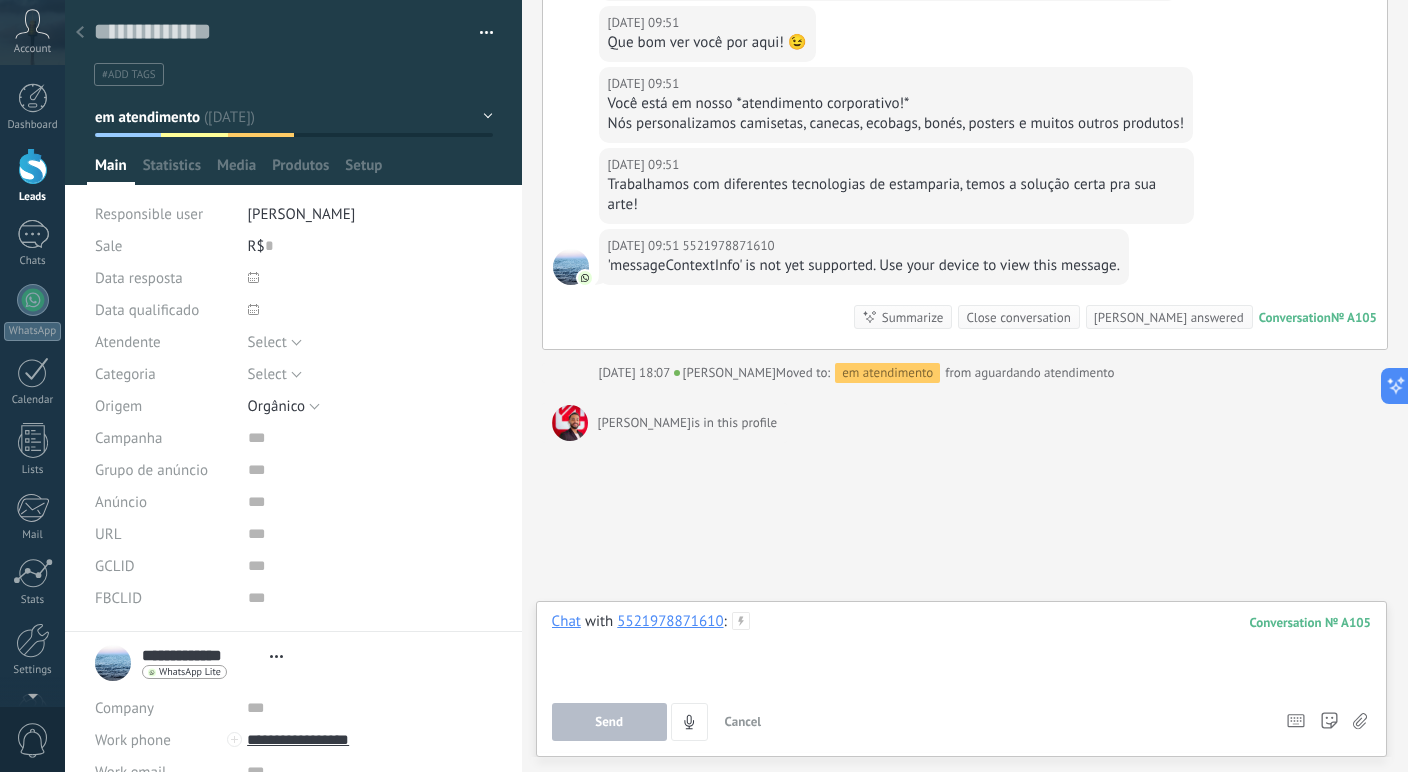 type 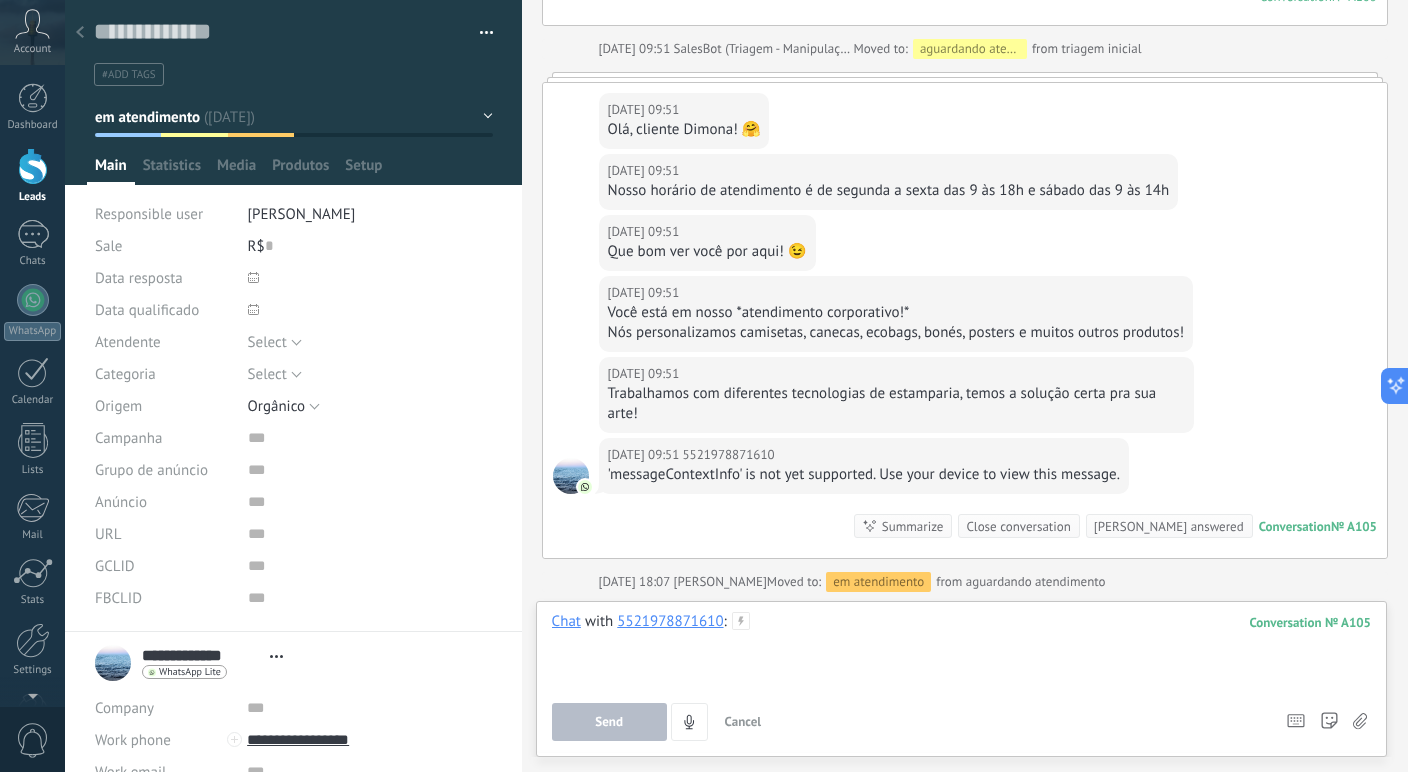 scroll, scrollTop: 1514, scrollLeft: 0, axis: vertical 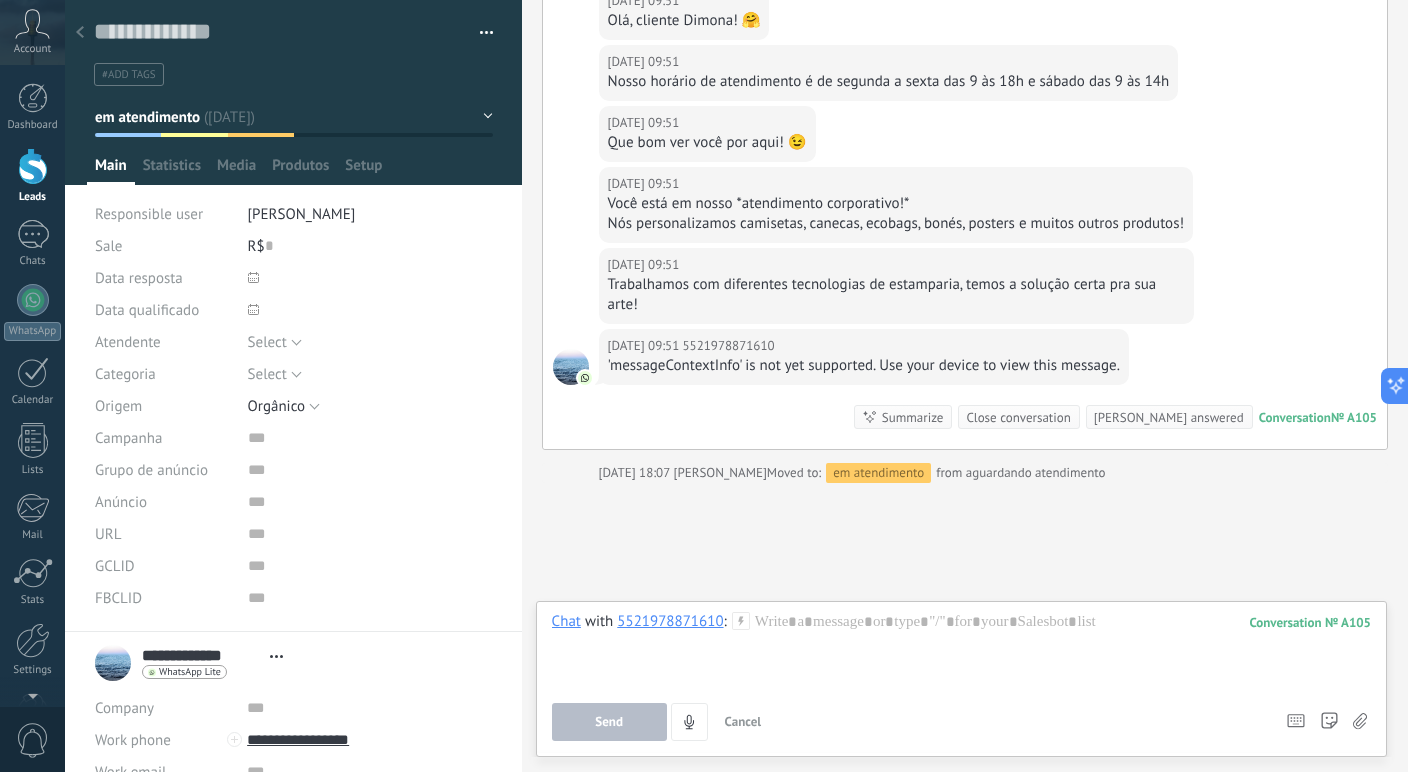 click on "em atendimento" at bounding box center (878, 473) 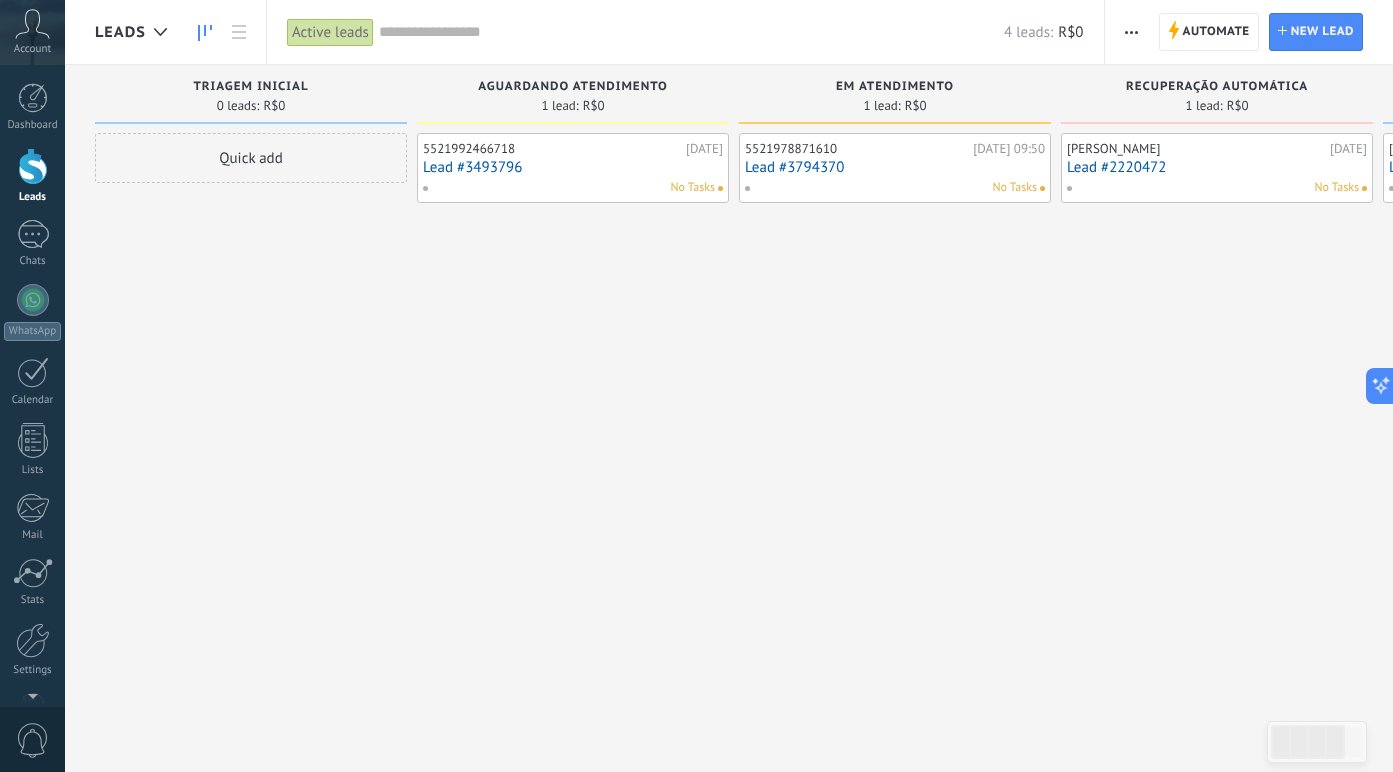 click on "Lead #3493796" at bounding box center (573, 167) 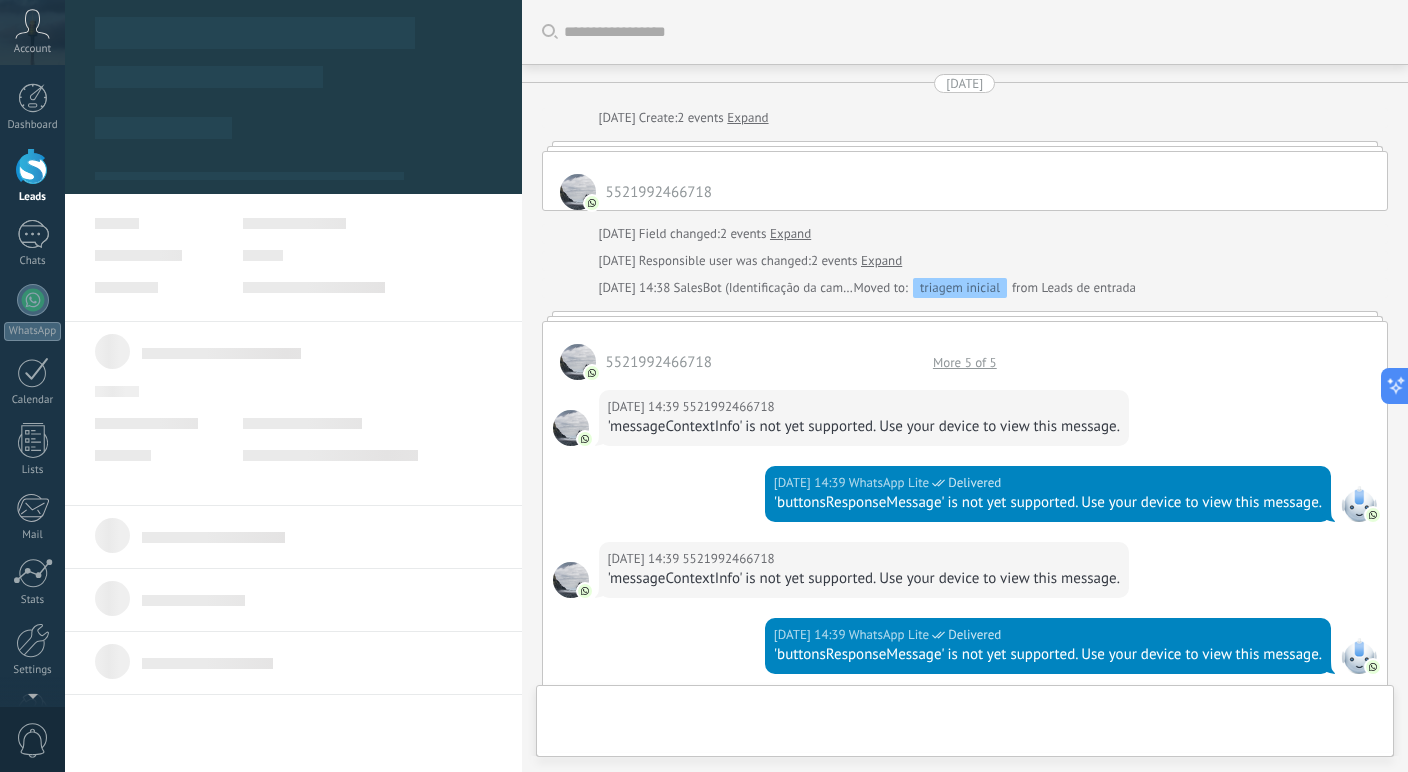 type on "**********" 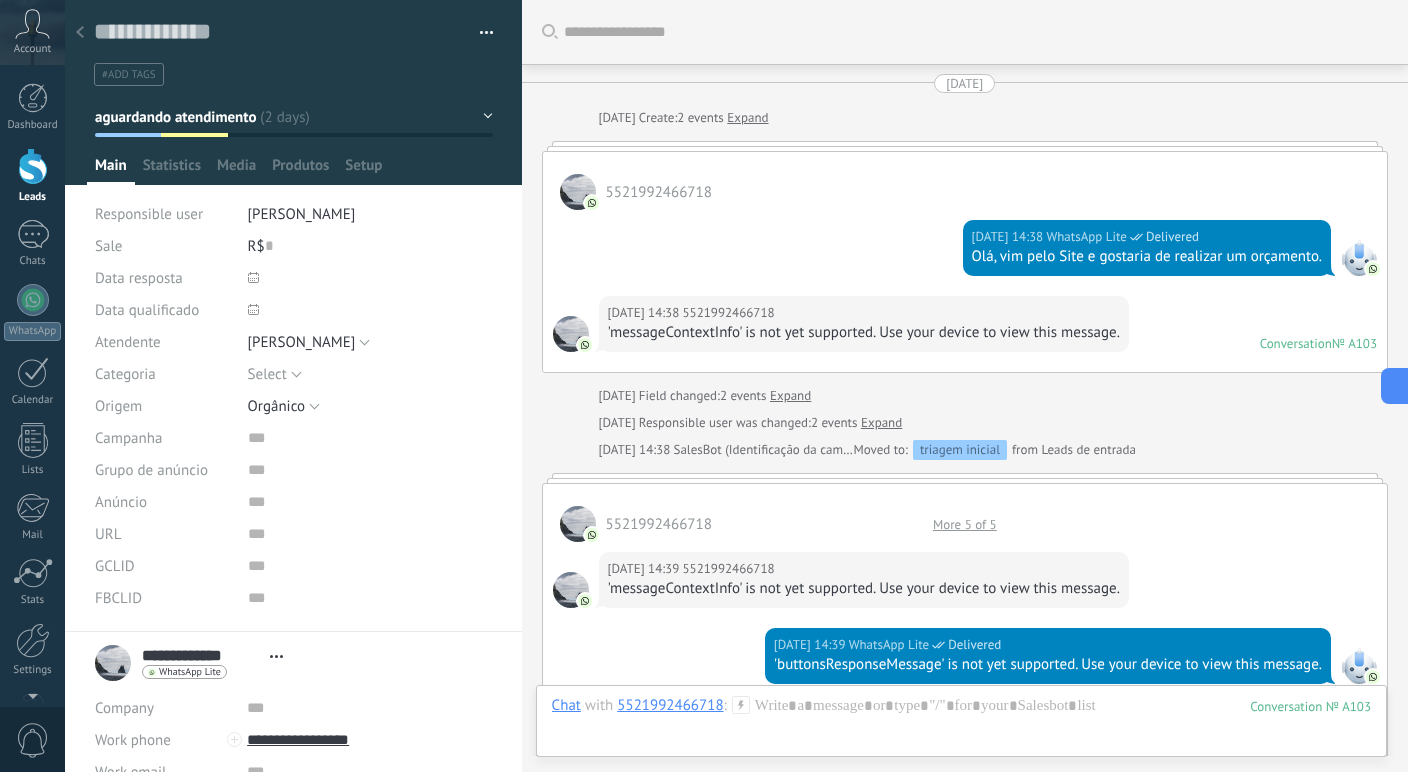 scroll, scrollTop: 1803, scrollLeft: 0, axis: vertical 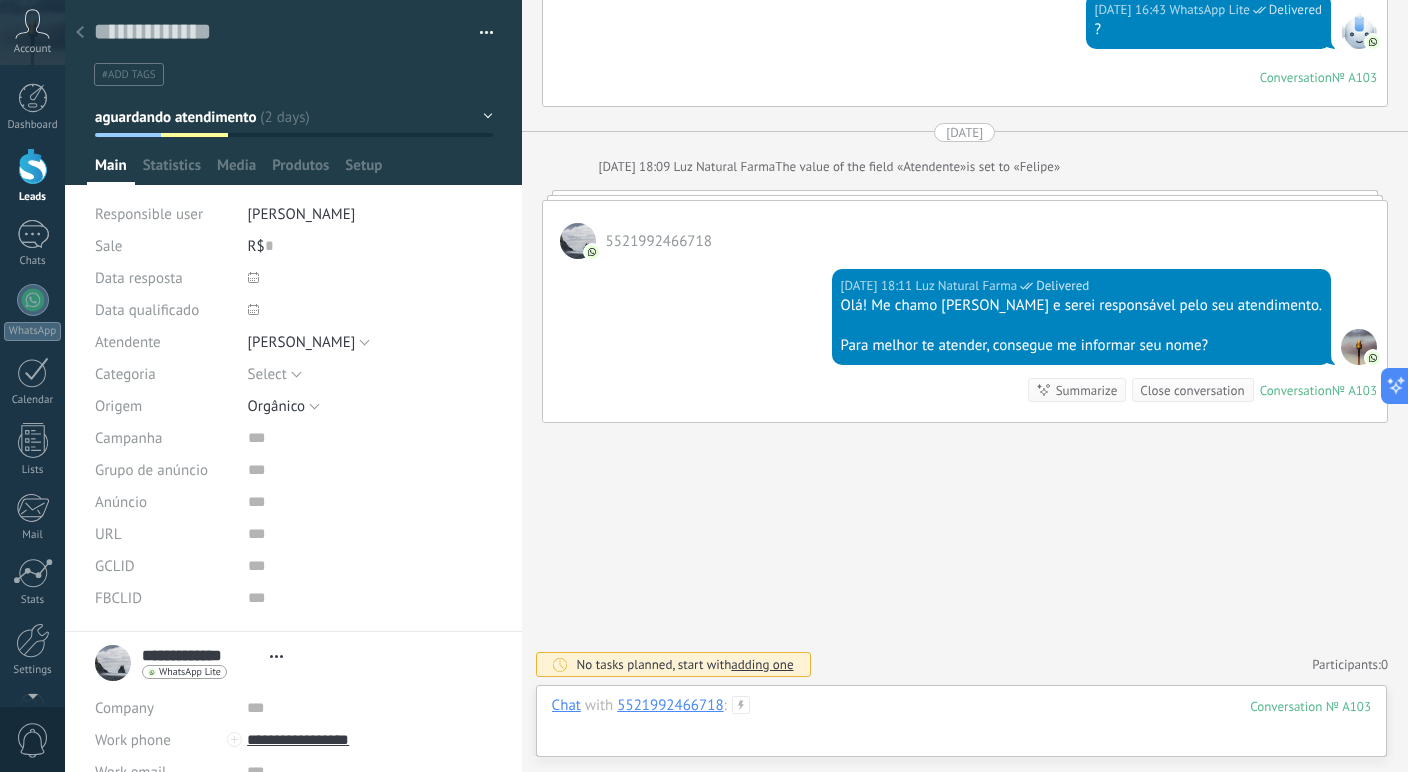 click at bounding box center [961, 726] 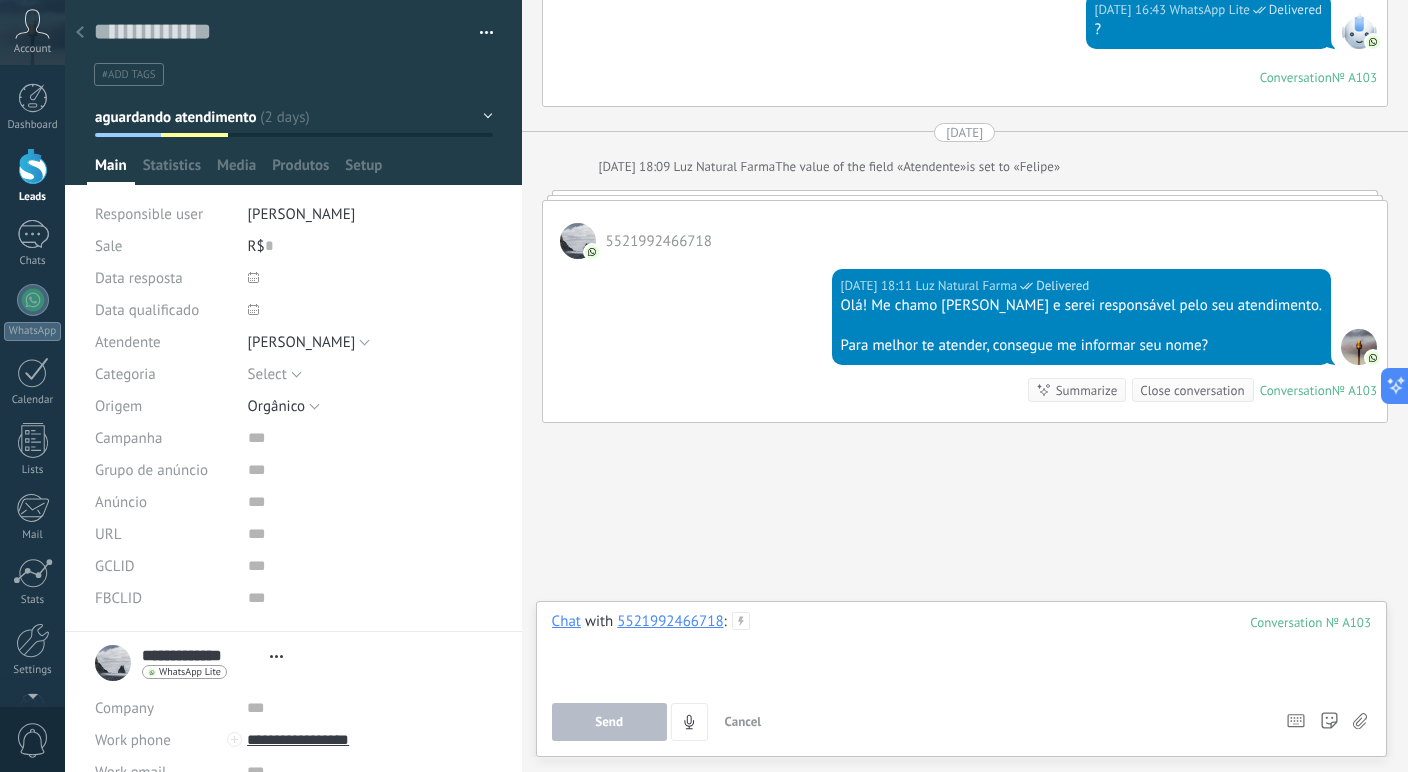 type 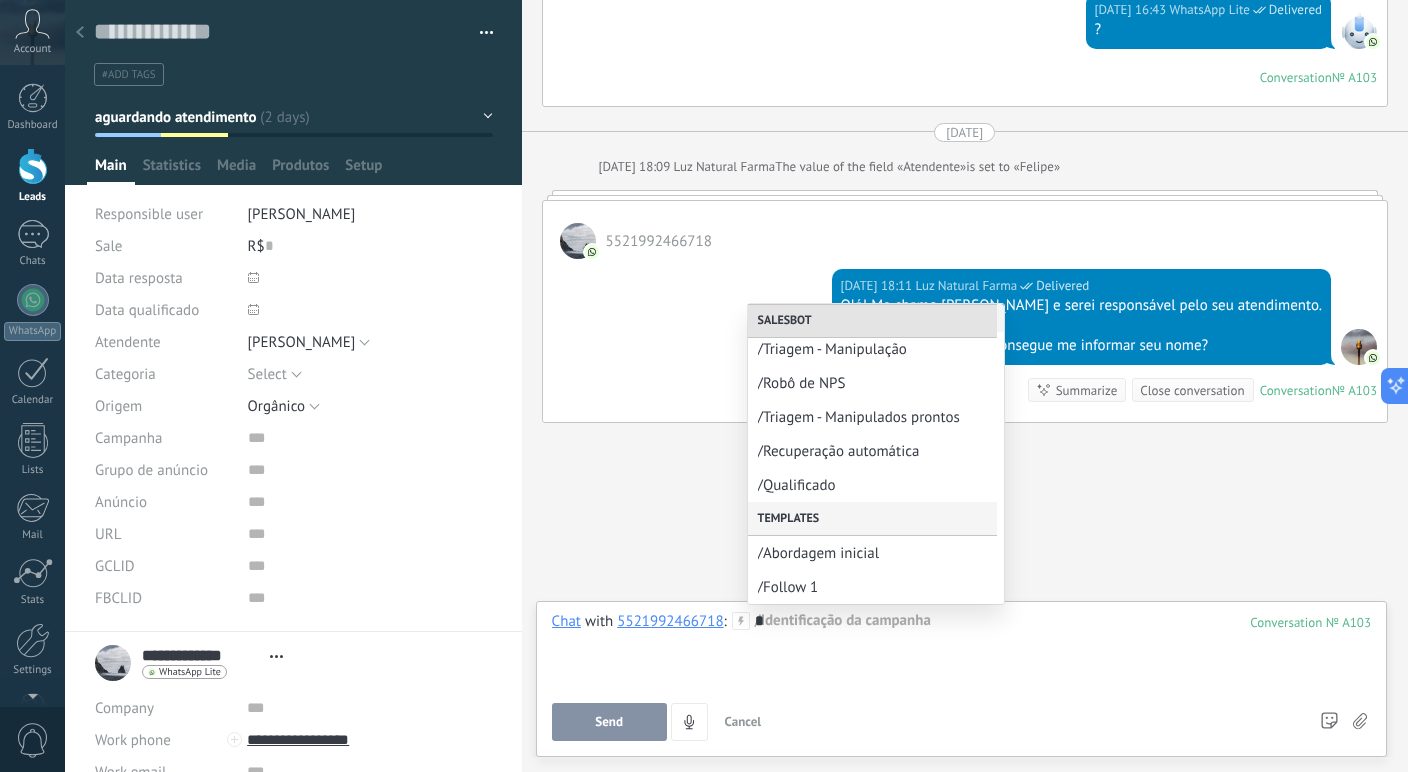 scroll, scrollTop: 0, scrollLeft: 0, axis: both 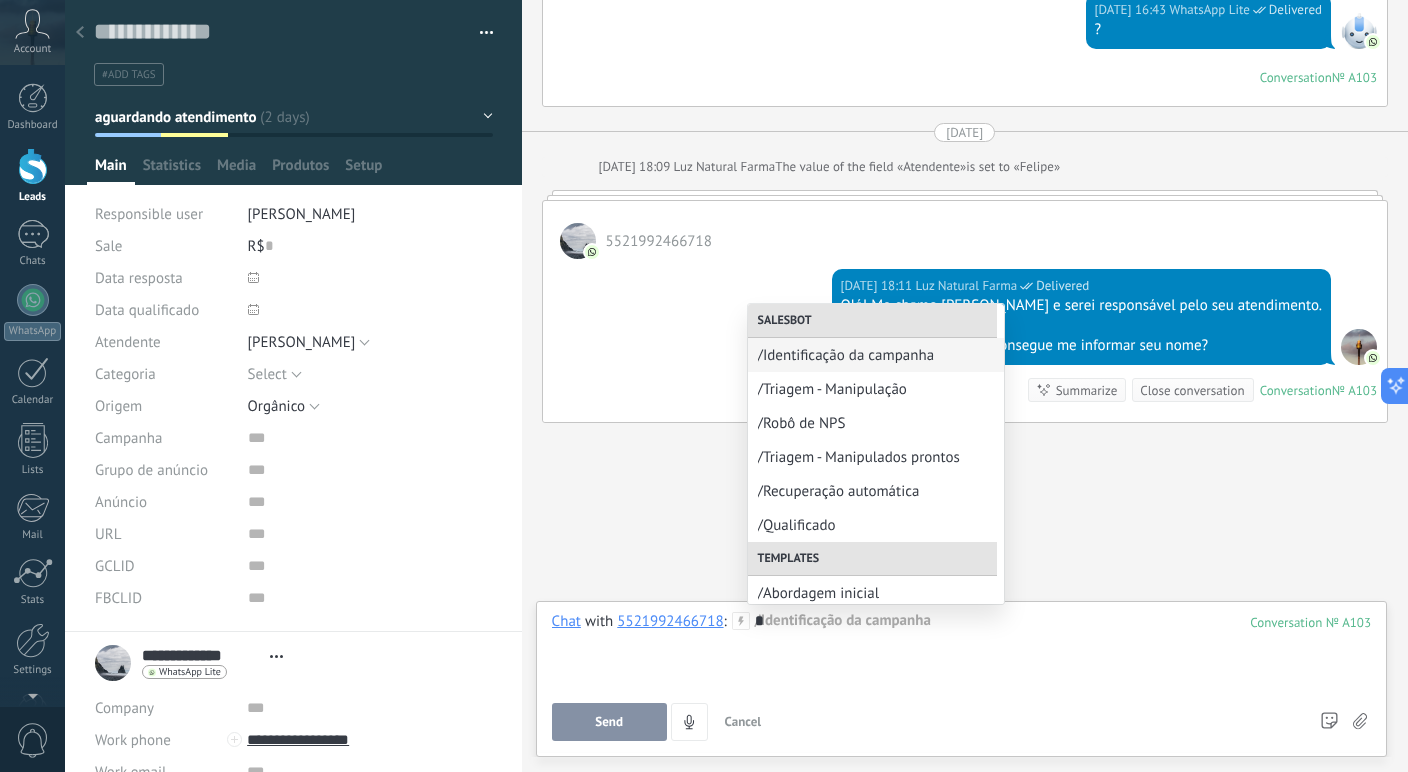 click on "Search Load more [DATE] [DATE] Create:  2 events   Expand 5521992466718  [DATE] 14:38 WhatsApp Lite  Delivered Olá, vim pelo Site e gostaria de realizar um orçamento. [DATE] 14:38 5521992466718  'messageContextInfo' is not yet supported. Use your device to view this message. Conversation  № A103 Conversation № A103 [DATE] Field changed:  2 events   Expand [DATE] Responsible user was changed:  2 events   Expand [DATE] 14:38 SalesBot (Identificação da campanha)  Moved to: triagem inicial from Leads de entrada 5521992466718  More 5 of 5 [DATE] 14:39 5521992466718  'messageContextInfo' is not yet supported. Use your device to view this message. [DATE] 14:39 WhatsApp Lite  Delivered 'buttonsResponseMessage' is not yet supported. Use your device to view this message. [DATE] 14:39 5521992466718  'messageContextInfo' is not yet supported. Use your device to view this message. [DATE] 14:39 WhatsApp Lite  Delivered [DATE] 14:39 5521992466718    ?" at bounding box center [965, -516] 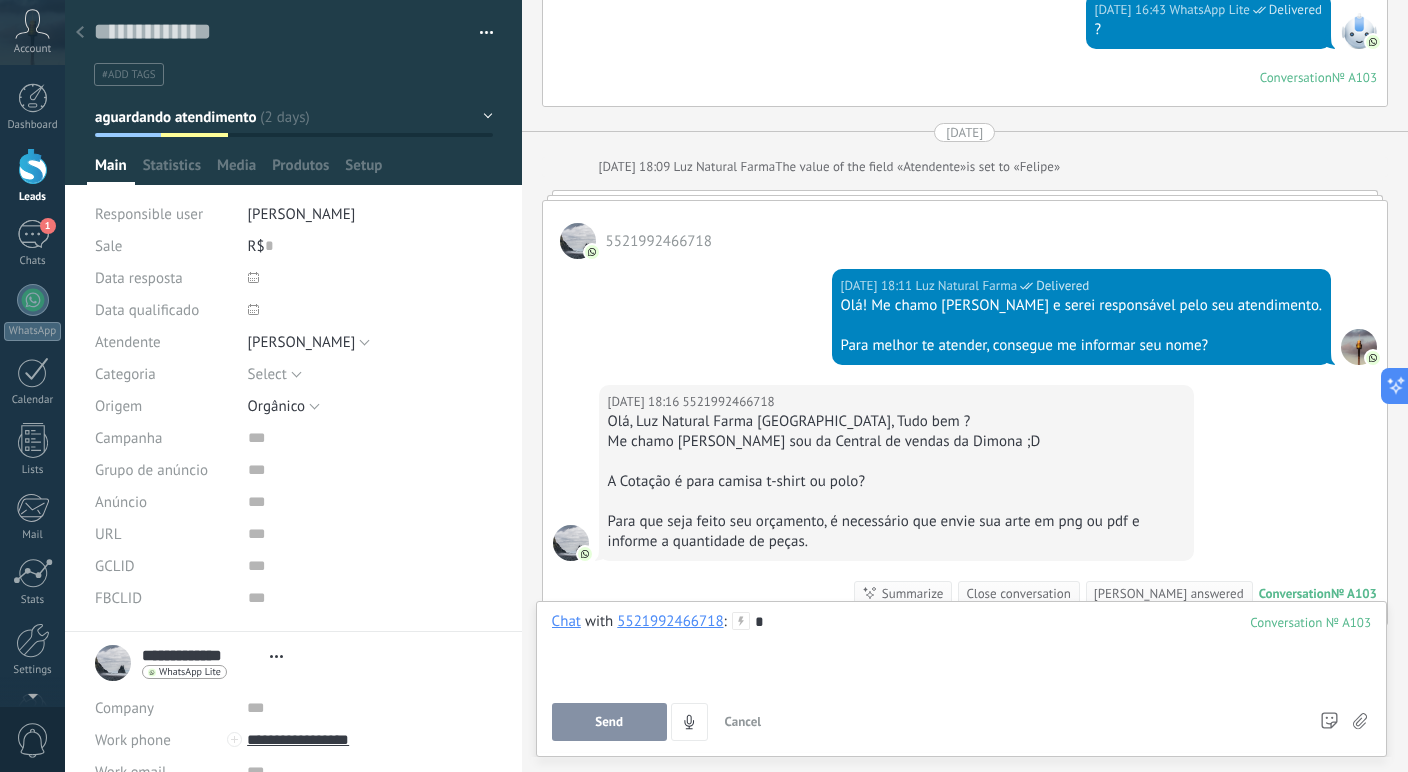 scroll, scrollTop: 2006, scrollLeft: 0, axis: vertical 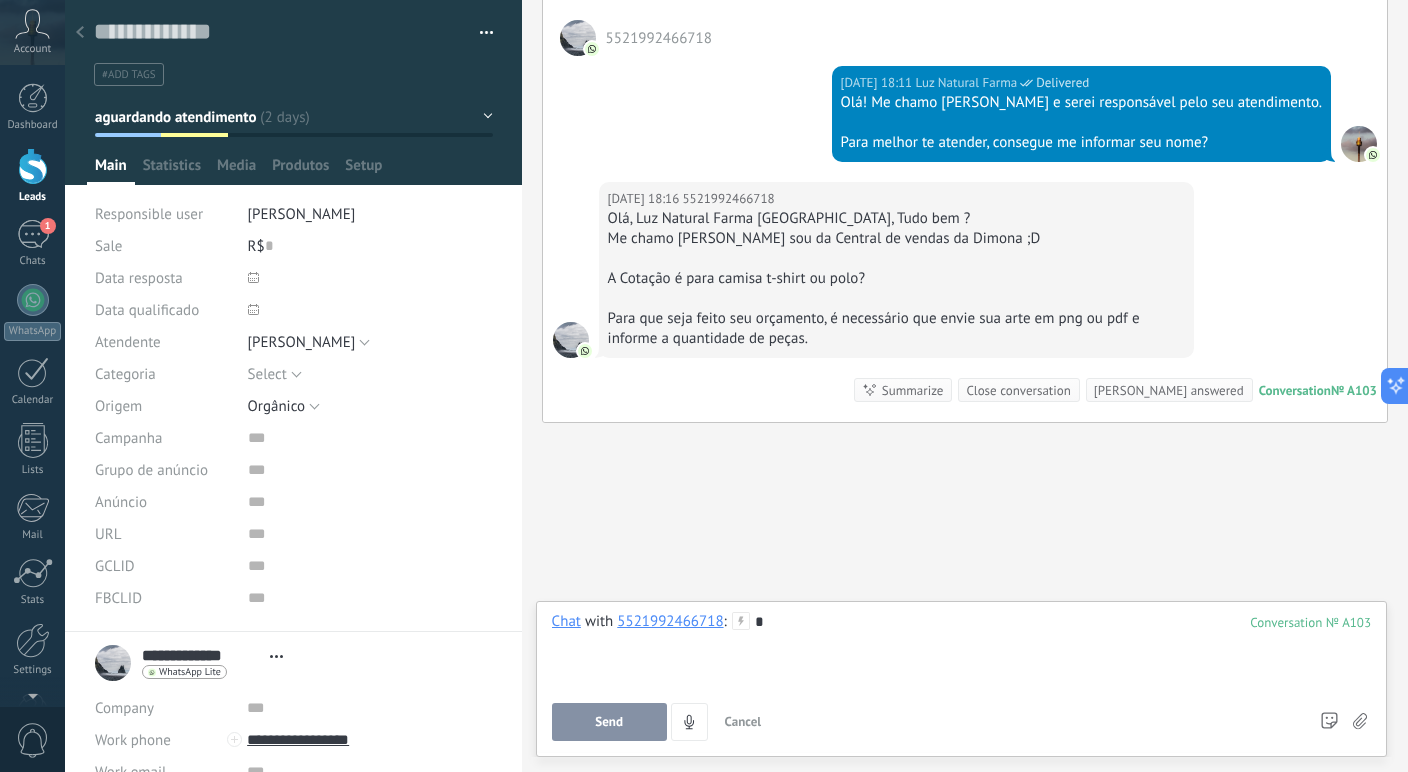 click at bounding box center (33, 166) 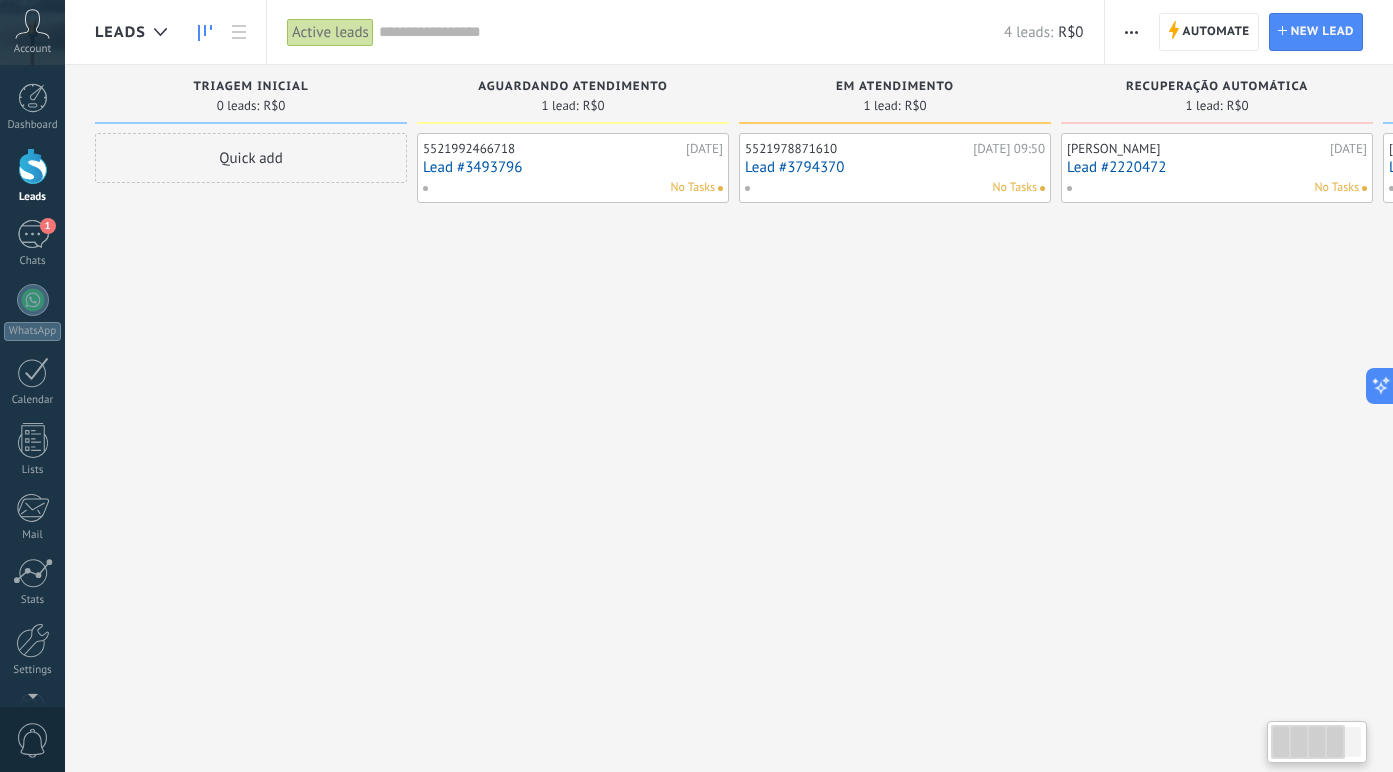 click on "Lead #3794370" at bounding box center [895, 167] 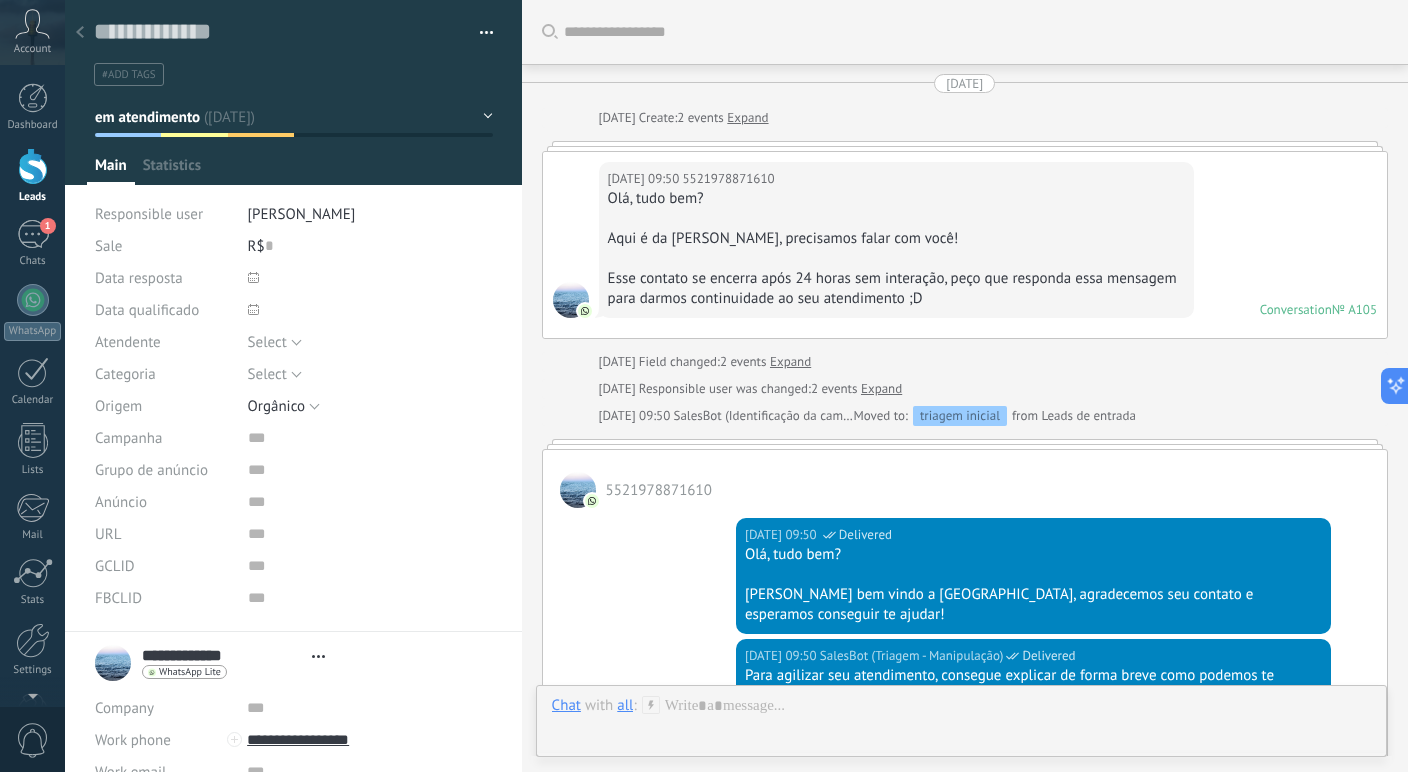 type on "**********" 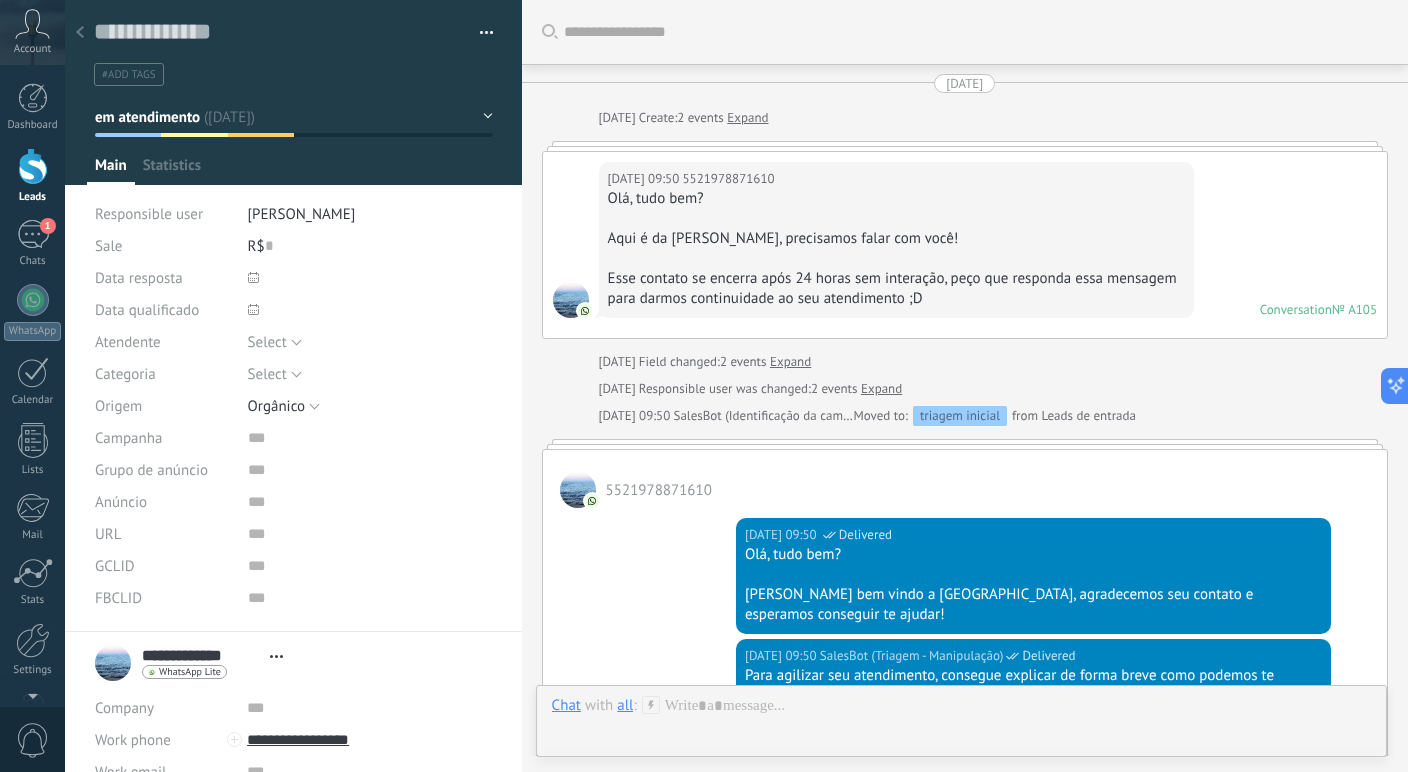 scroll, scrollTop: 30, scrollLeft: 0, axis: vertical 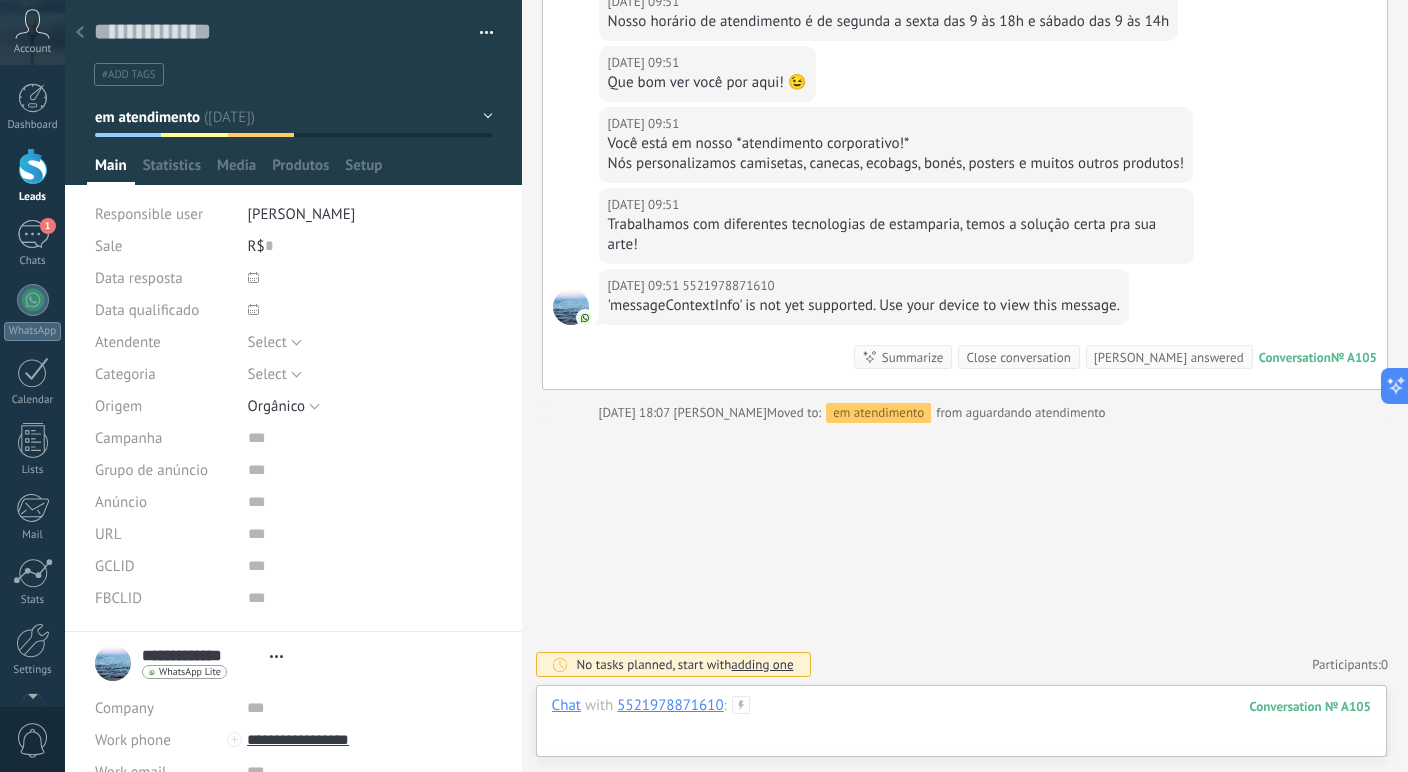click at bounding box center (961, 726) 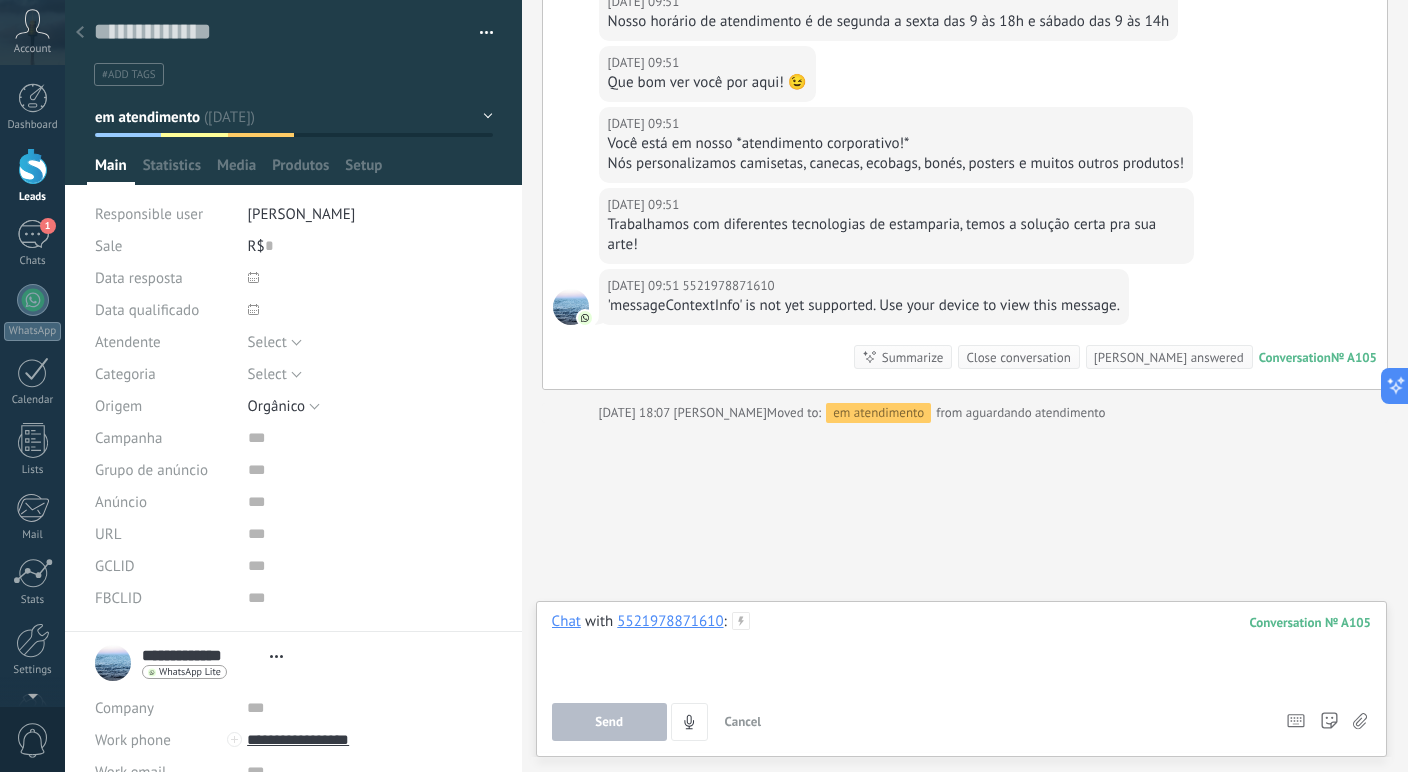 type 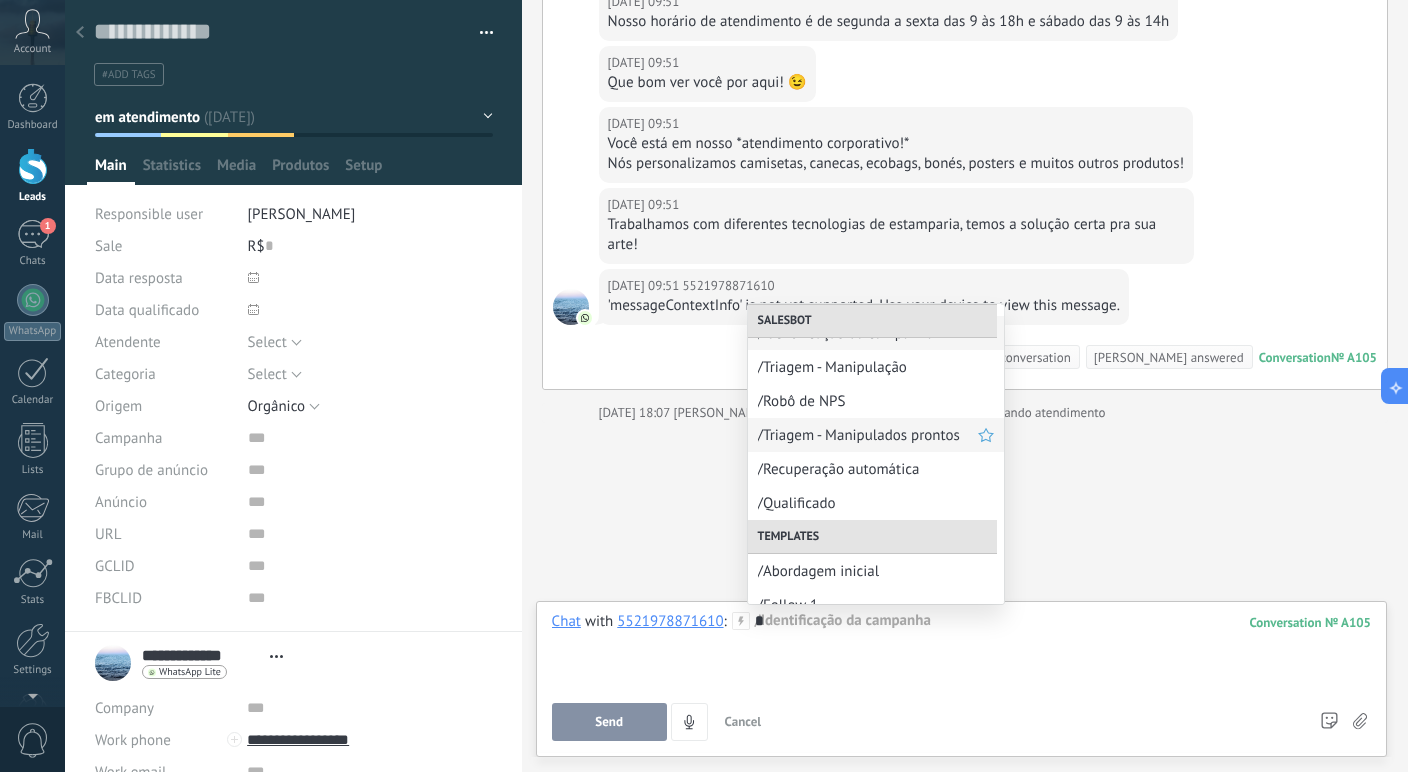 scroll, scrollTop: 40, scrollLeft: 0, axis: vertical 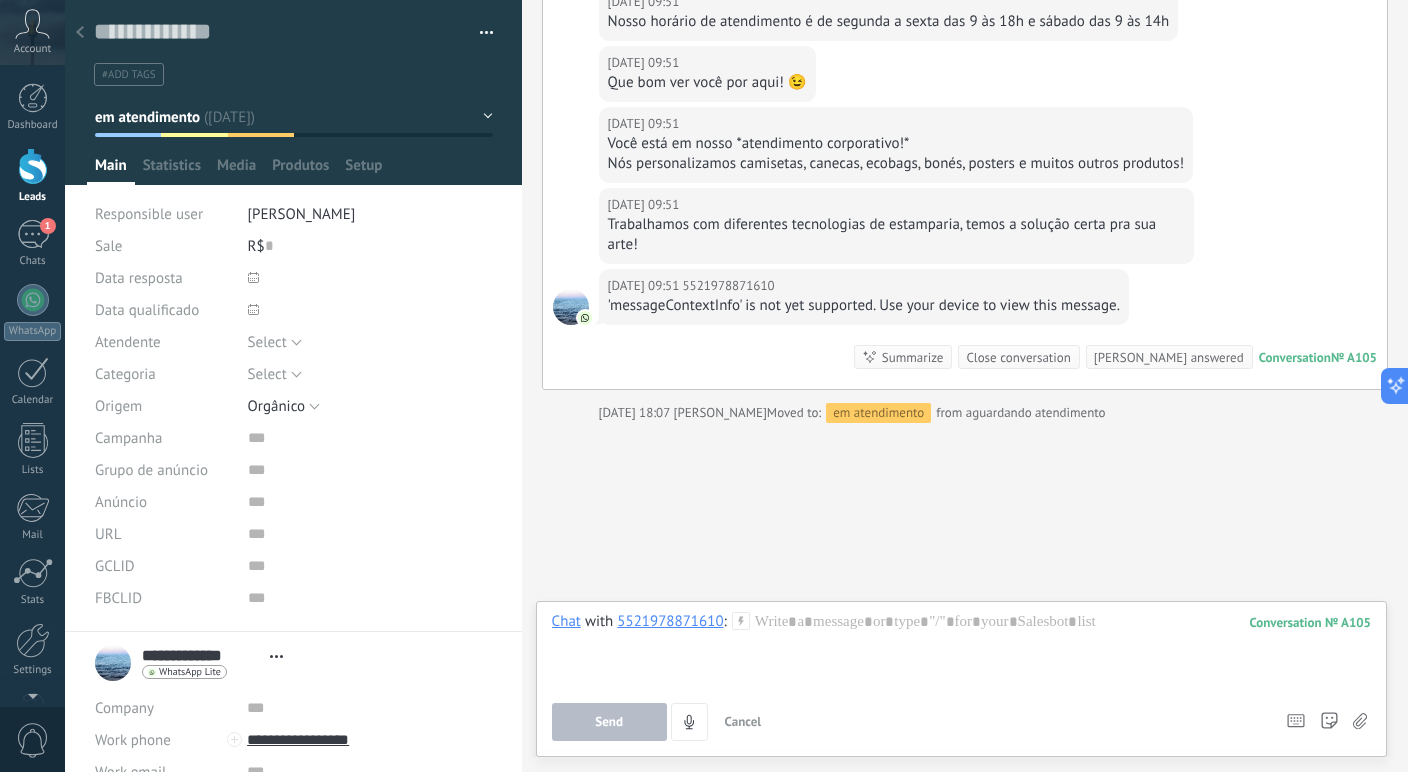 click at bounding box center (33, 166) 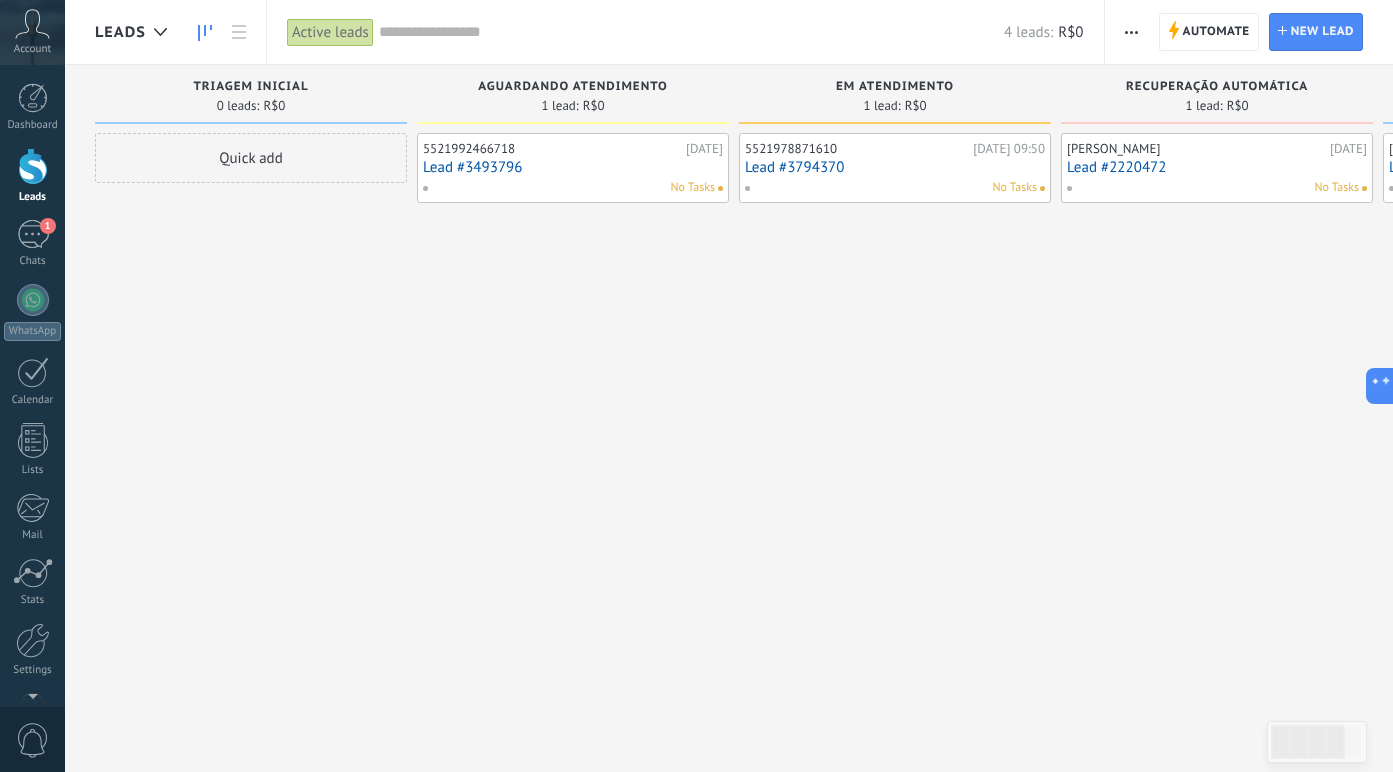 click on "Lead #3493796" at bounding box center (573, 167) 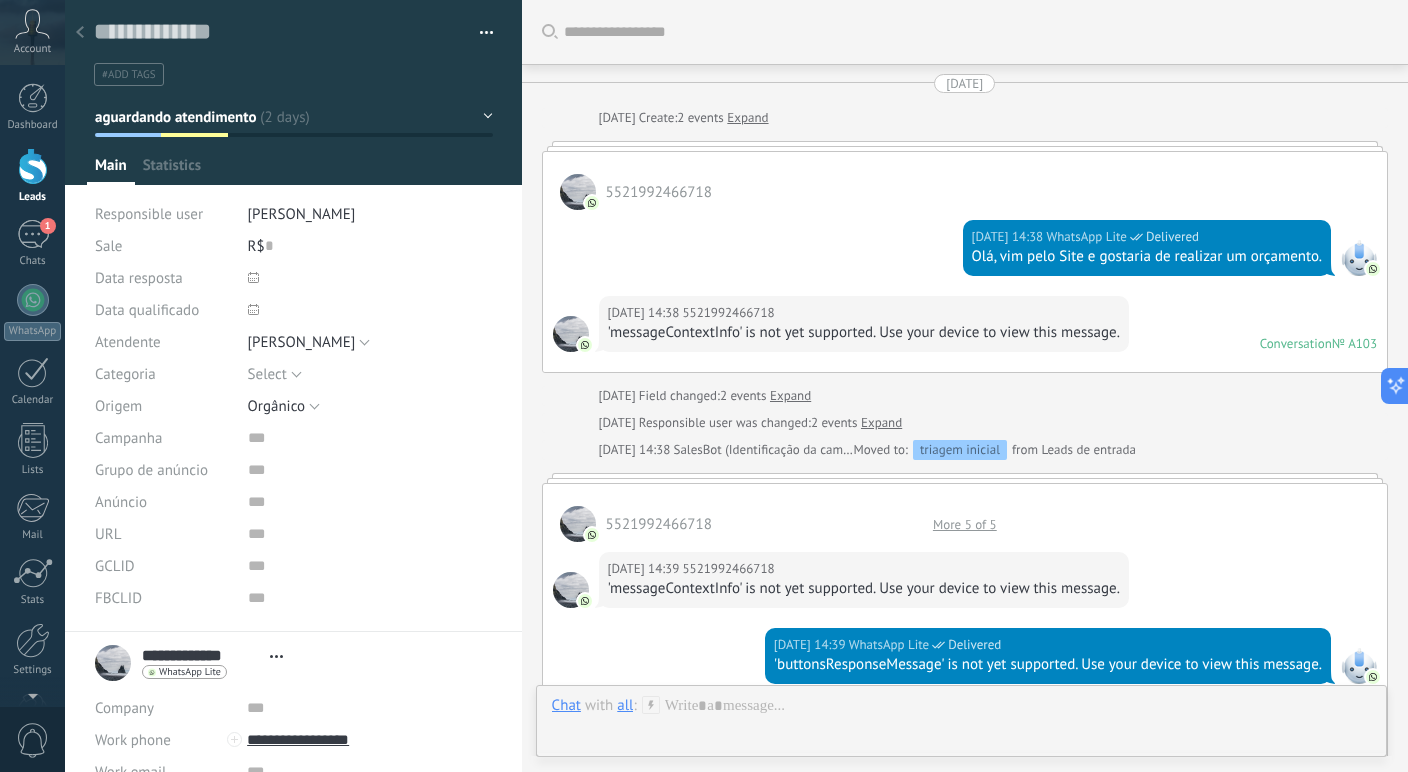 scroll, scrollTop: 30, scrollLeft: 0, axis: vertical 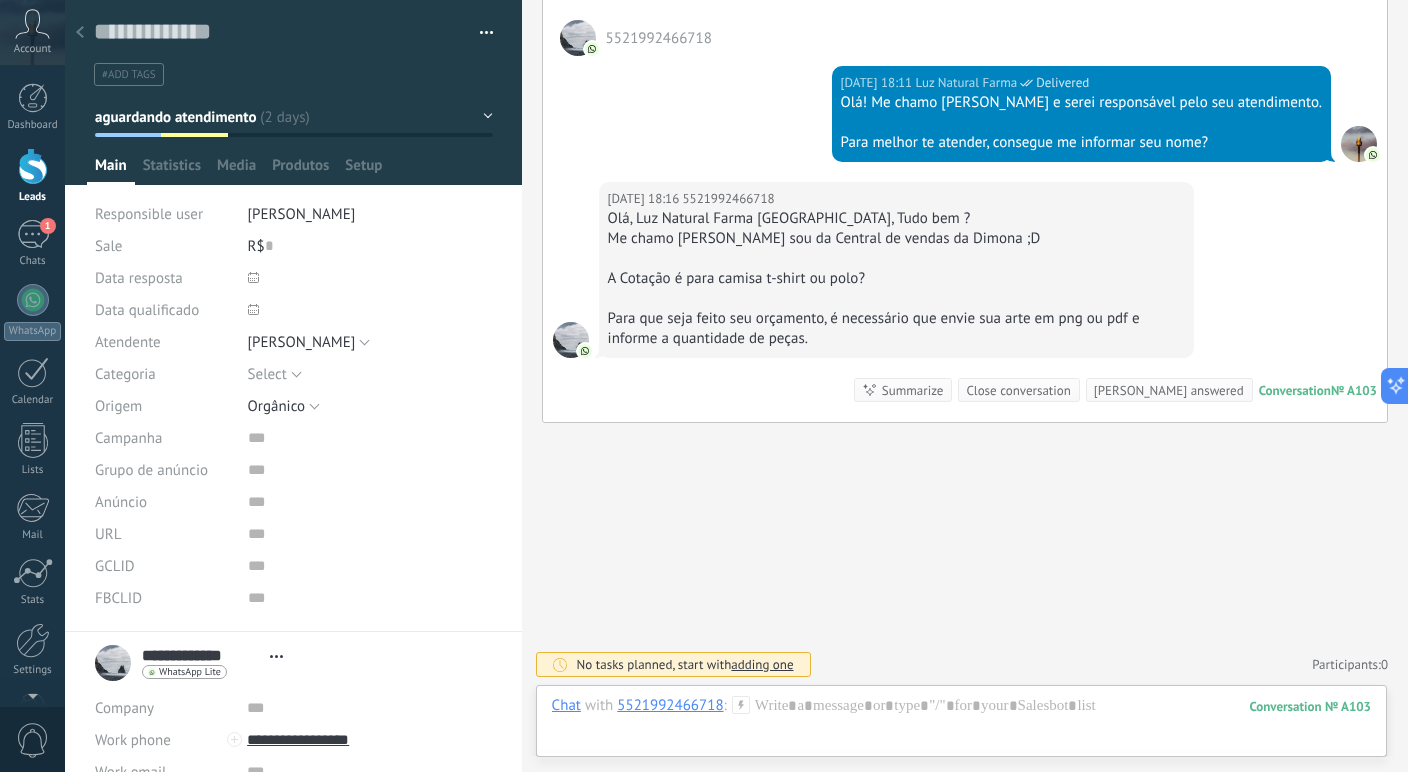 click at bounding box center [33, 166] 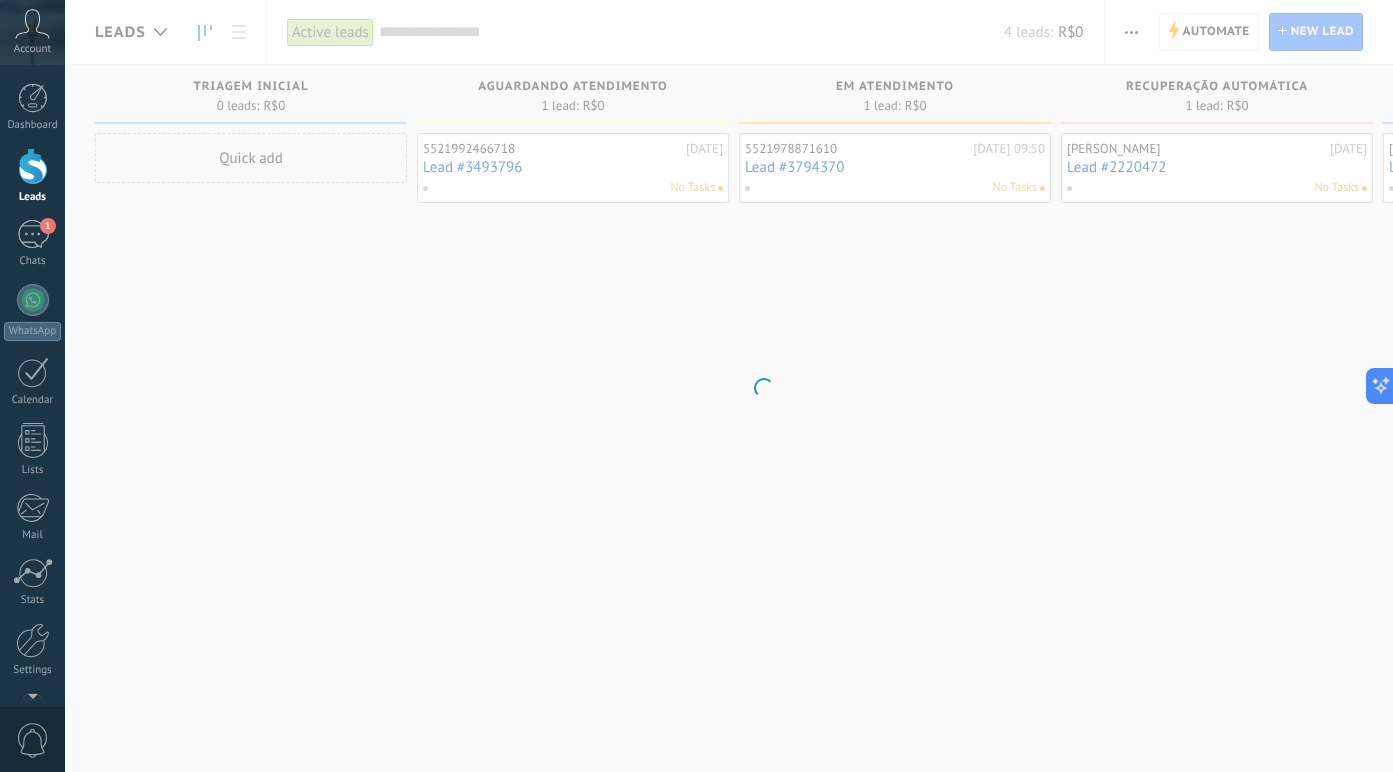 click on ".abccls-1,.abccls-2{fill-rule:evenodd}.abccls-2{fill:#fff} .abfcls-1{fill:none}.abfcls-2{fill:#fff} .abncls-1{isolation:isolate}.abncls-2{opacity:.06}.abncls-2,.abncls-3,.abncls-6{mix-blend-mode:multiply}.abncls-3{opacity:.15}.abncls-4,.abncls-8{fill:#fff}.abncls-5{fill:url(#abnlinear-gradient)}.abncls-6{opacity:.04}.abncls-7{fill:url(#abnlinear-gradient-2)}.abncls-8{fill-rule:evenodd} .abqst0{fill:#ffa200} .abwcls-1{fill:#252525} .cls-1{isolation:isolate} .acicls-1{fill:none} .aclcls-1{fill:#232323} .acnst0{display:none} .addcls-1,.addcls-2{fill:none;stroke-miterlimit:10}.addcls-1{stroke:#dfe0e5}.addcls-2{stroke:#a1a7ab} .adecls-1,.adecls-2{fill:none;stroke-miterlimit:10}.adecls-1{stroke:#dfe0e5}.adecls-2{stroke:#a1a7ab} .adqcls-1{fill:#8591a5;fill-rule:evenodd} .aeccls-1{fill:#5c9f37} .aeecls-1{fill:#f86161} .aejcls-1{fill:#8591a5;fill-rule:evenodd} .aekcls-1{fill-rule:evenodd} .aelcls-1{fill-rule:evenodd;fill:currentColor} .aemcls-1{fill-rule:evenodd;fill:currentColor} .aencls-2{fill:#f86161;opacity:.3}" at bounding box center (696, 386) 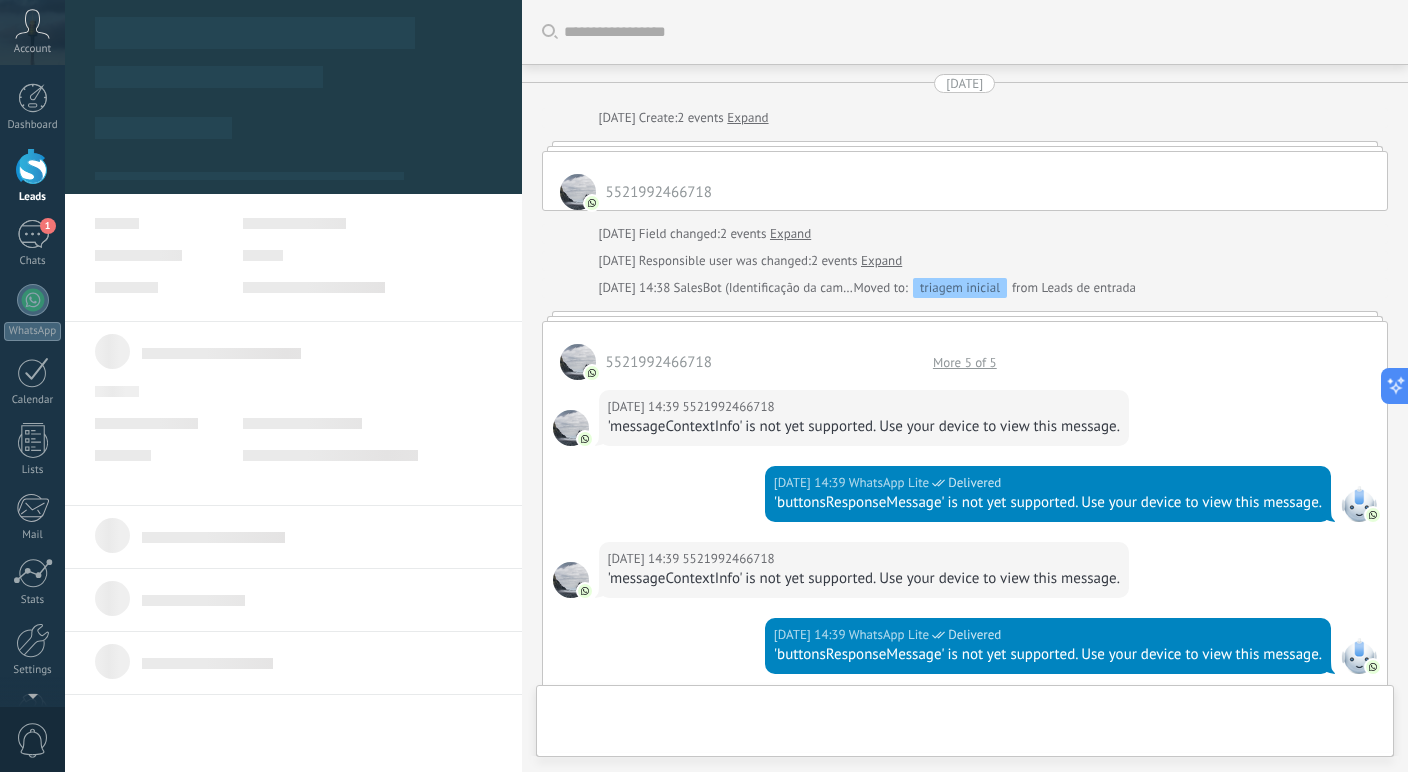 type on "**********" 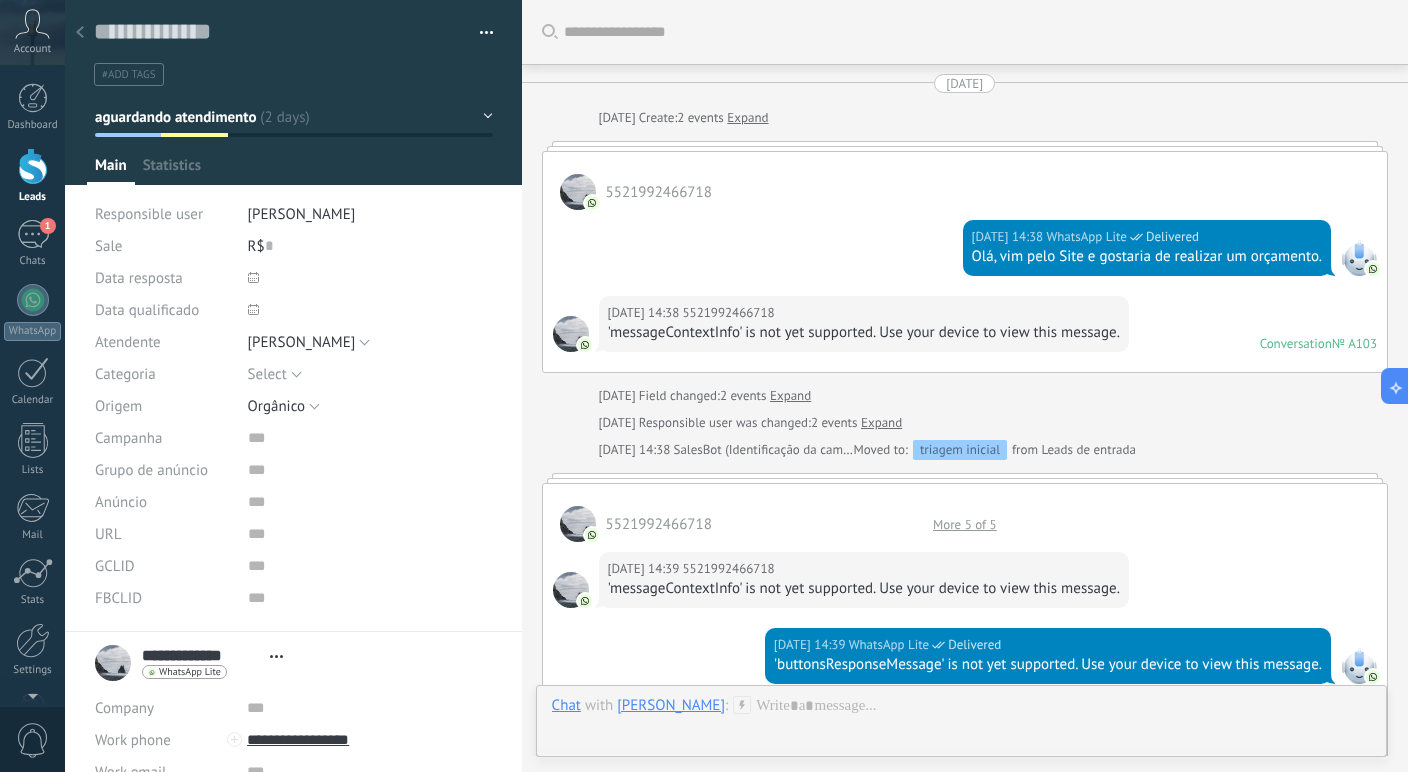 scroll, scrollTop: 2006, scrollLeft: 0, axis: vertical 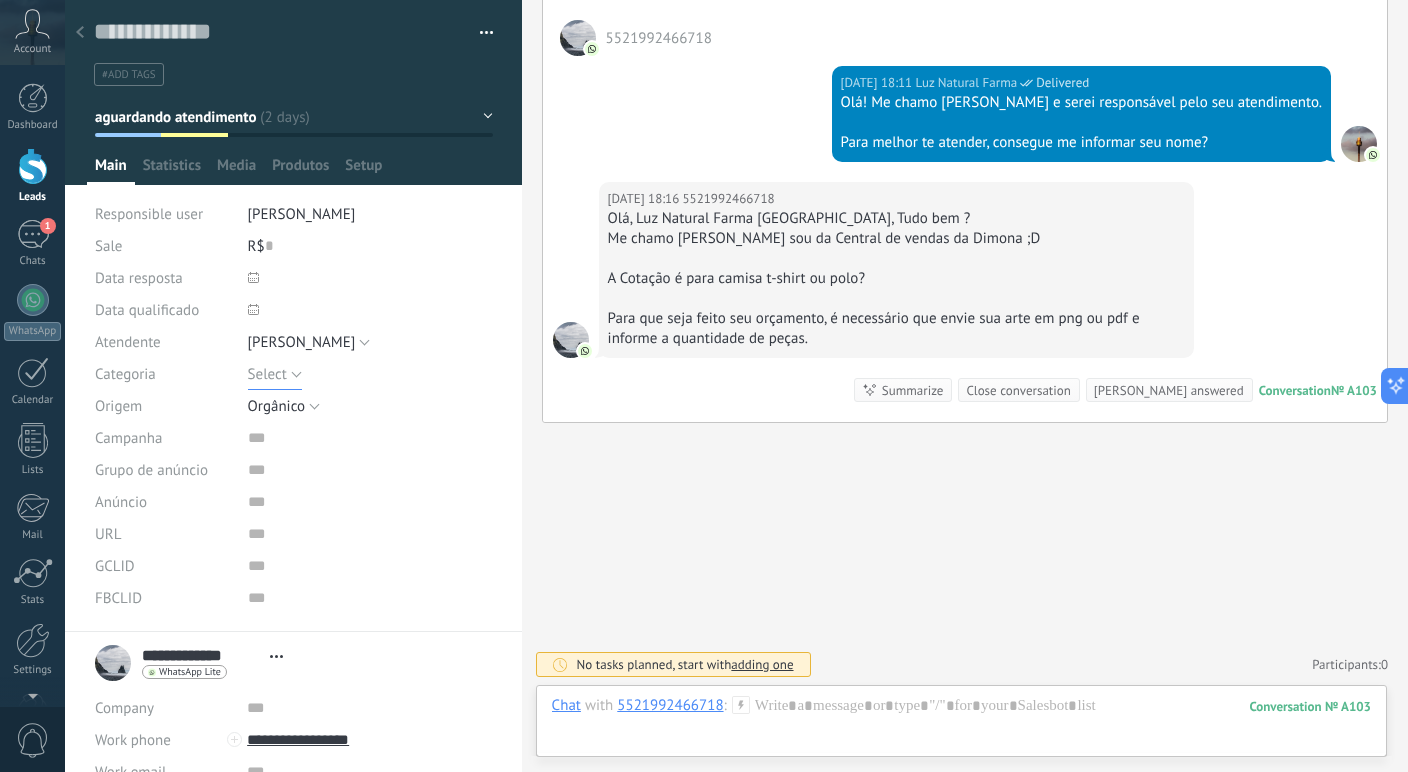 click on "Select" at bounding box center [275, 374] 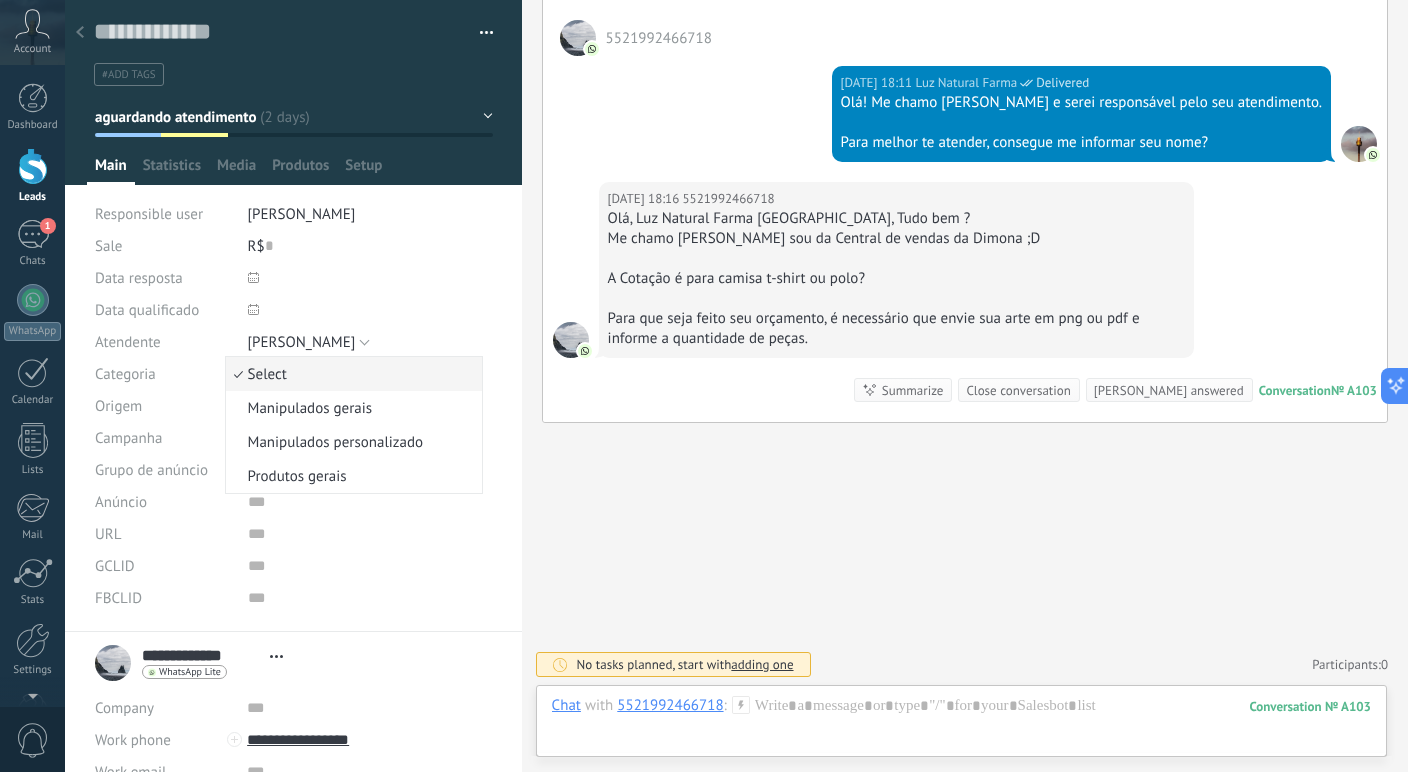 click on "Select
[PERSON_NAME]
[PERSON_NAME]
[PERSON_NAME]
[PERSON_NAME]" at bounding box center (370, 342) 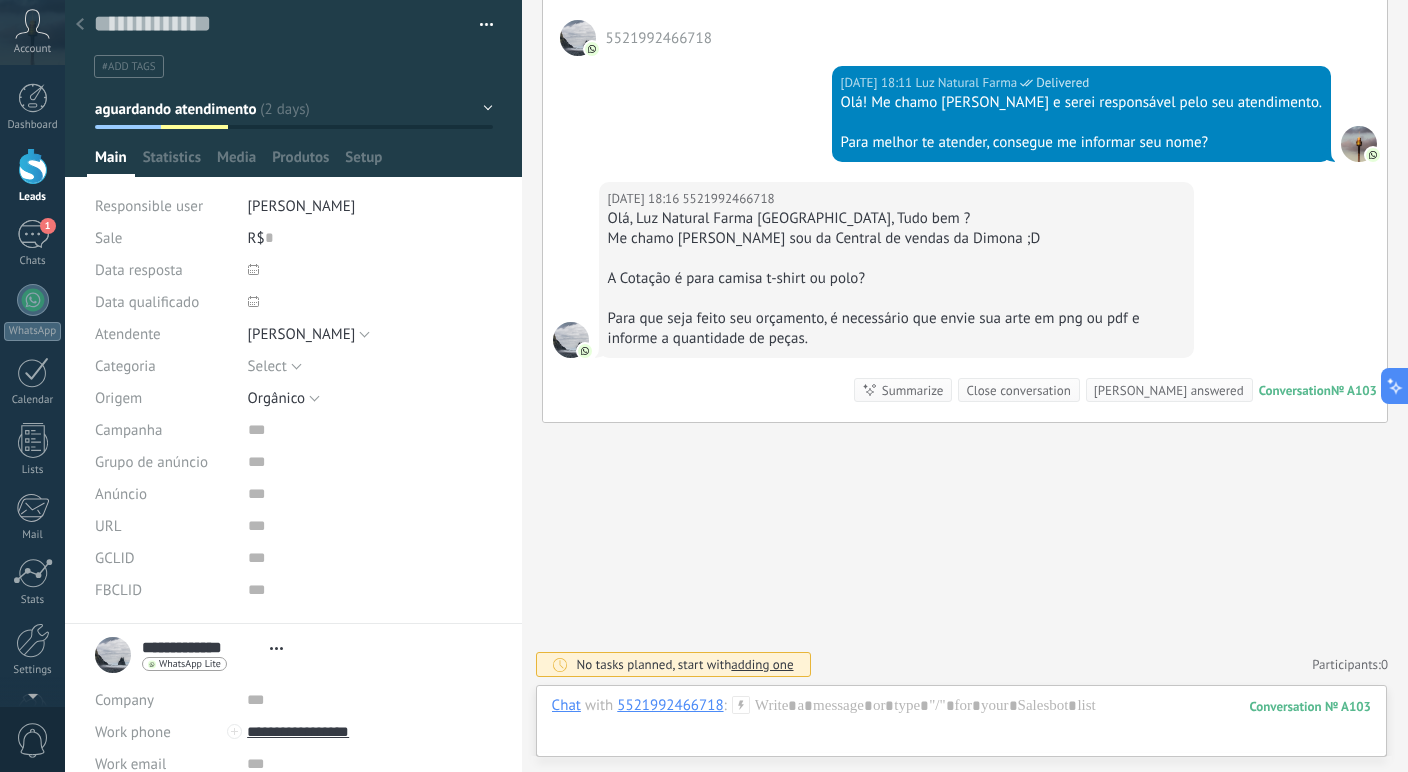 scroll, scrollTop: 0, scrollLeft: 0, axis: both 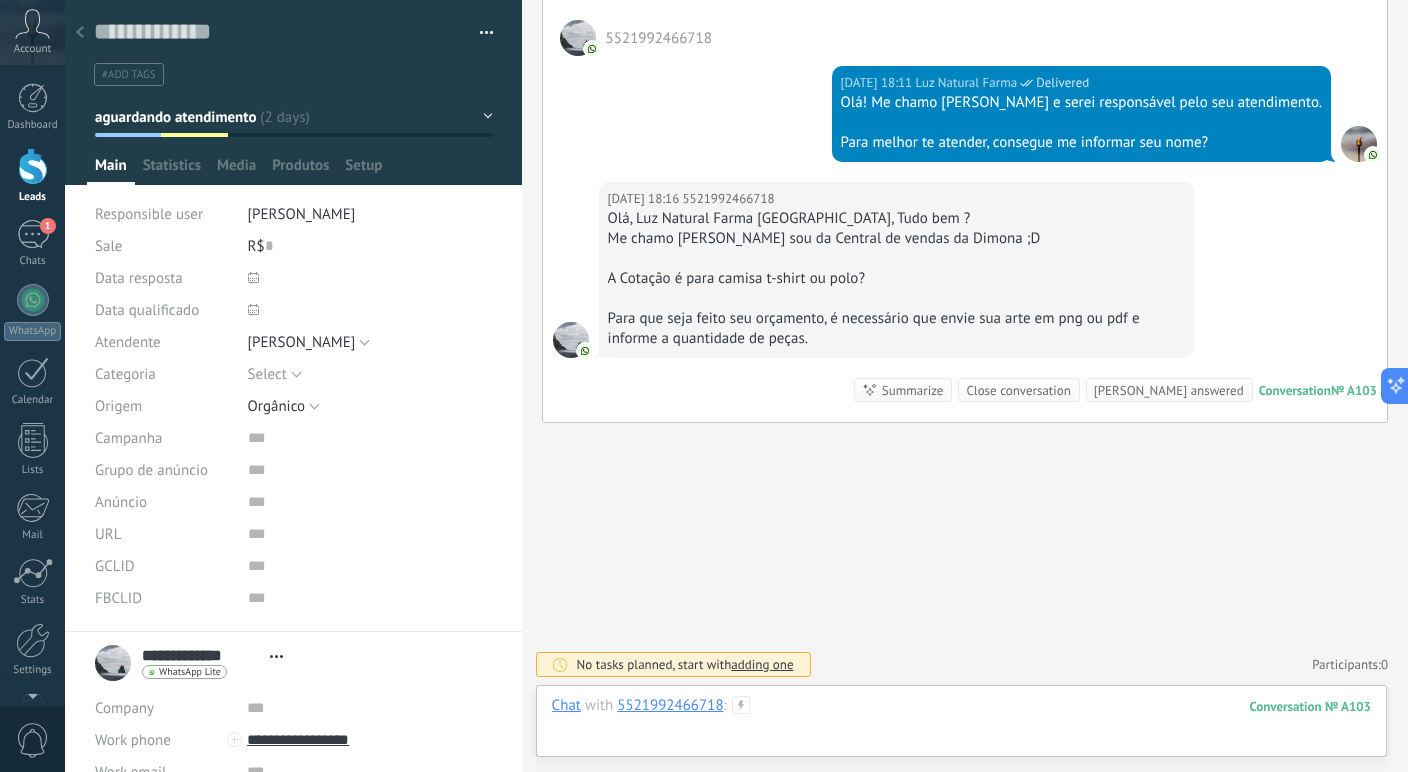 click at bounding box center (961, 726) 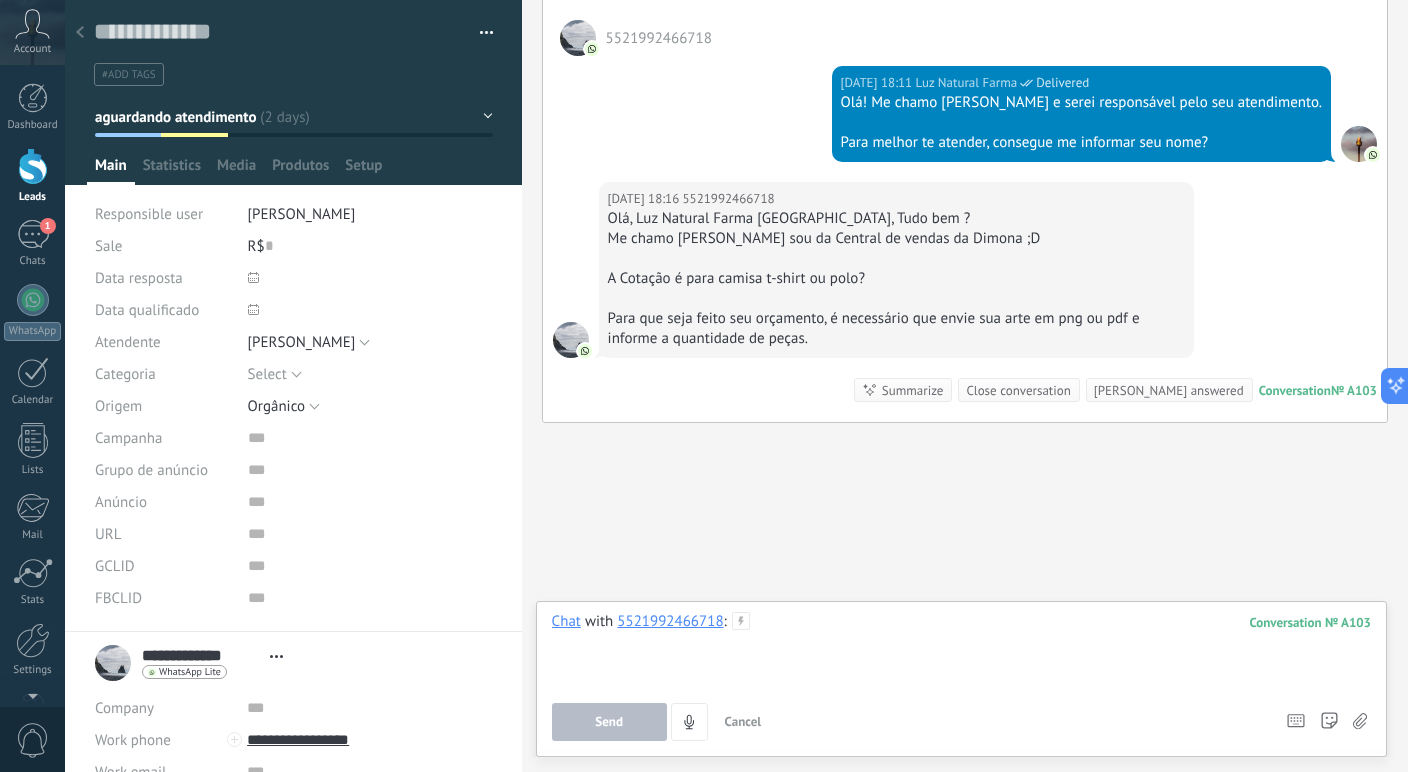 type 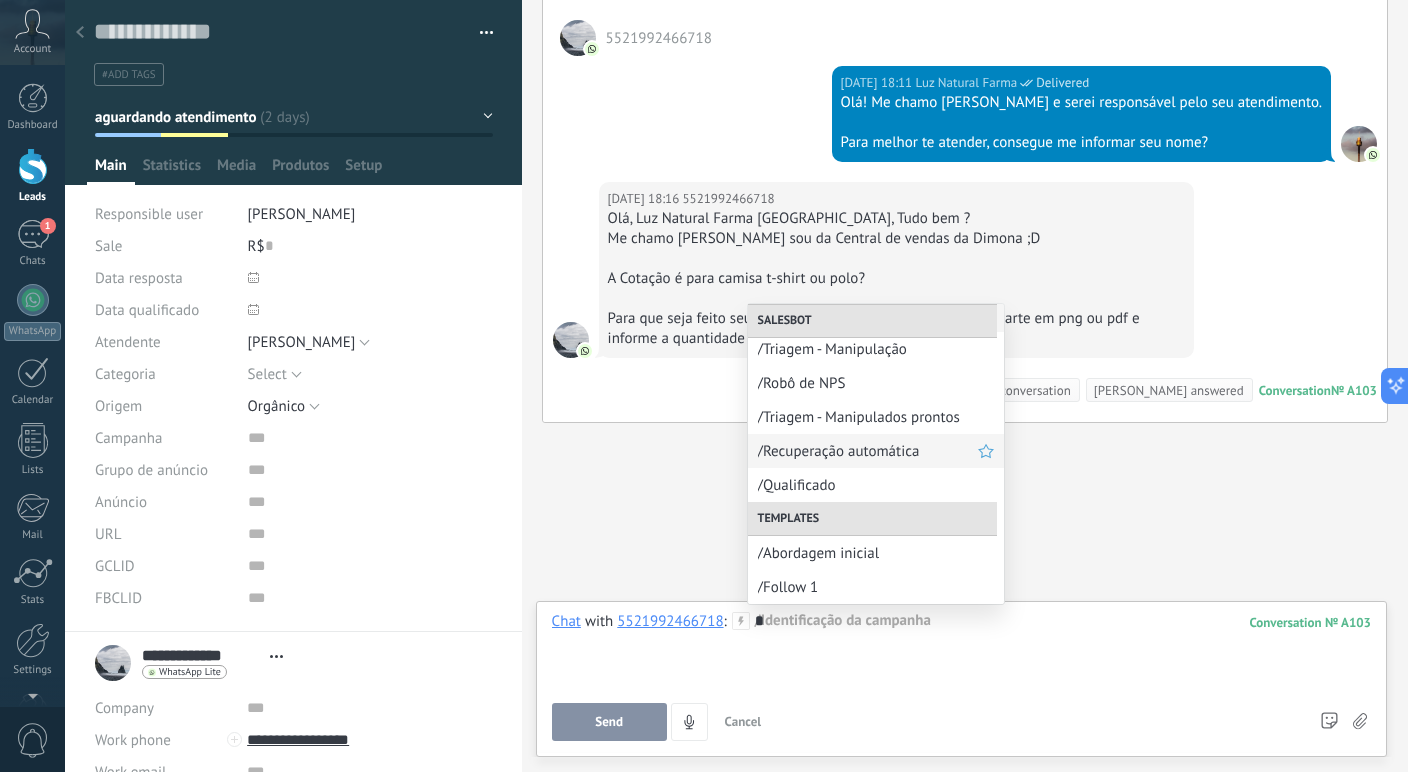 scroll, scrollTop: 0, scrollLeft: 0, axis: both 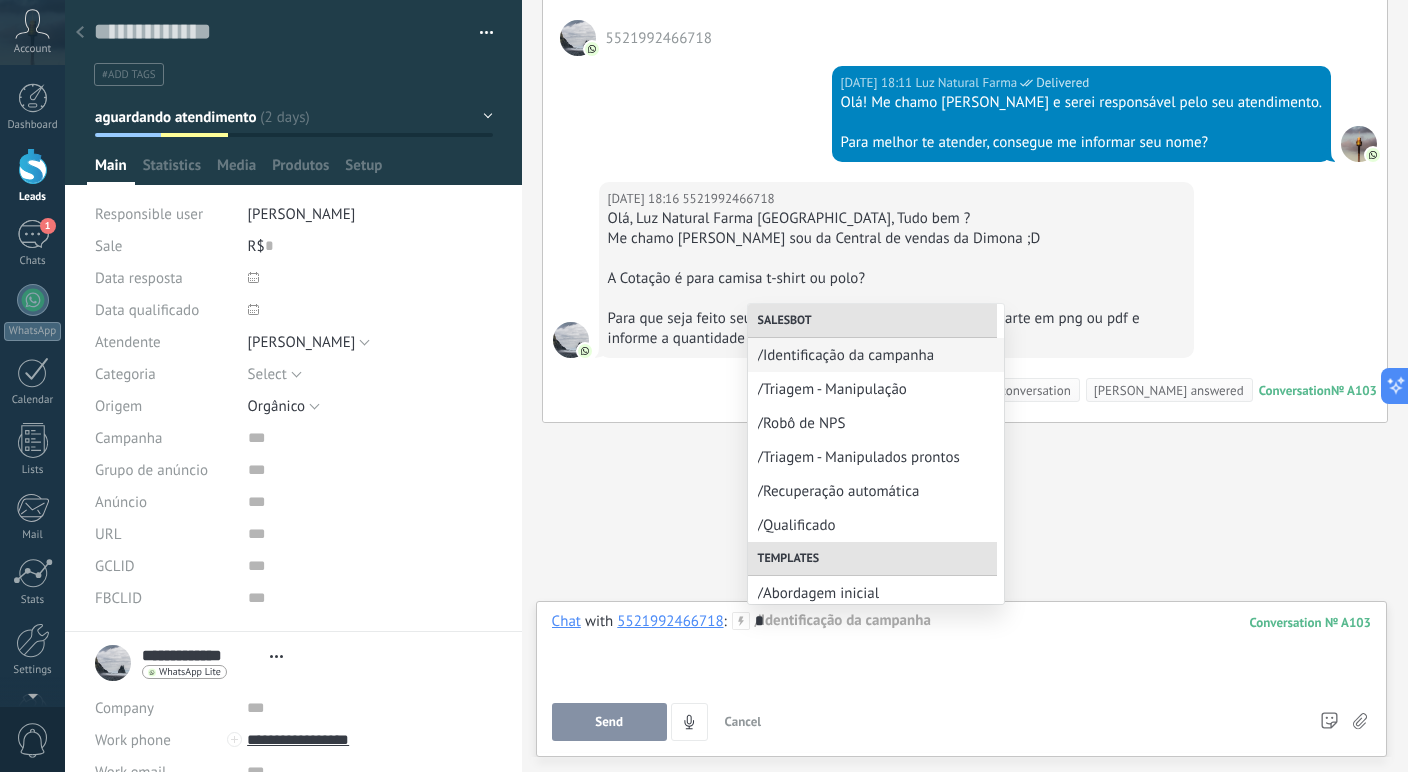 click on "Search Load more [DATE] [DATE] Create:  2 events   Expand 5521992466718  [DATE] 14:38 WhatsApp Lite  Delivered Olá, vim pelo Site e gostaria de realizar um orçamento. [DATE] 14:38 5521992466718  'messageContextInfo' is not yet supported. Use your device to view this message. Conversation  № A103 Conversation № A103 [DATE] Field changed:  2 events   Expand [DATE] Responsible user was changed:  2 events   Expand [DATE] 14:38 SalesBot (Identificação da campanha)  Moved to: triagem inicial from Leads de entrada 5521992466718  More 5 of 5 [DATE] 14:39 5521992466718  'messageContextInfo' is not yet supported. Use your device to view this message. [DATE] 14:39 WhatsApp Lite  Delivered 'buttonsResponseMessage' is not yet supported. Use your device to view this message. [DATE] 14:39 5521992466718  'messageContextInfo' is not yet supported. Use your device to view this message. [DATE] 14:39 WhatsApp Lite  Delivered [DATE] 14:39 5521992466718    ?" at bounding box center (965, -617) 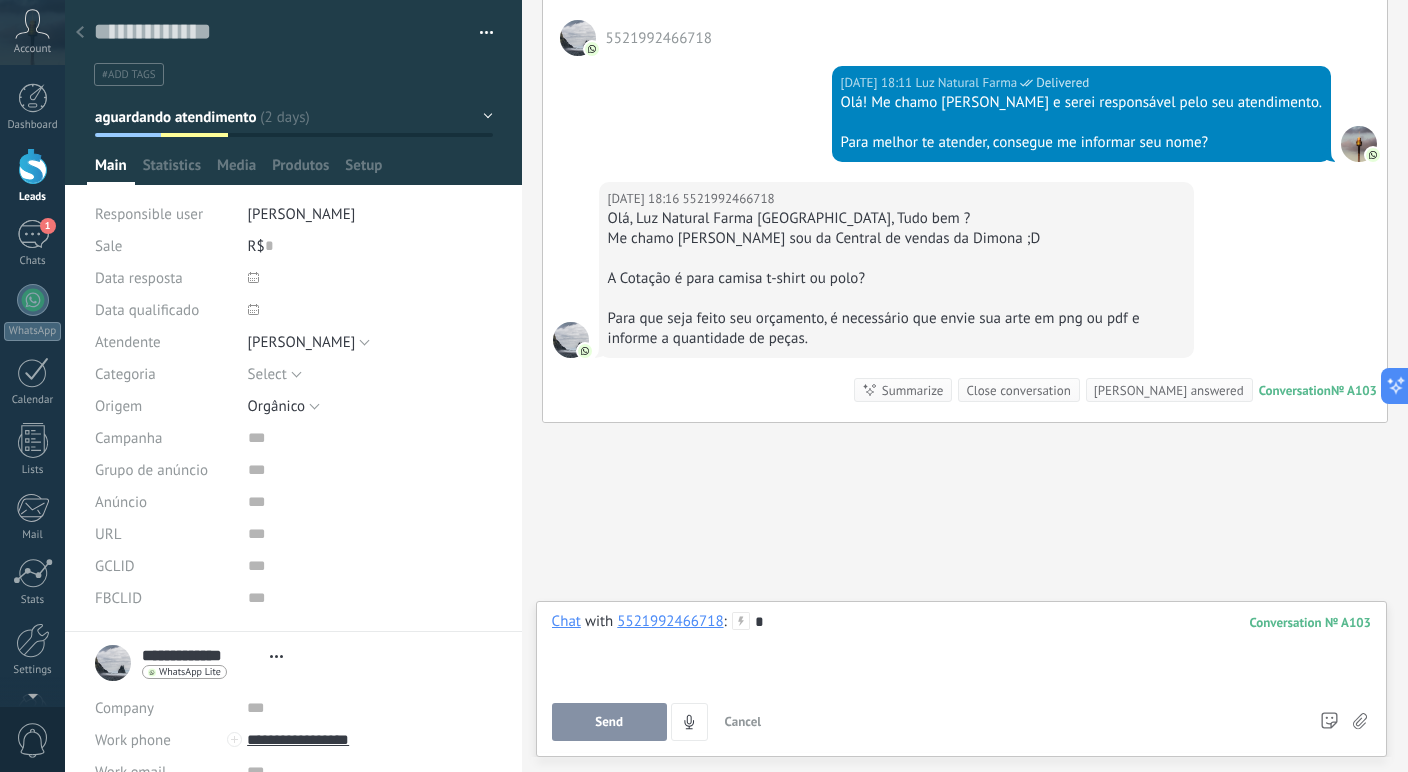 click on "[DATE] 18:16 5521992466718  Olá, [GEOGRAPHIC_DATA], Tudo bem ? Me chamo [PERSON_NAME] sou da Central de vendas da Dimona ;D   A Cotação é para camisa t-shirt ou polo?   Para que seja feito seu orçamento, é necessário que envie sua arte em png ou pdf e informe a quantidade de peças. Conversation  № A103 Conversation № A103 Summarize Summarize Close conversation [PERSON_NAME] answered" at bounding box center [965, 302] 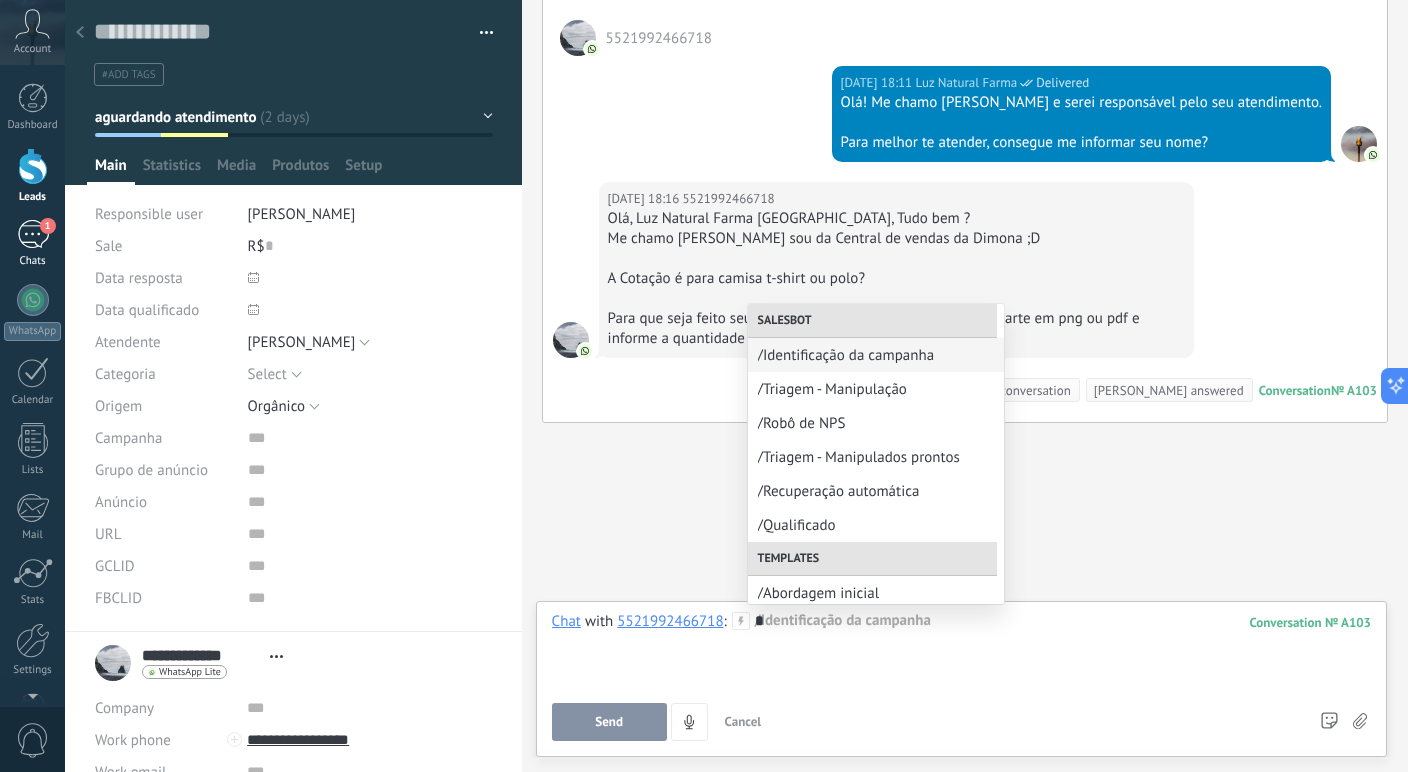 click on "1" at bounding box center (33, 234) 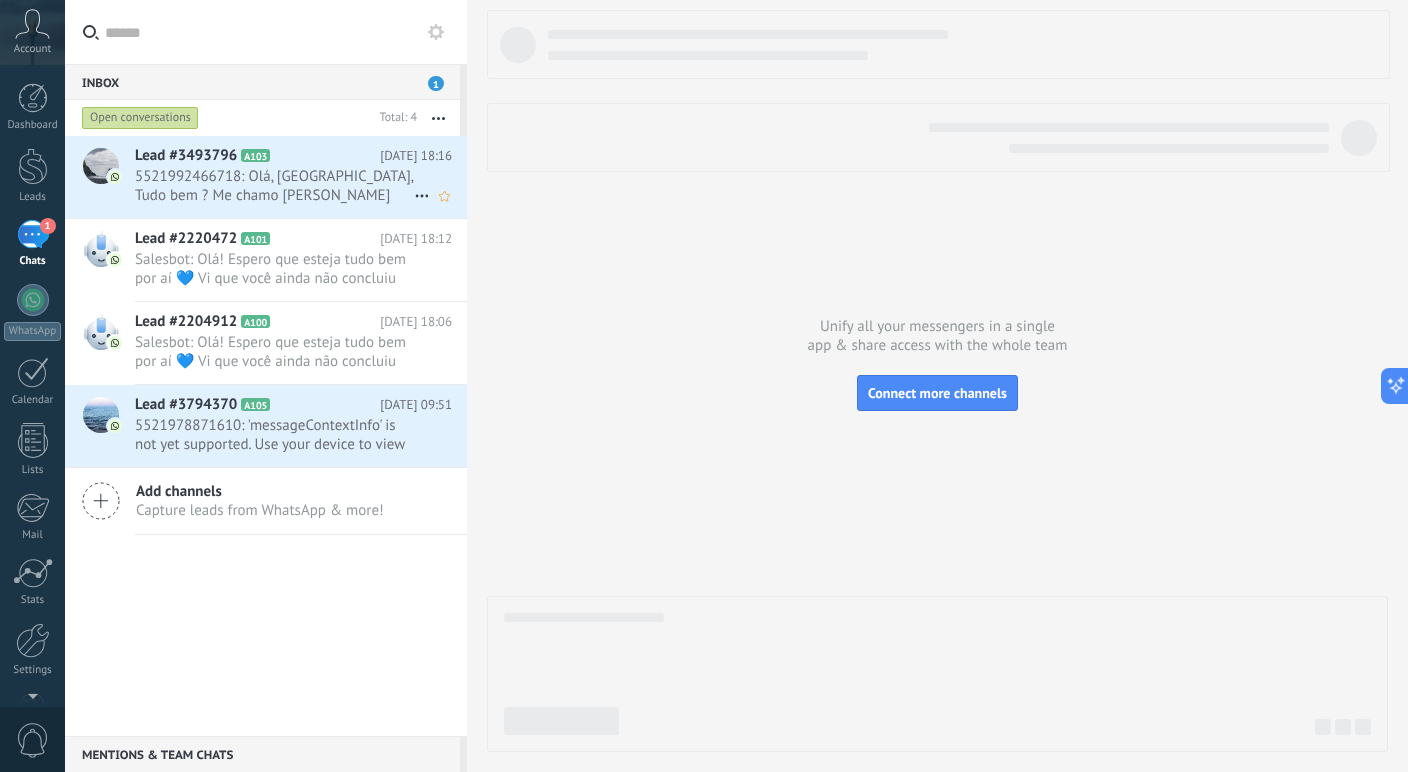 click on "5521992466718: Olá, [GEOGRAPHIC_DATA], Tudo bem ?
Me chamo [PERSON_NAME] sou da Central de vendas da Dimona ;D
A Cotação..." at bounding box center [274, 186] 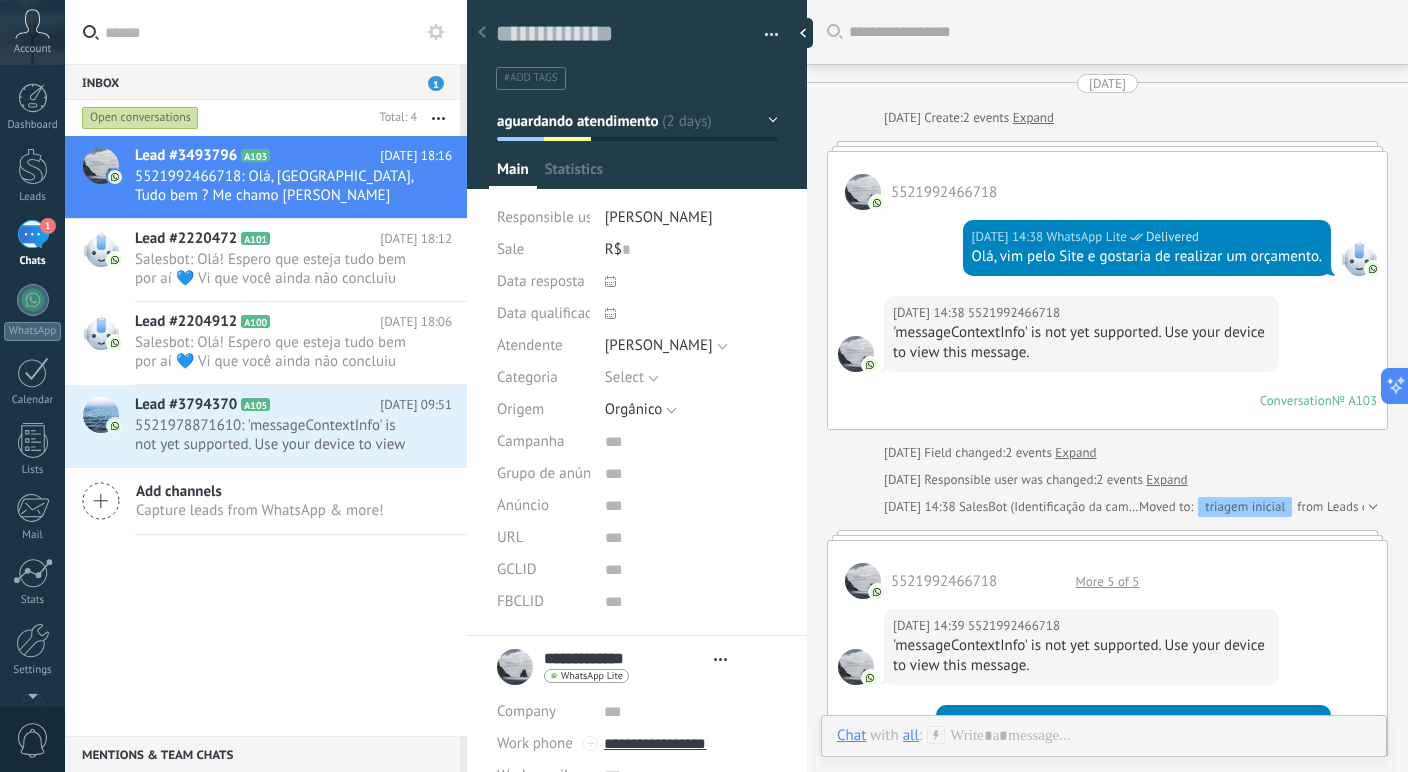 type on "**********" 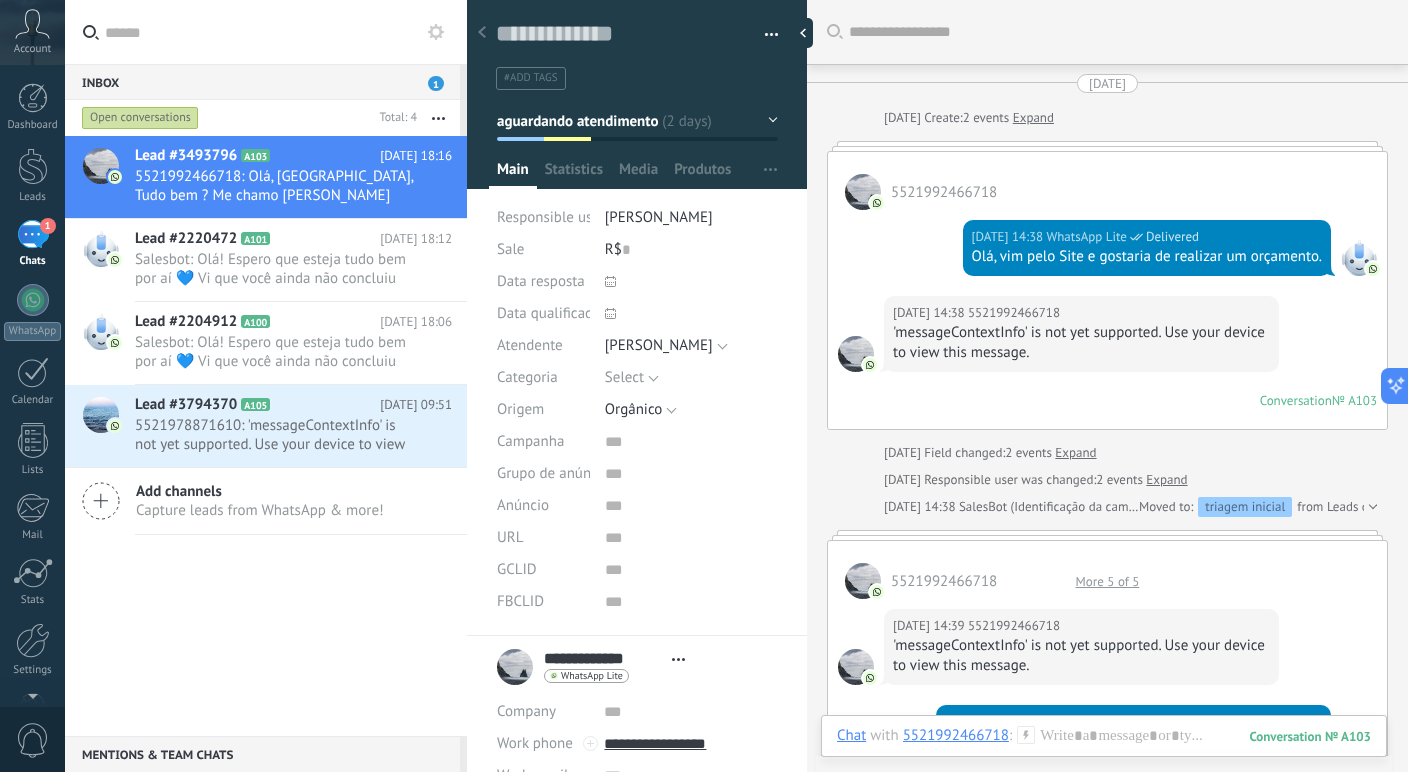 scroll, scrollTop: 2219, scrollLeft: 0, axis: vertical 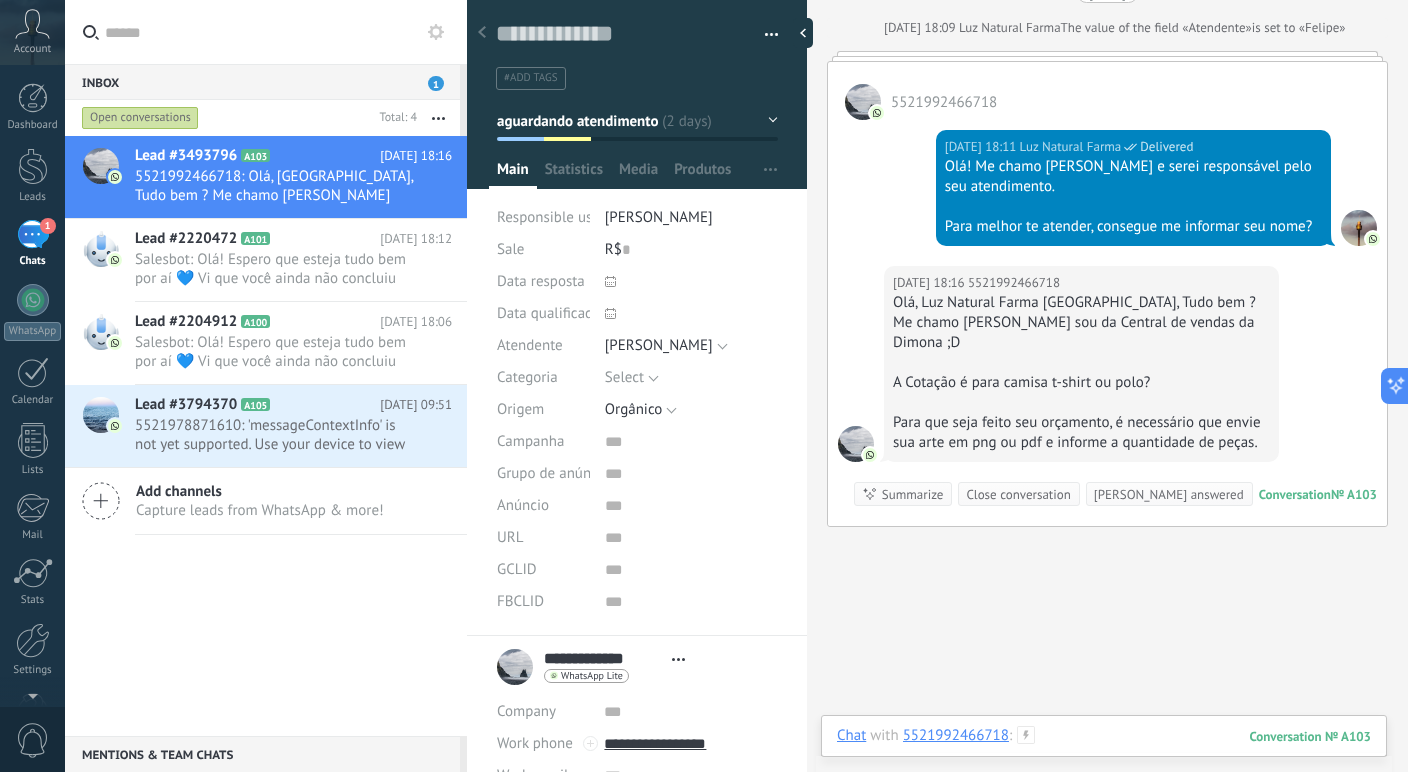 click at bounding box center [1104, 756] 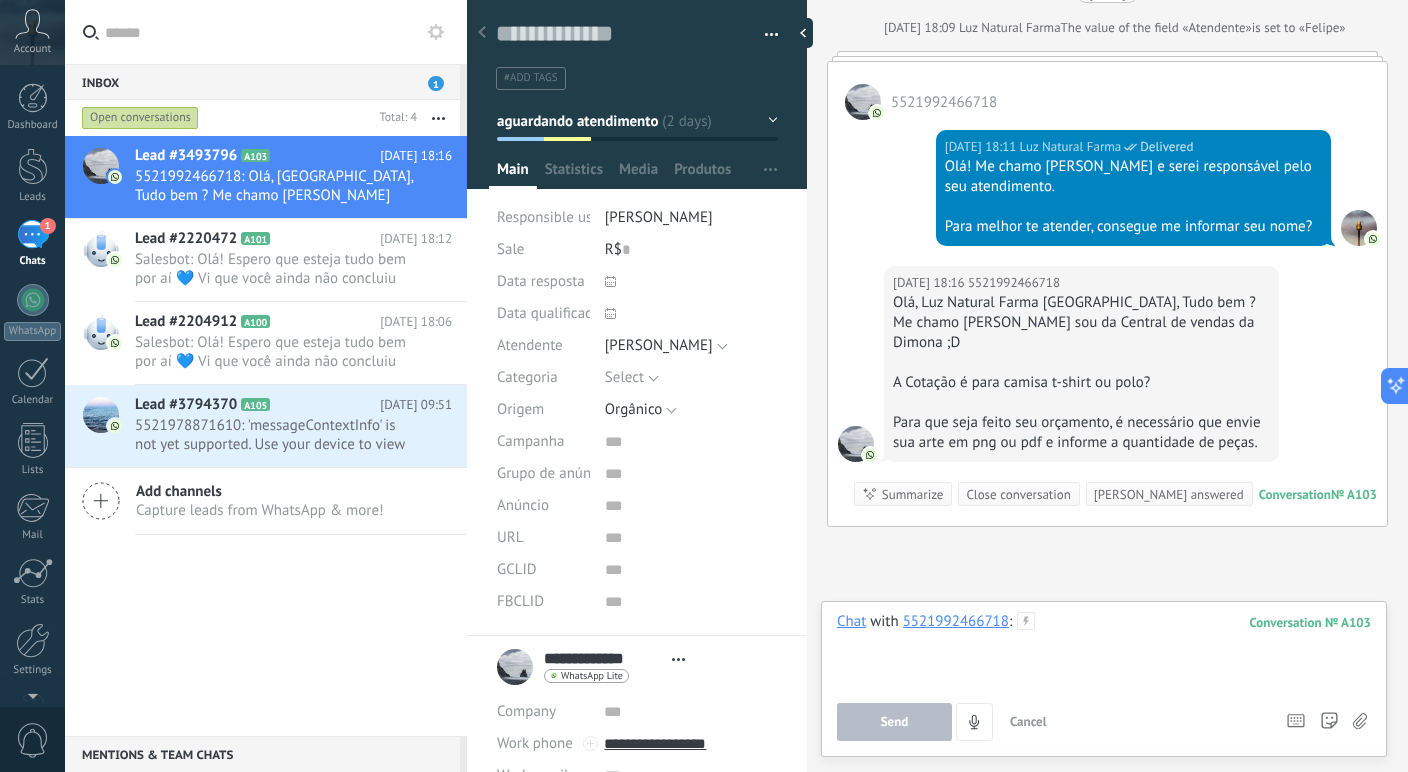 type 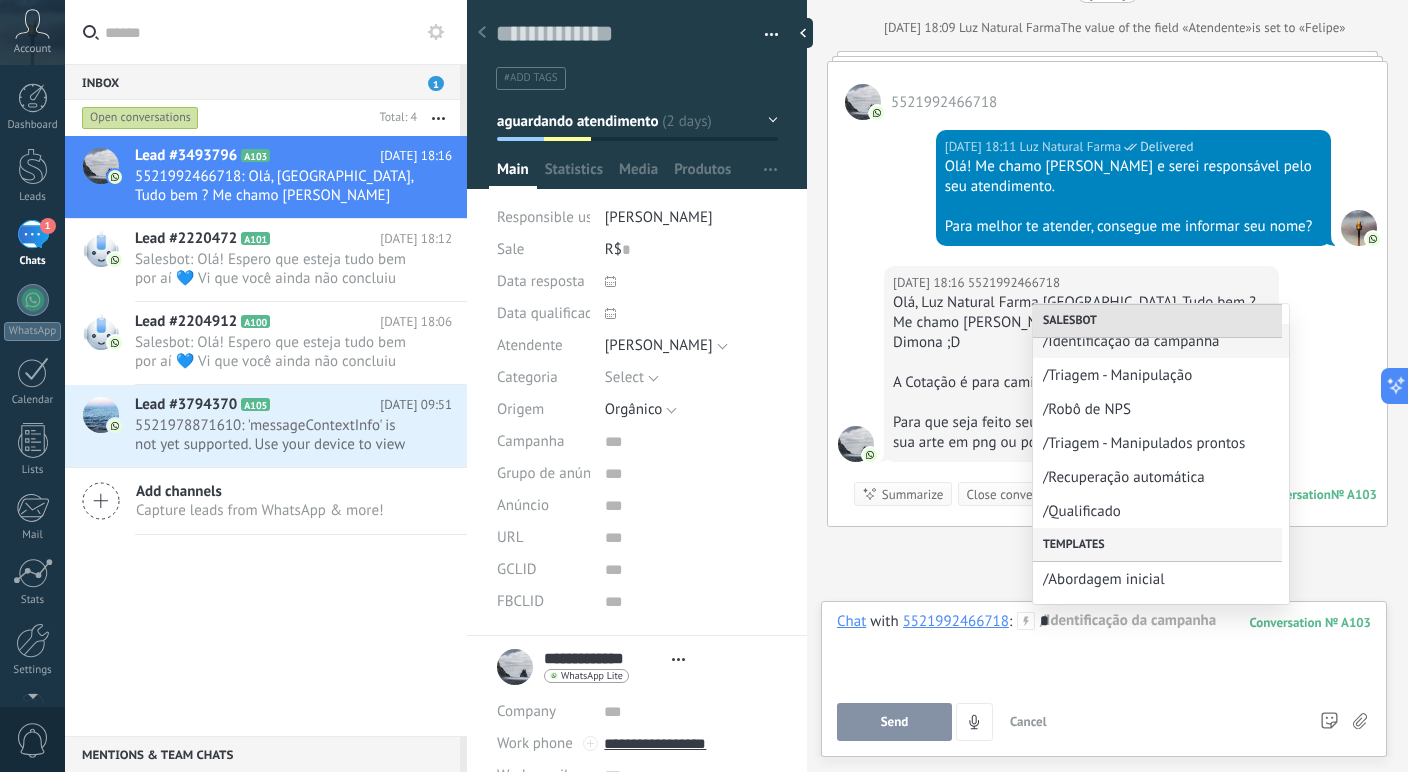 scroll, scrollTop: 0, scrollLeft: 0, axis: both 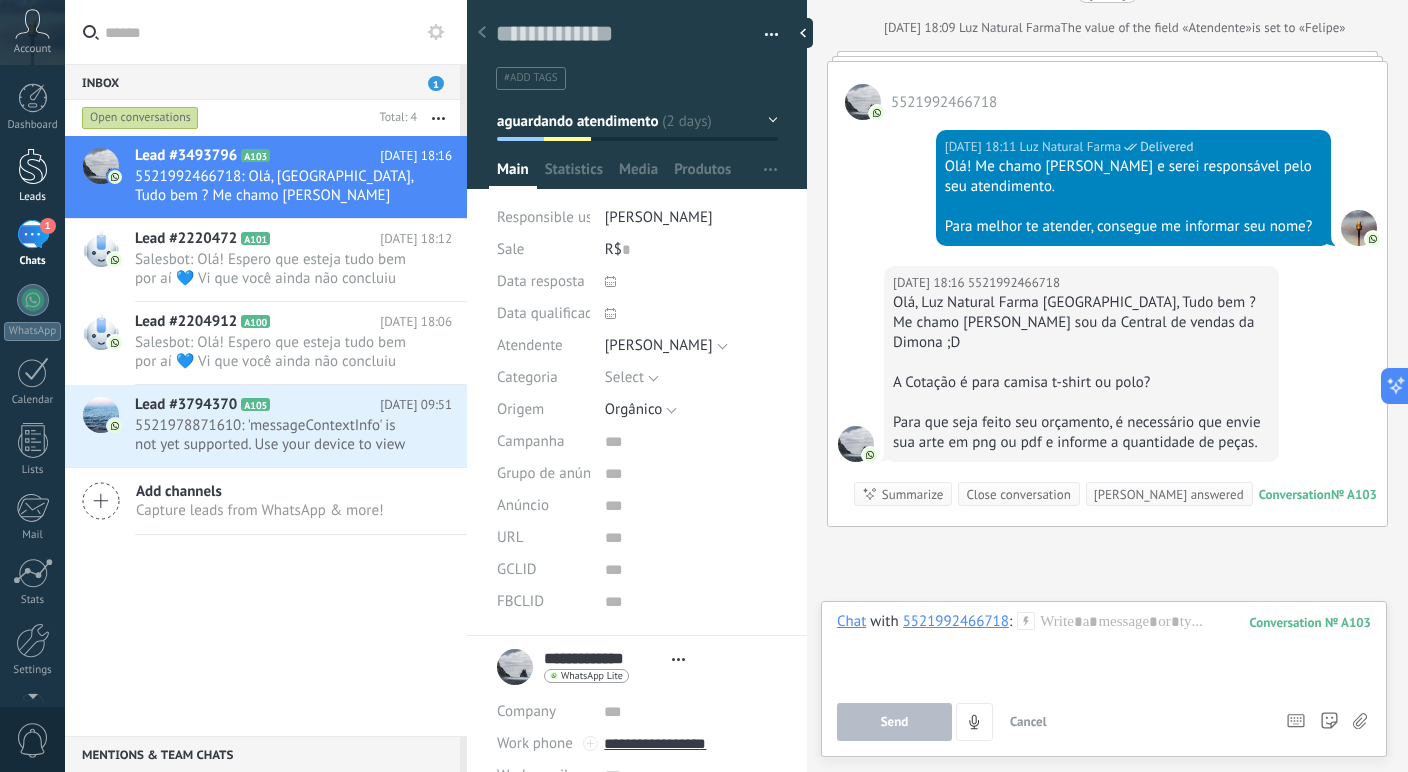 click at bounding box center (33, 166) 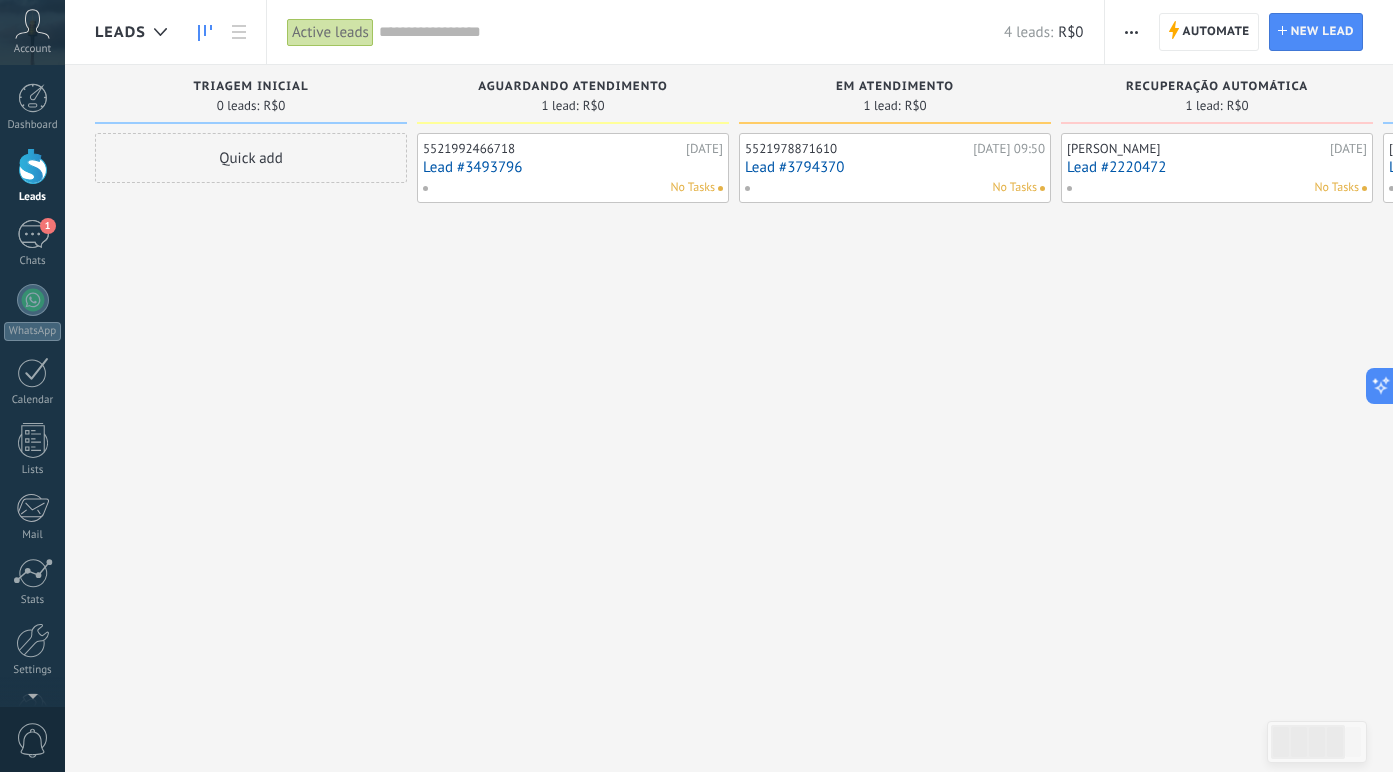 click on "No Tasks" at bounding box center [568, 188] 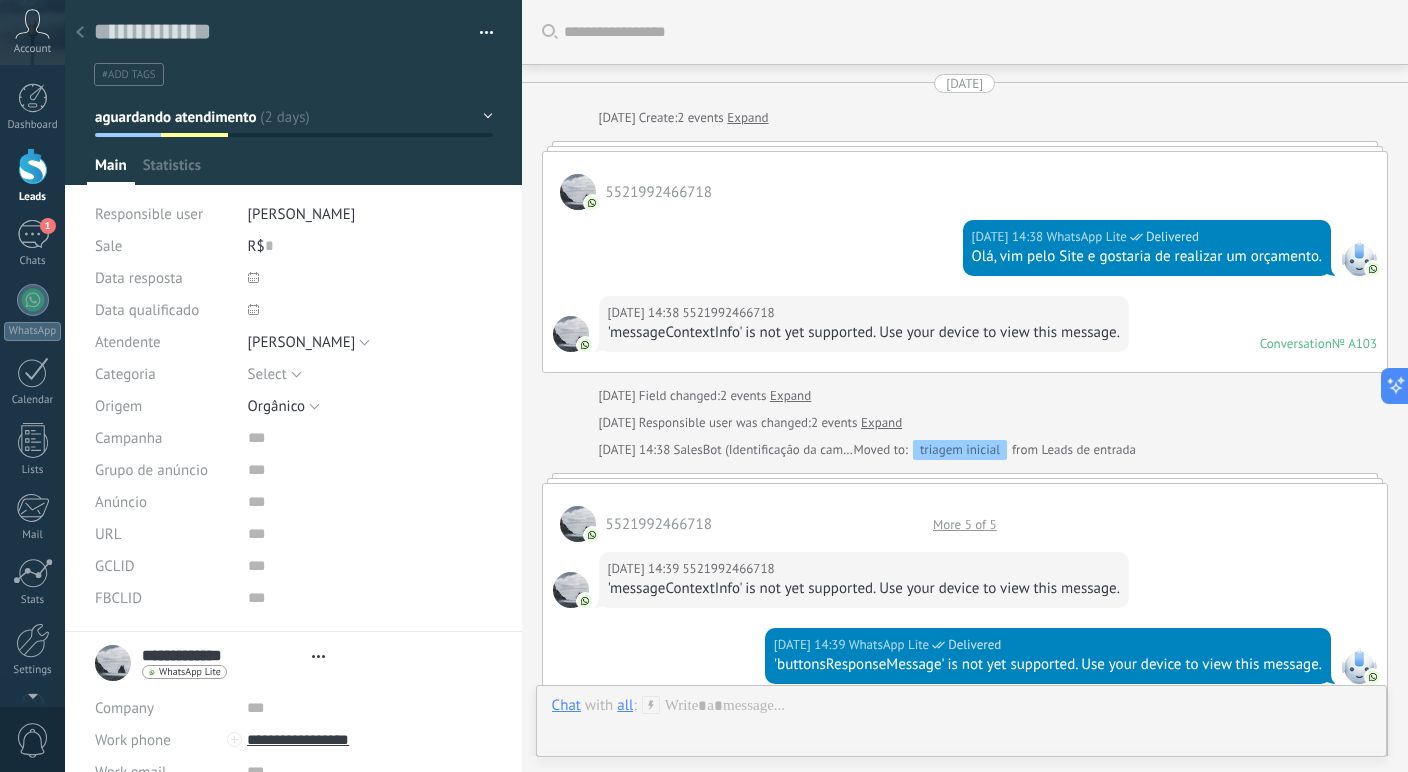 type on "**********" 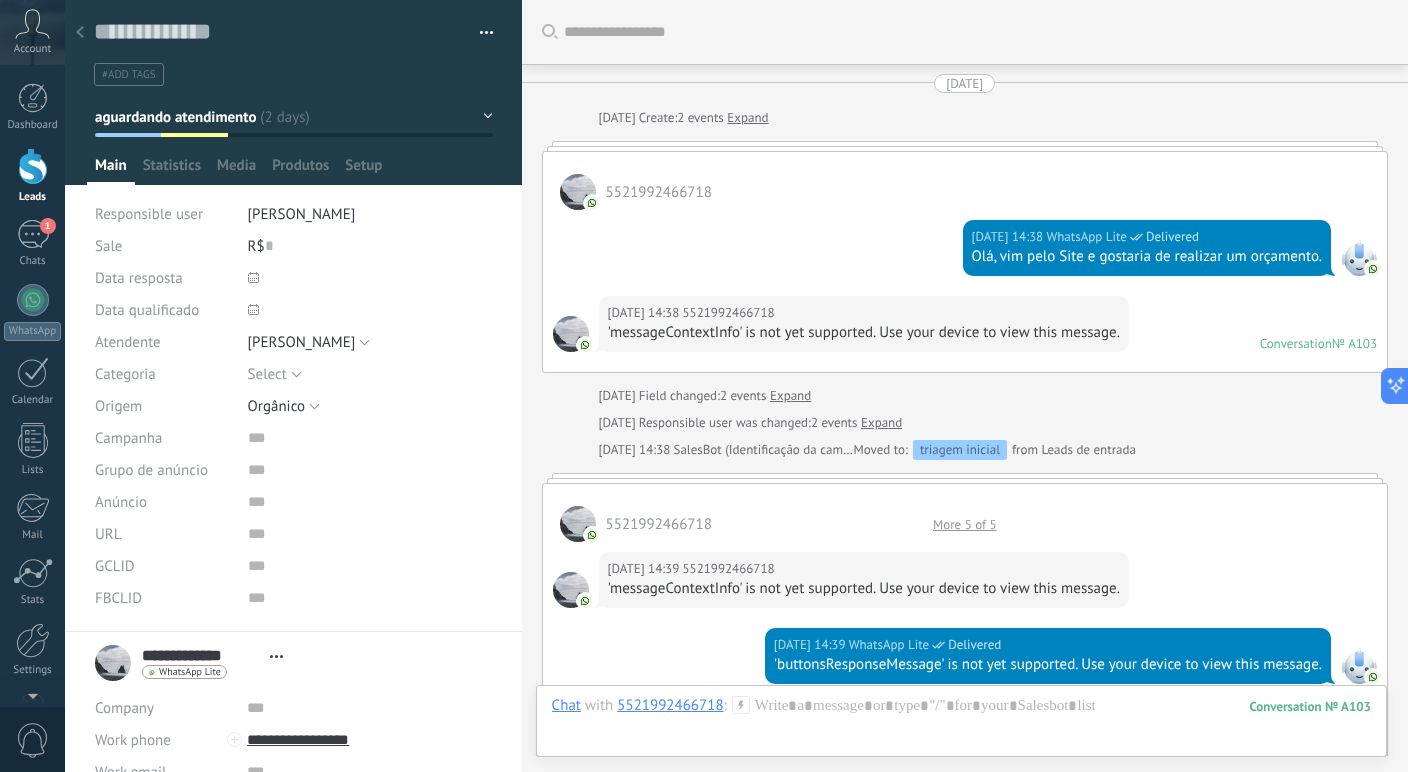 scroll, scrollTop: 30, scrollLeft: 0, axis: vertical 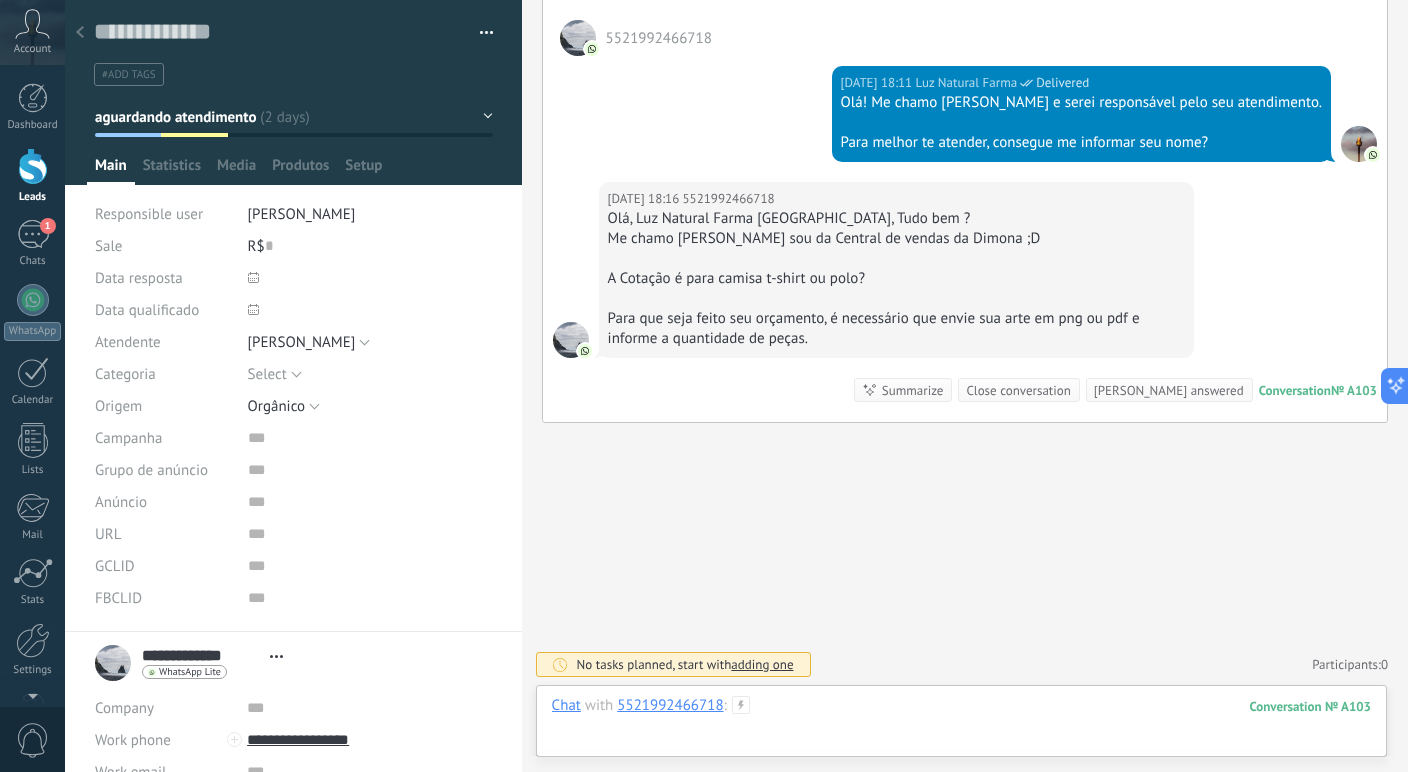 click at bounding box center [961, 726] 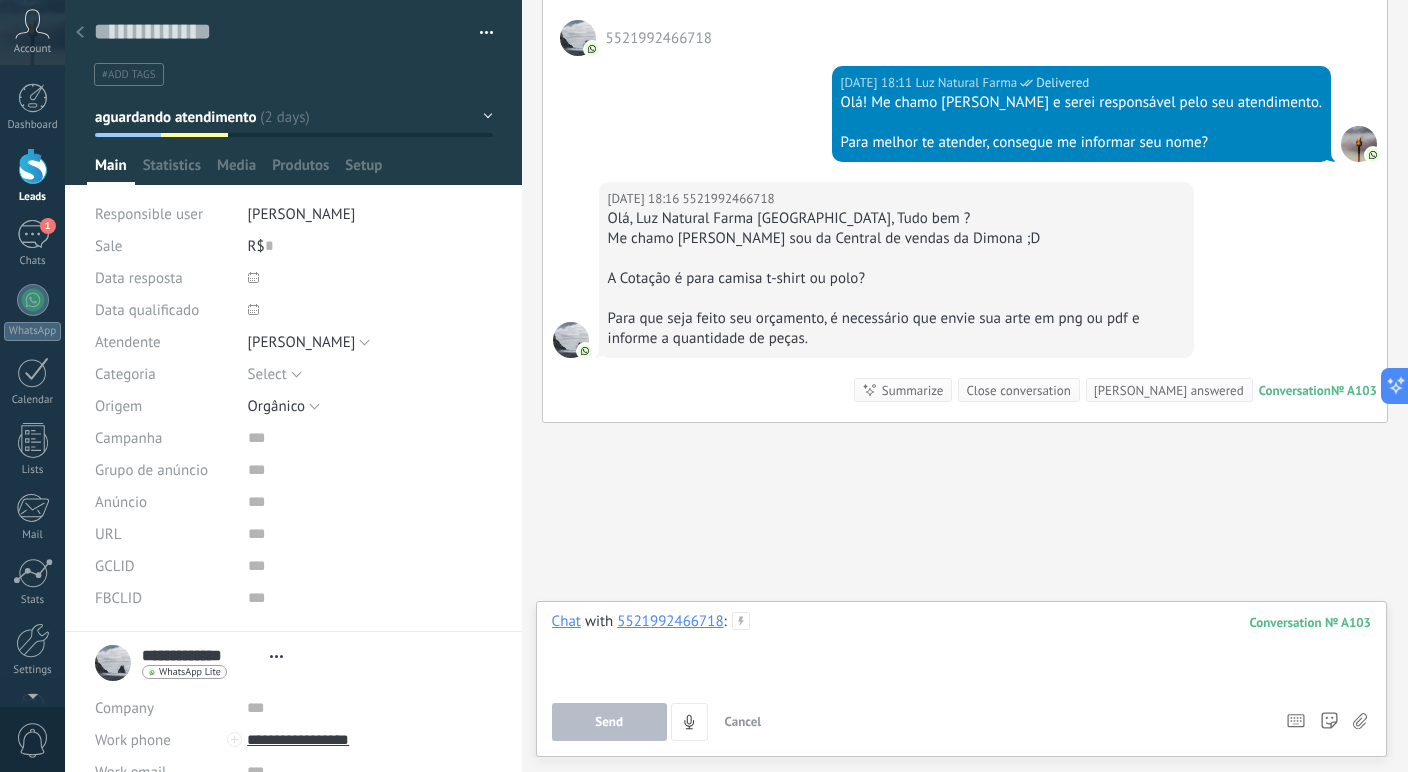type 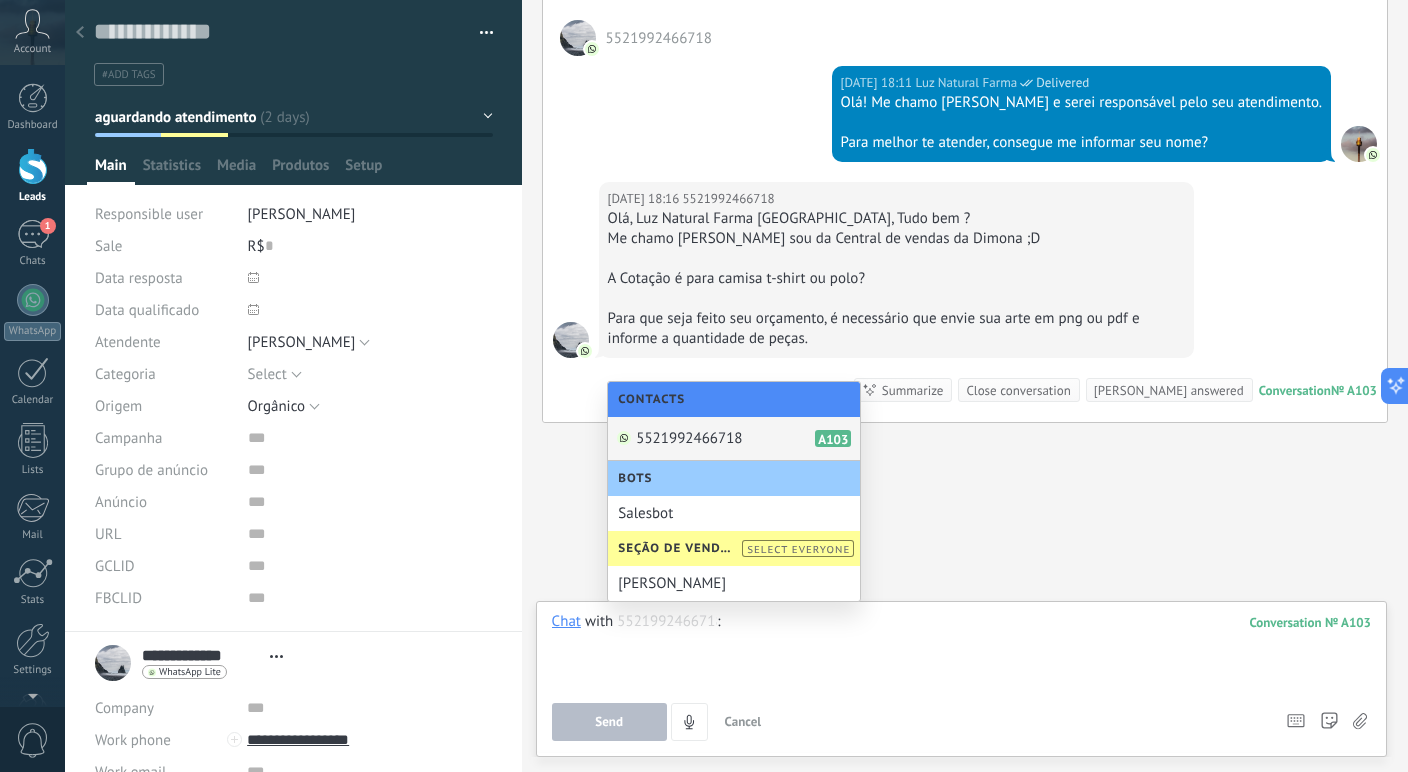 type on "*" 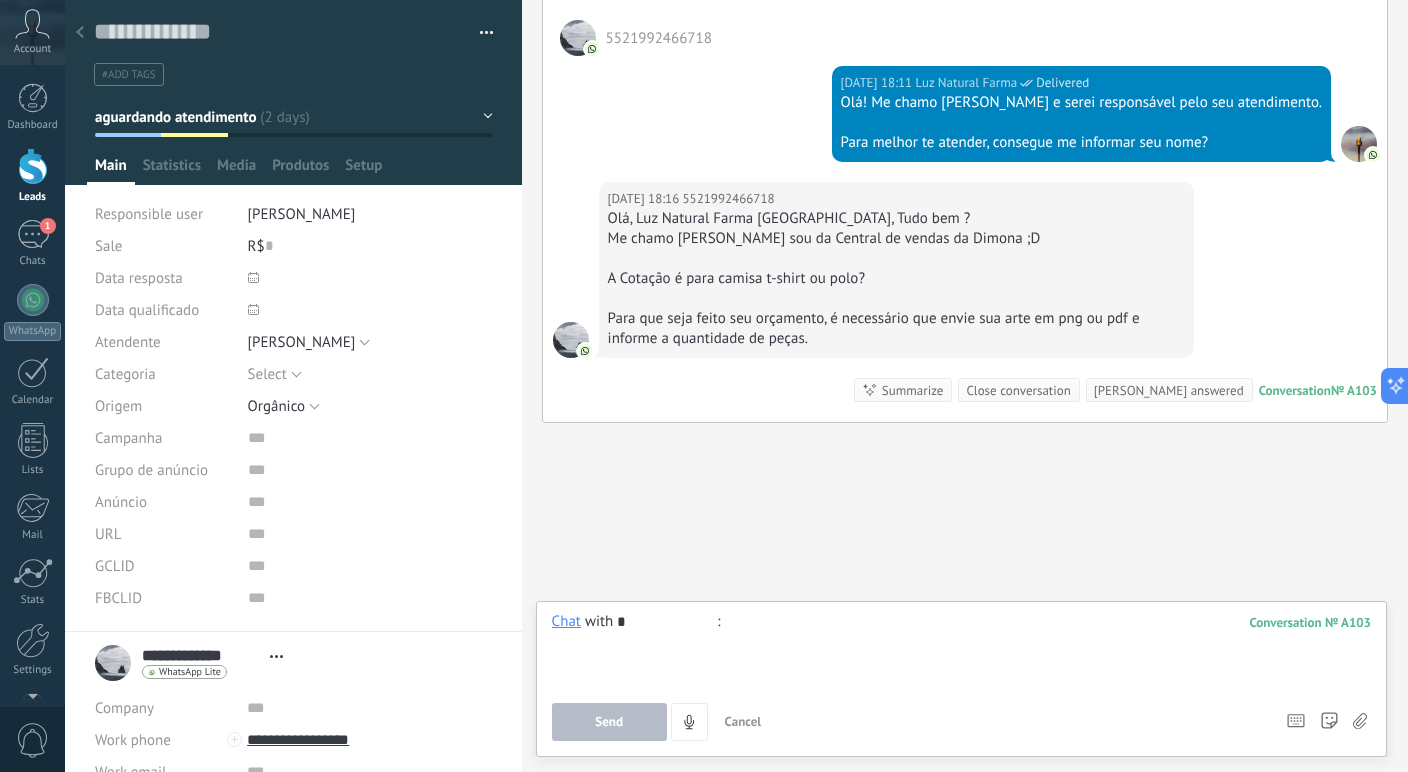 type 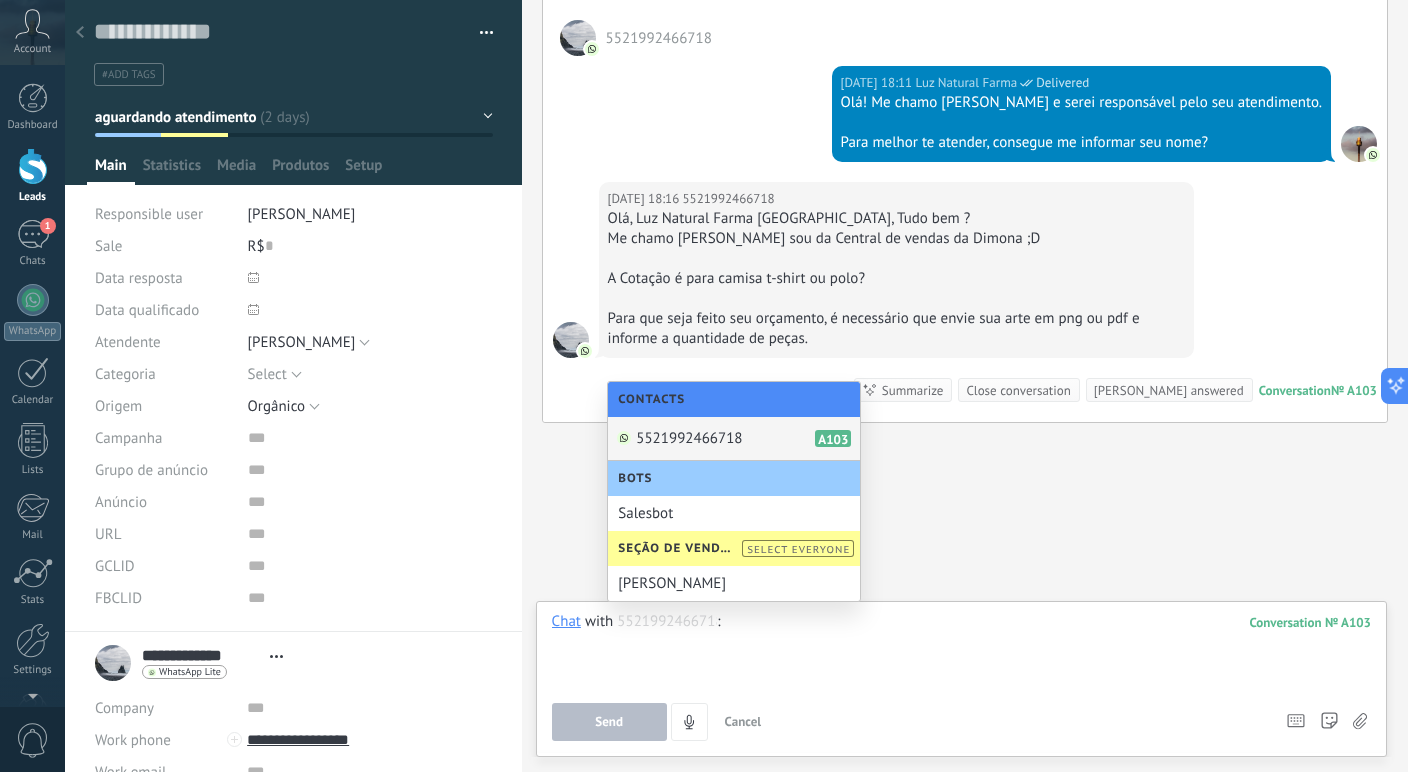click at bounding box center (961, 650) 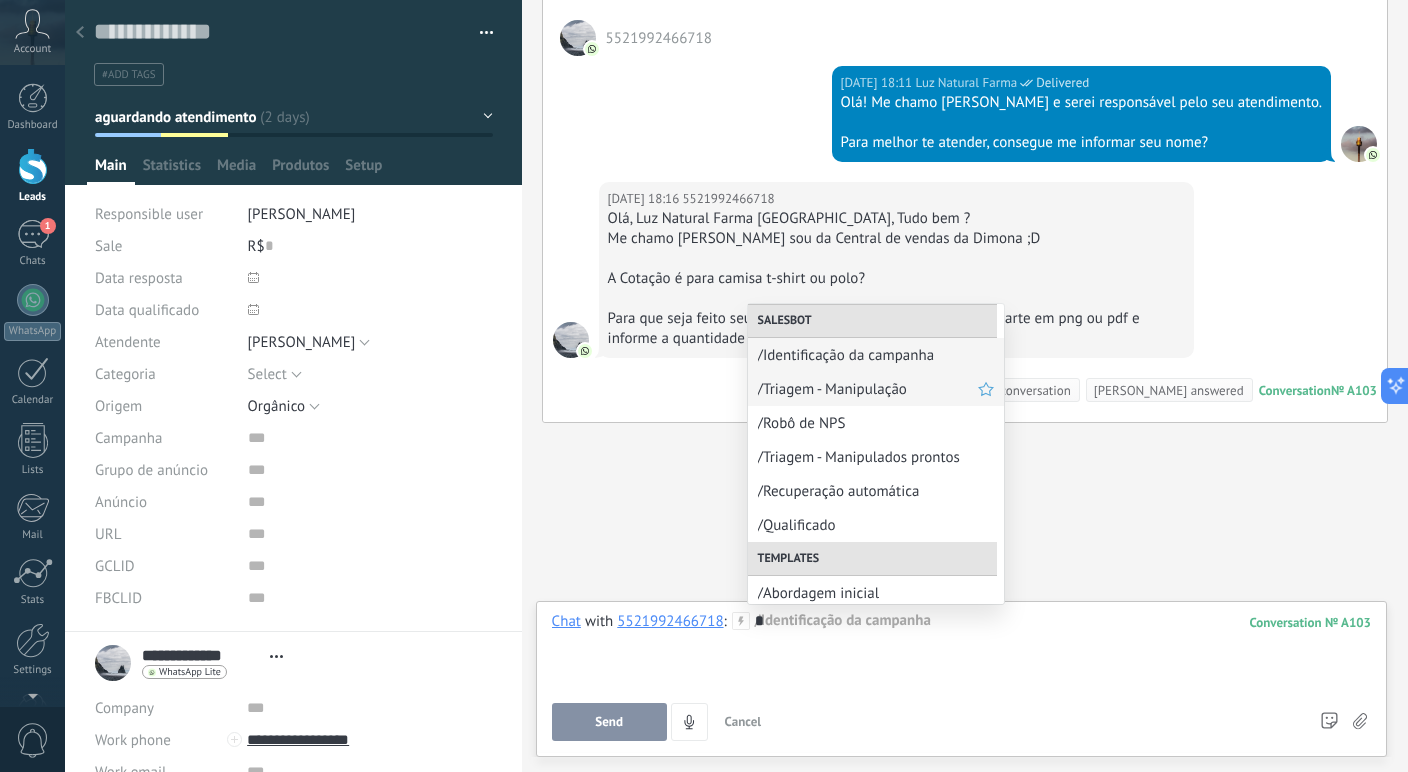 scroll, scrollTop: 40, scrollLeft: 0, axis: vertical 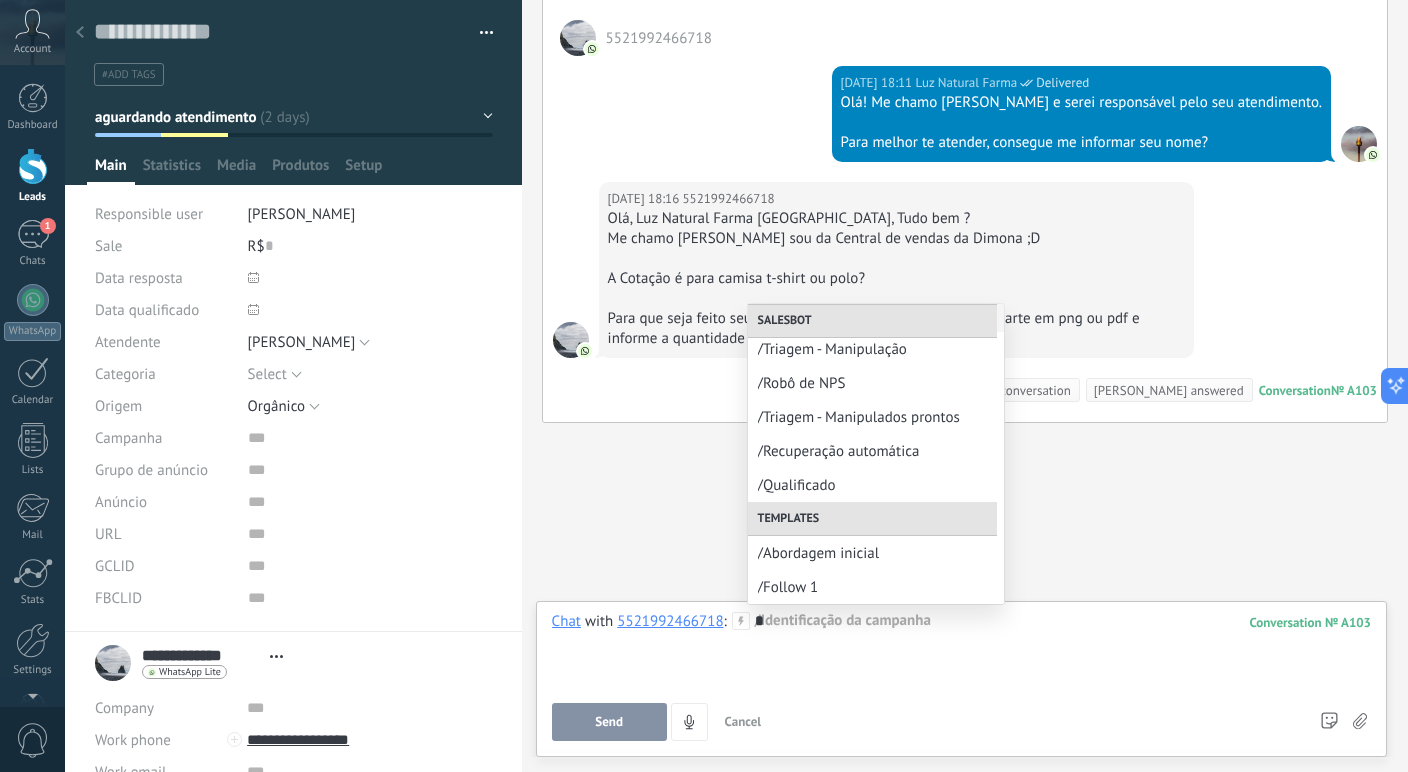 click on "Search Load more [DATE] [DATE] Create:  2 events   Expand 5521992466718  [DATE] 14:38 WhatsApp Lite  Delivered Olá, vim pelo Site e gostaria de realizar um orçamento. [DATE] 14:38 5521992466718  'messageContextInfo' is not yet supported. Use your device to view this message. Conversation  № A103 Conversation № A103 [DATE] Field changed:  2 events   Expand [DATE] Responsible user was changed:  2 events   Expand [DATE] 14:38 SalesBot (Identificação da campanha)  Moved to: triagem inicial from Leads de entrada 5521992466718  More 5 of 5 [DATE] 14:39 5521992466718  'messageContextInfo' is not yet supported. Use your device to view this message. [DATE] 14:39 WhatsApp Lite  Delivered 'buttonsResponseMessage' is not yet supported. Use your device to view this message. [DATE] 14:39 5521992466718  'messageContextInfo' is not yet supported. Use your device to view this message. [DATE] 14:39 WhatsApp Lite  Delivered [DATE] 14:39 5521992466718    ?" at bounding box center [965, -617] 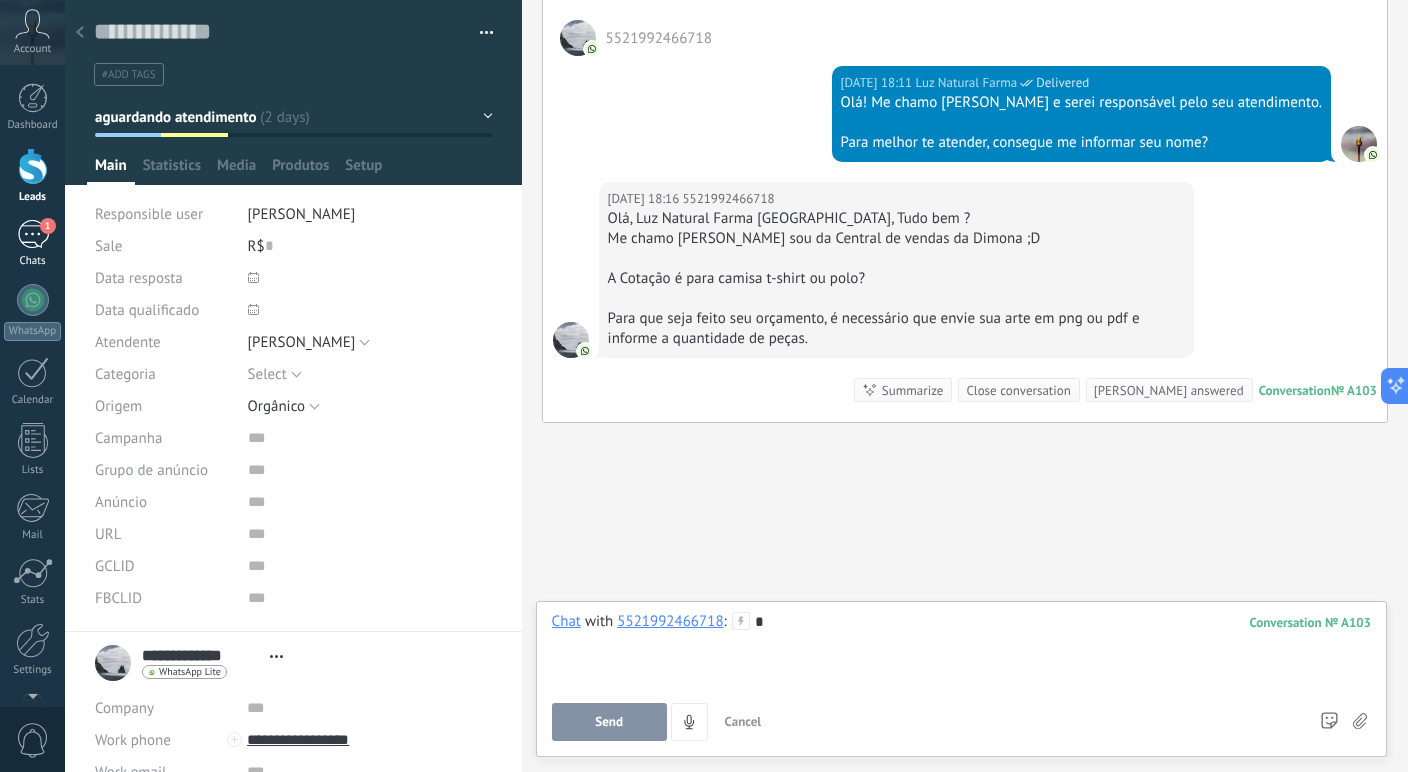 click on "1" at bounding box center (33, 234) 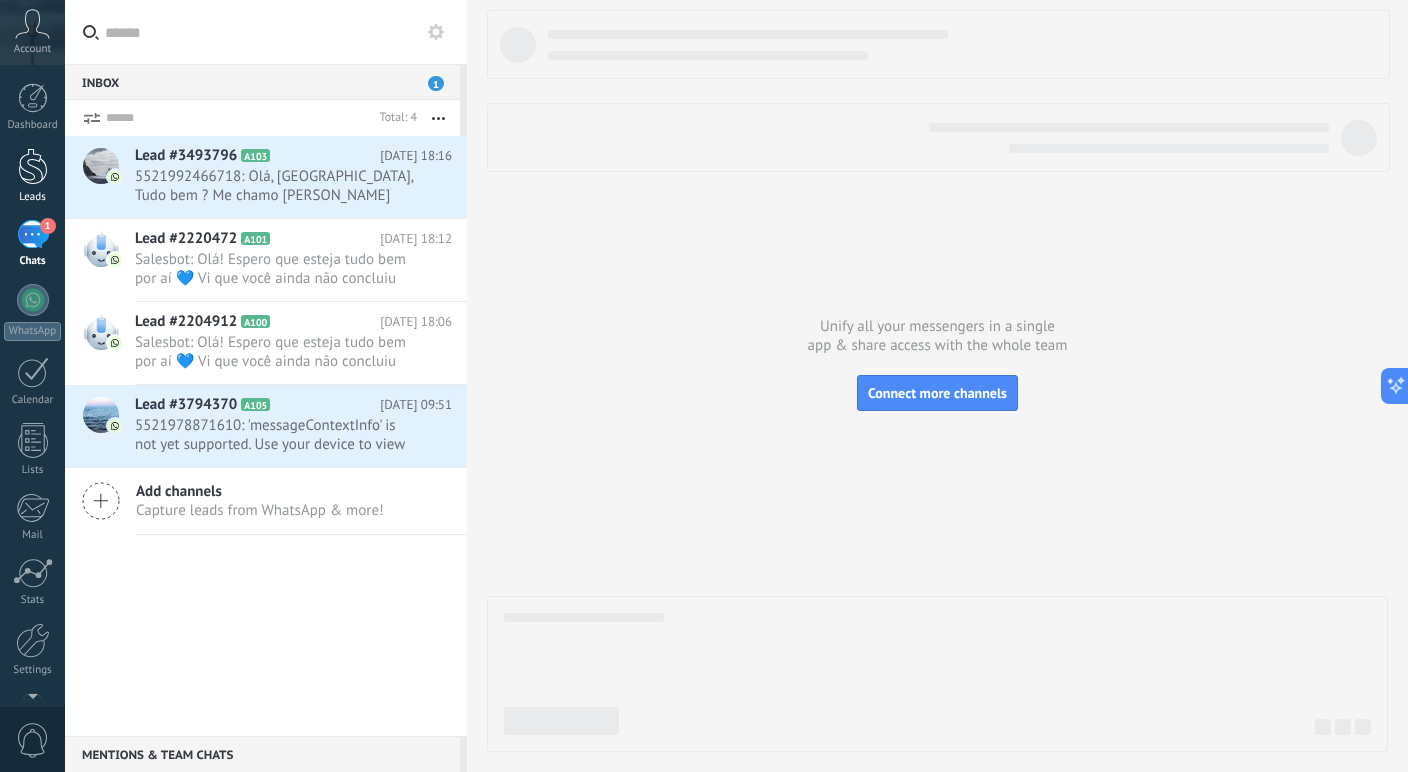 click at bounding box center [33, 166] 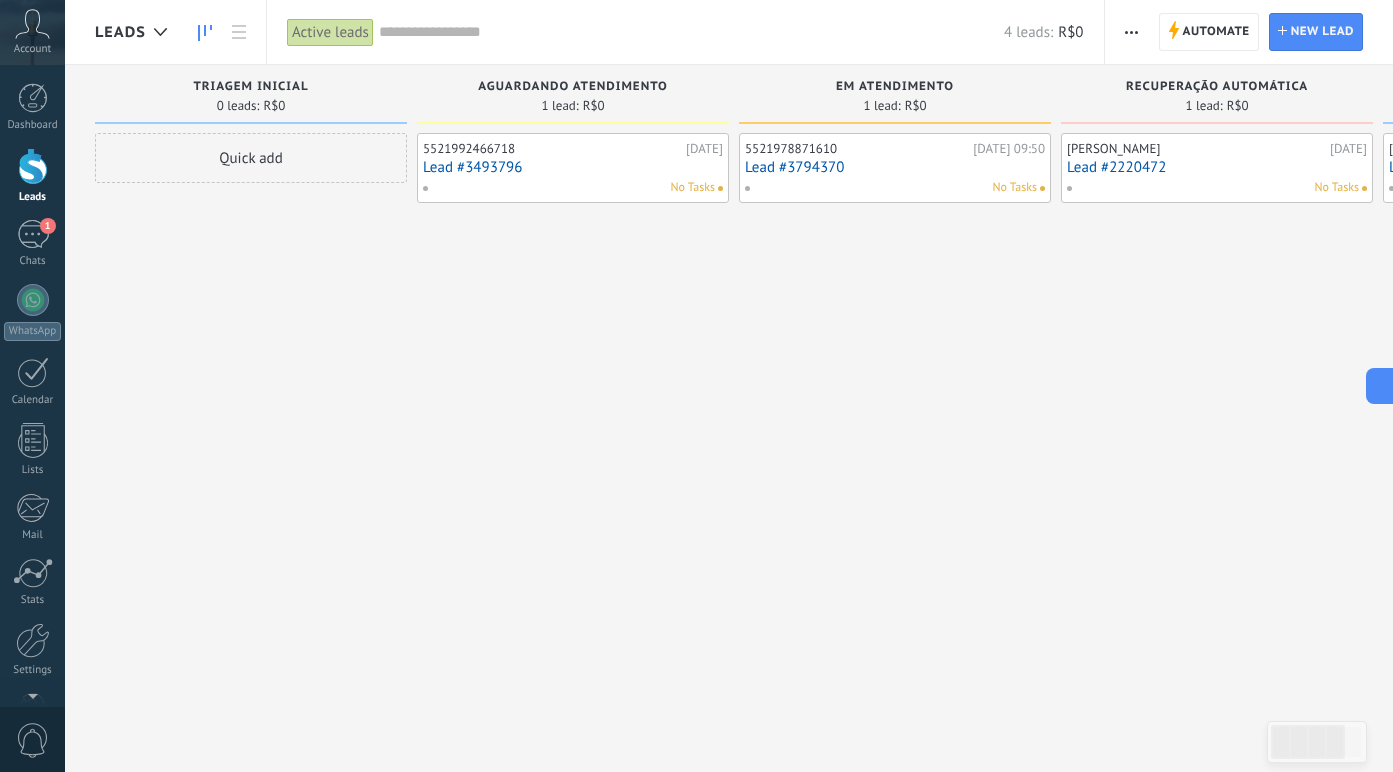 click on "Lead #3794370" at bounding box center [895, 167] 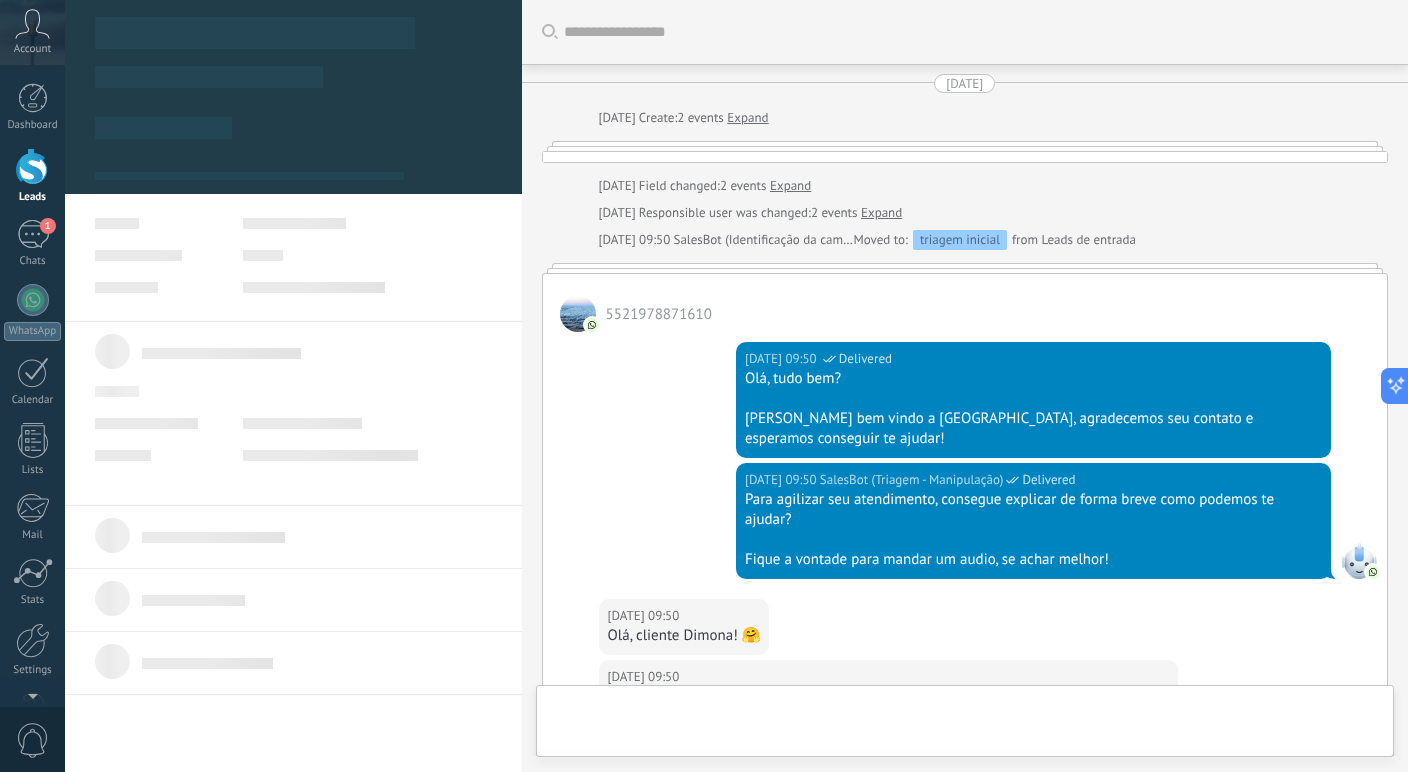 scroll, scrollTop: 1438, scrollLeft: 0, axis: vertical 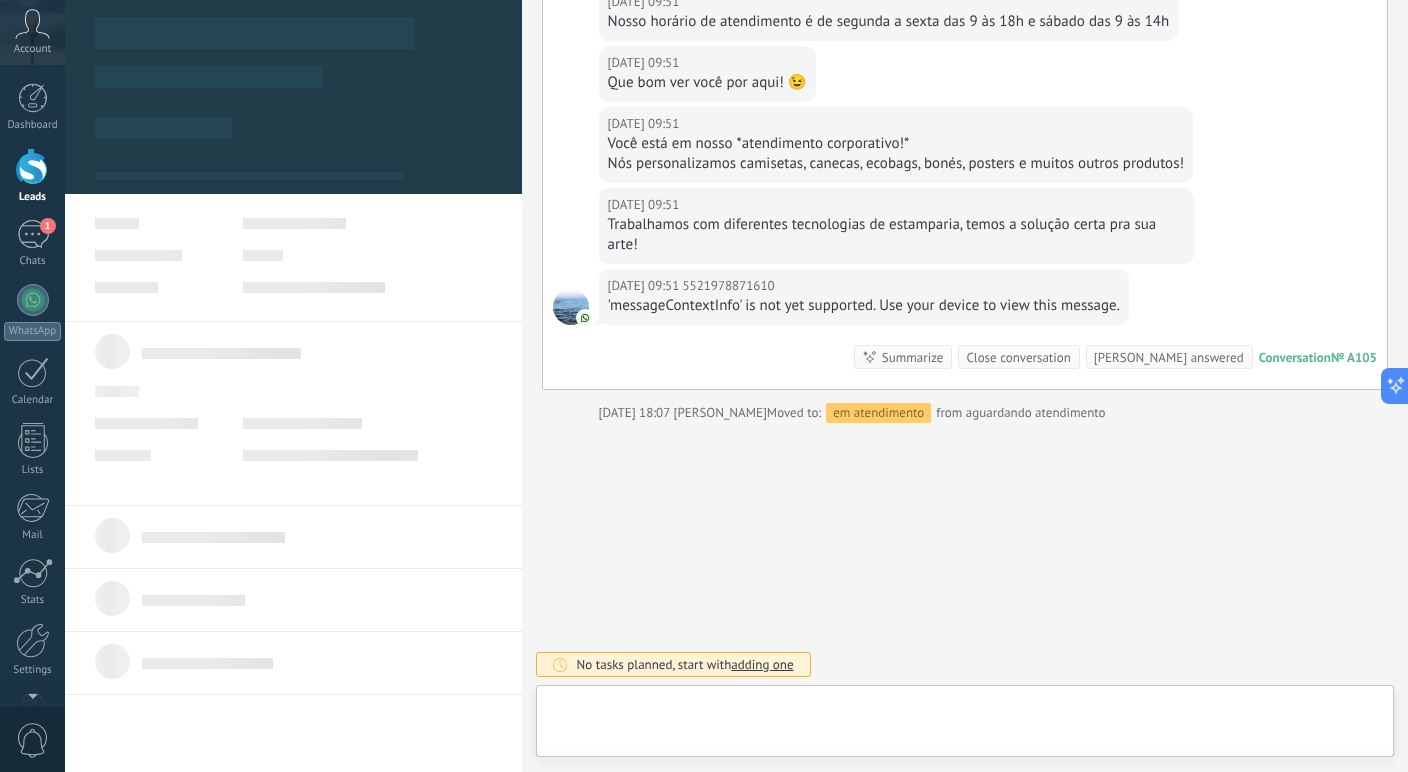 type on "**********" 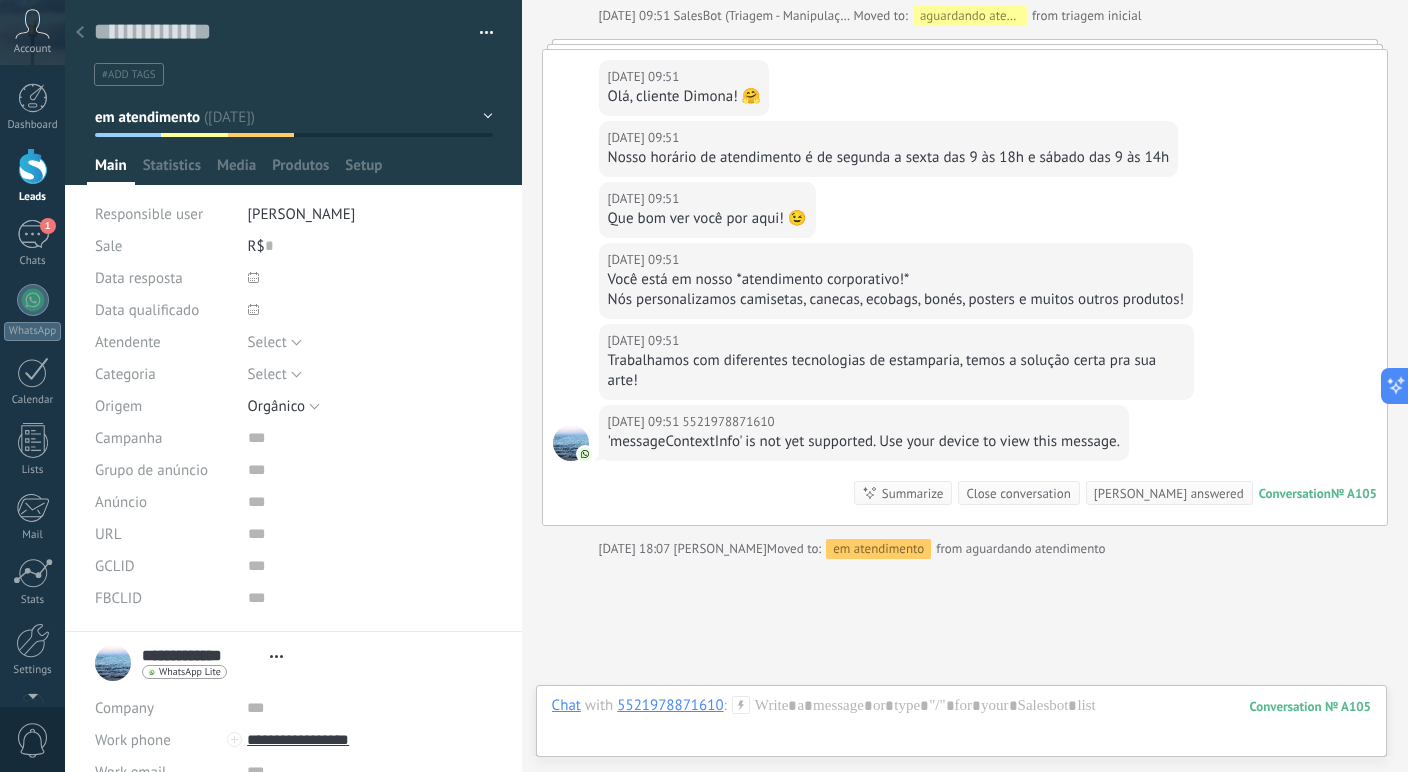 scroll, scrollTop: 30, scrollLeft: 0, axis: vertical 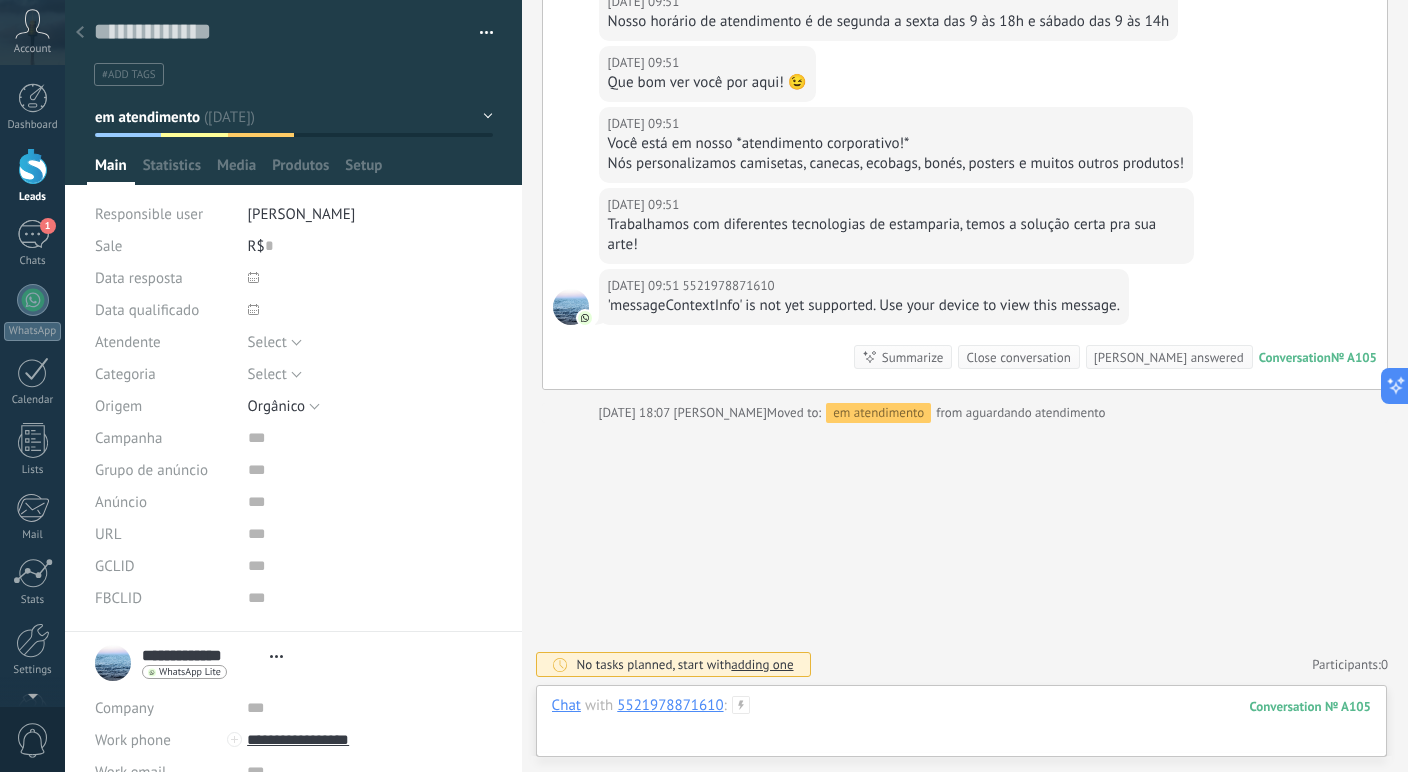 click at bounding box center [961, 726] 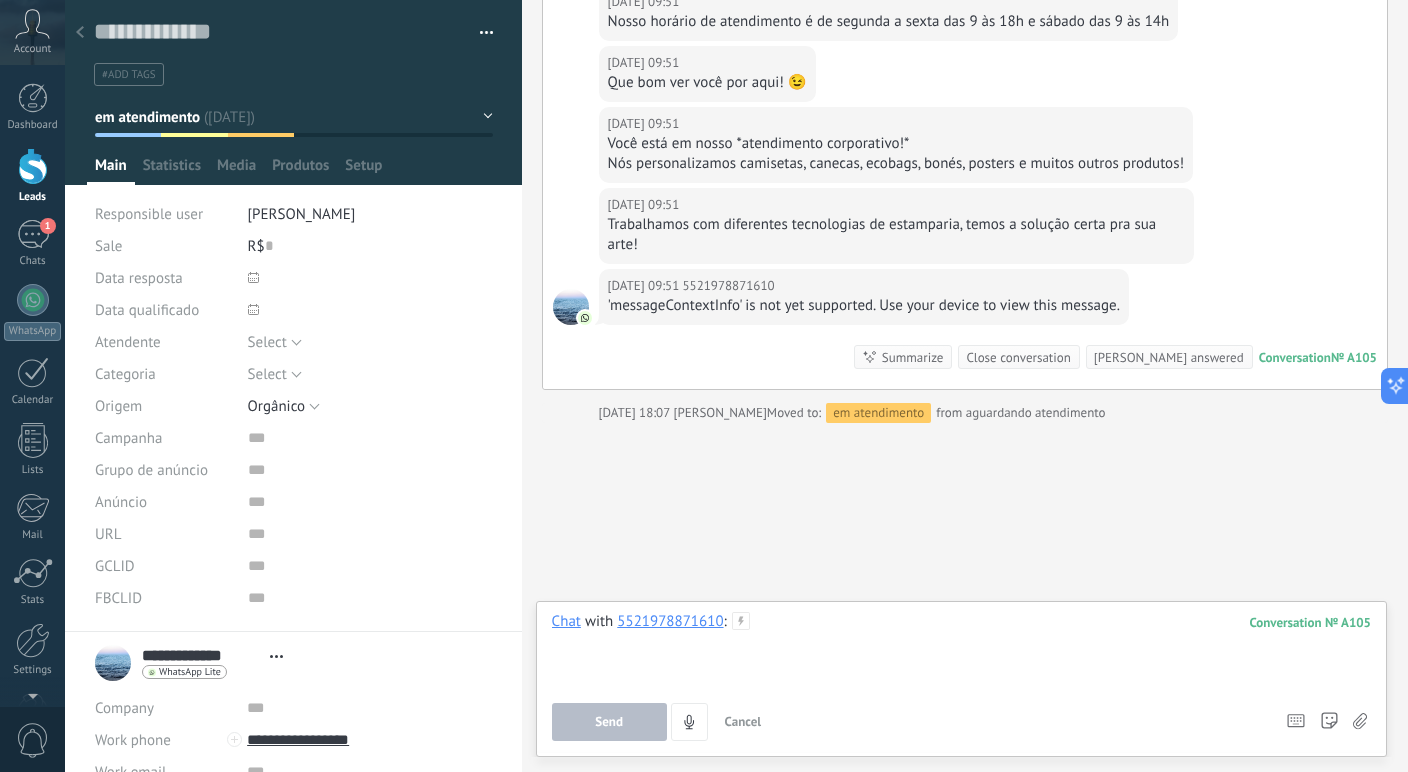 type 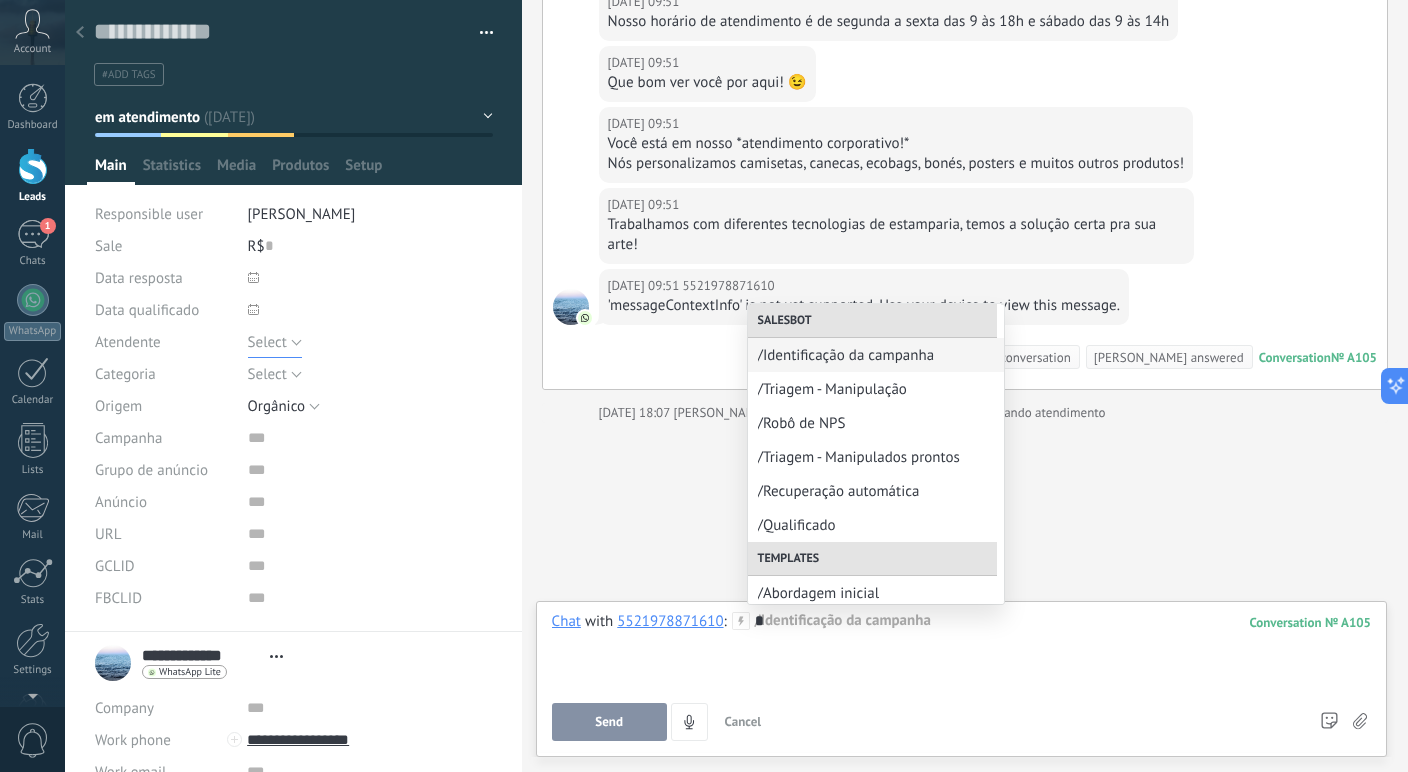 click on "Select" at bounding box center [275, 342] 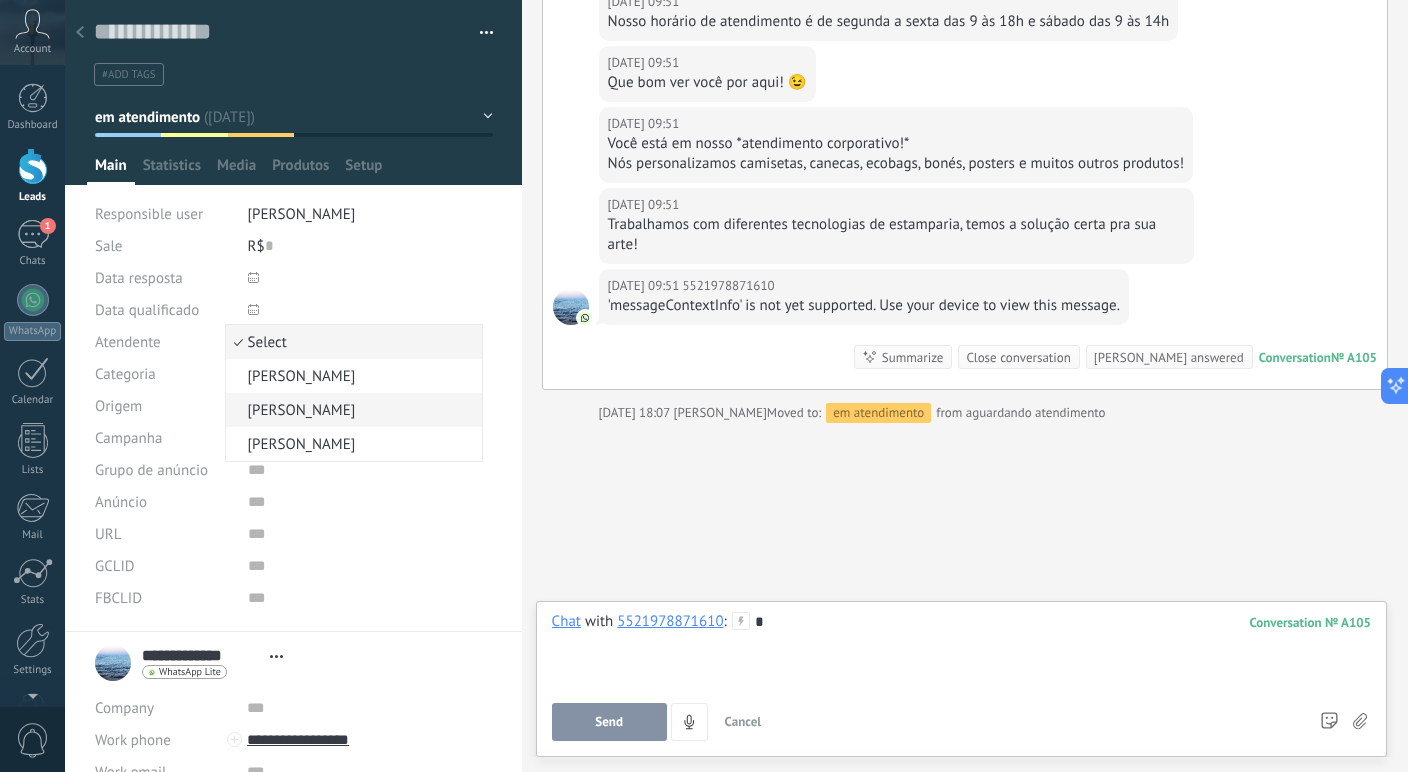 click on "[PERSON_NAME]" at bounding box center (351, 410) 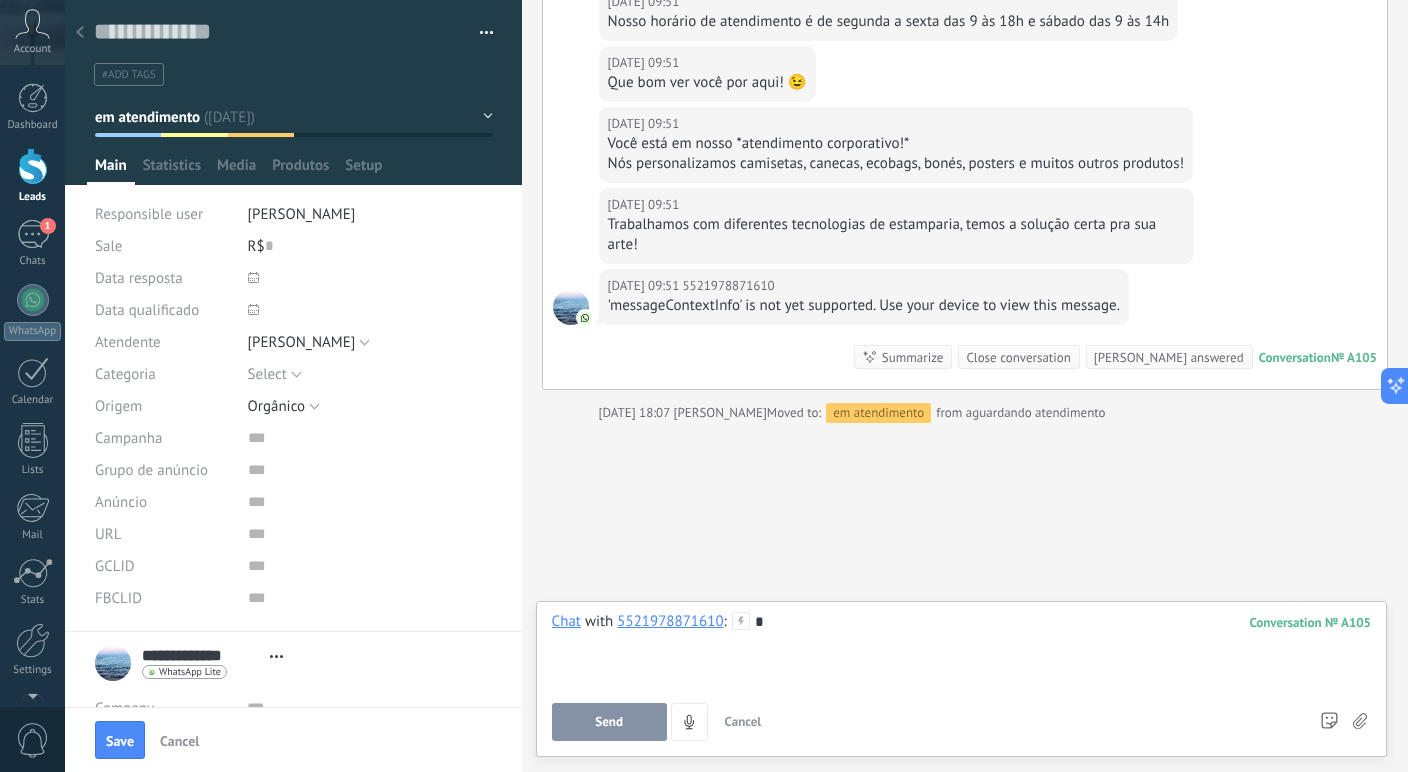 click on "*" at bounding box center (961, 650) 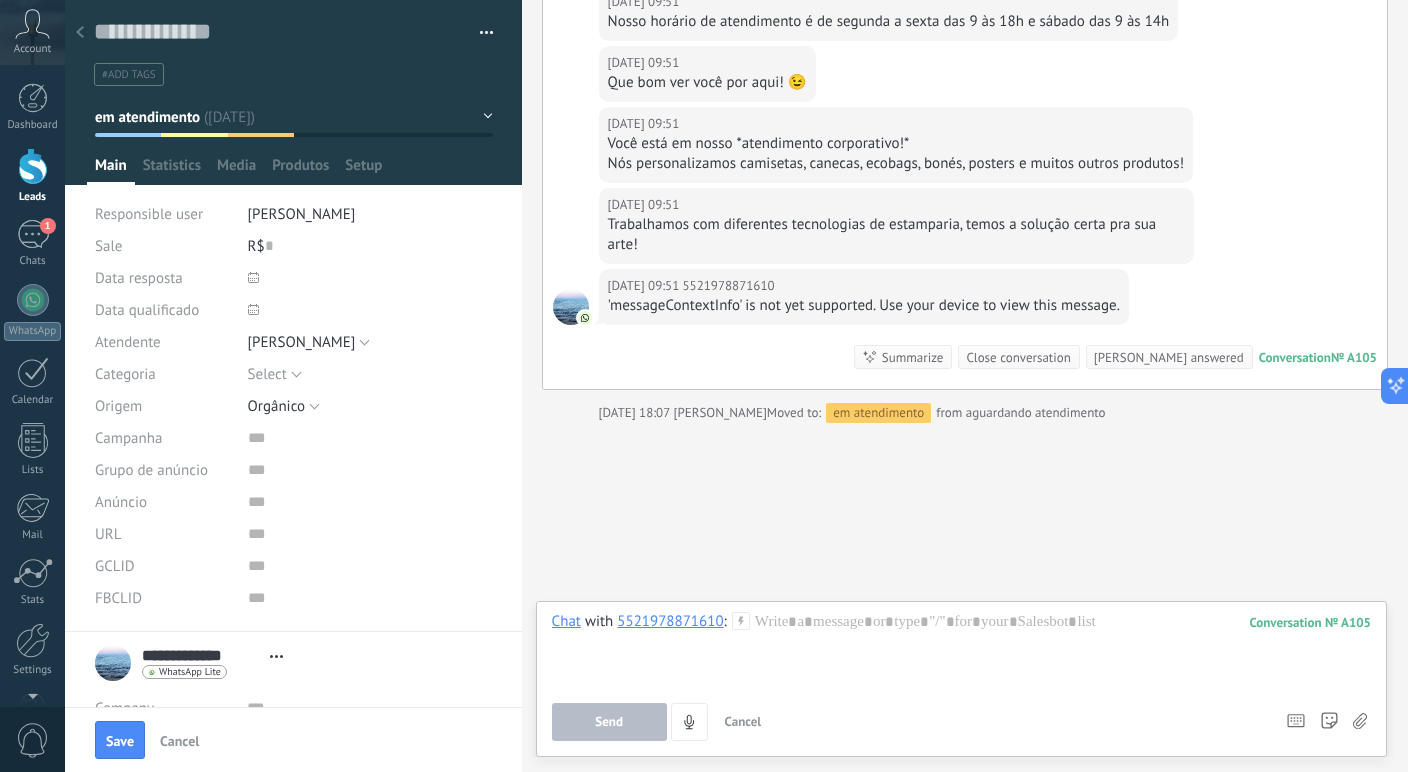 drag, startPoint x: 525, startPoint y: 1, endPoint x: 1257, endPoint y: 29, distance: 732.53534 